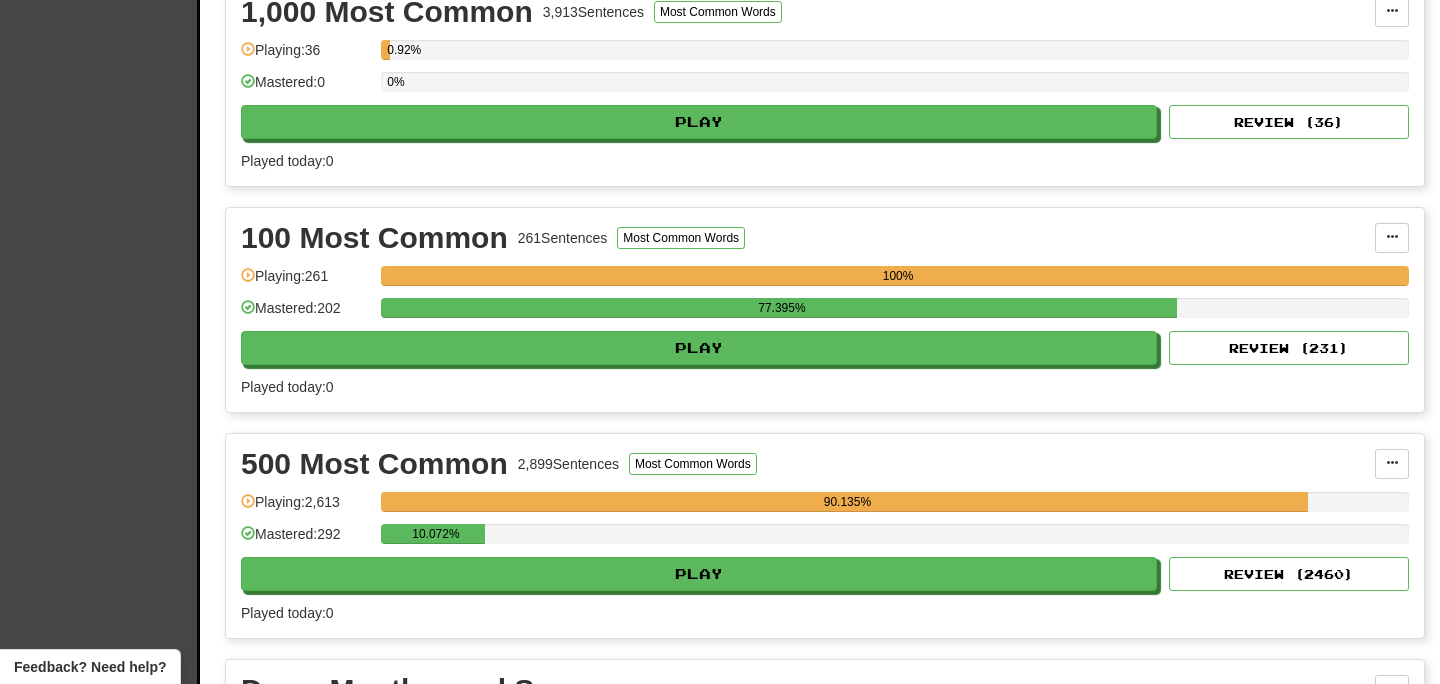 scroll, scrollTop: 536, scrollLeft: 0, axis: vertical 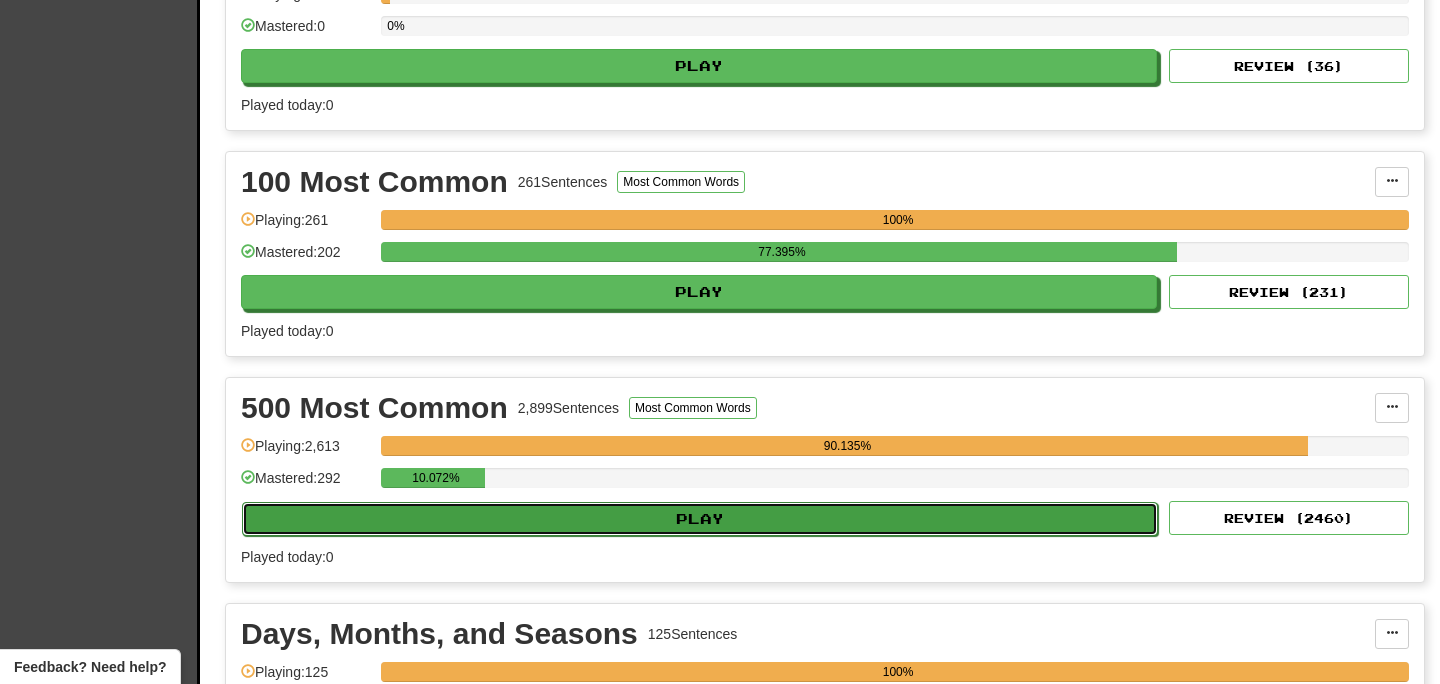 click on "Play" at bounding box center [700, 519] 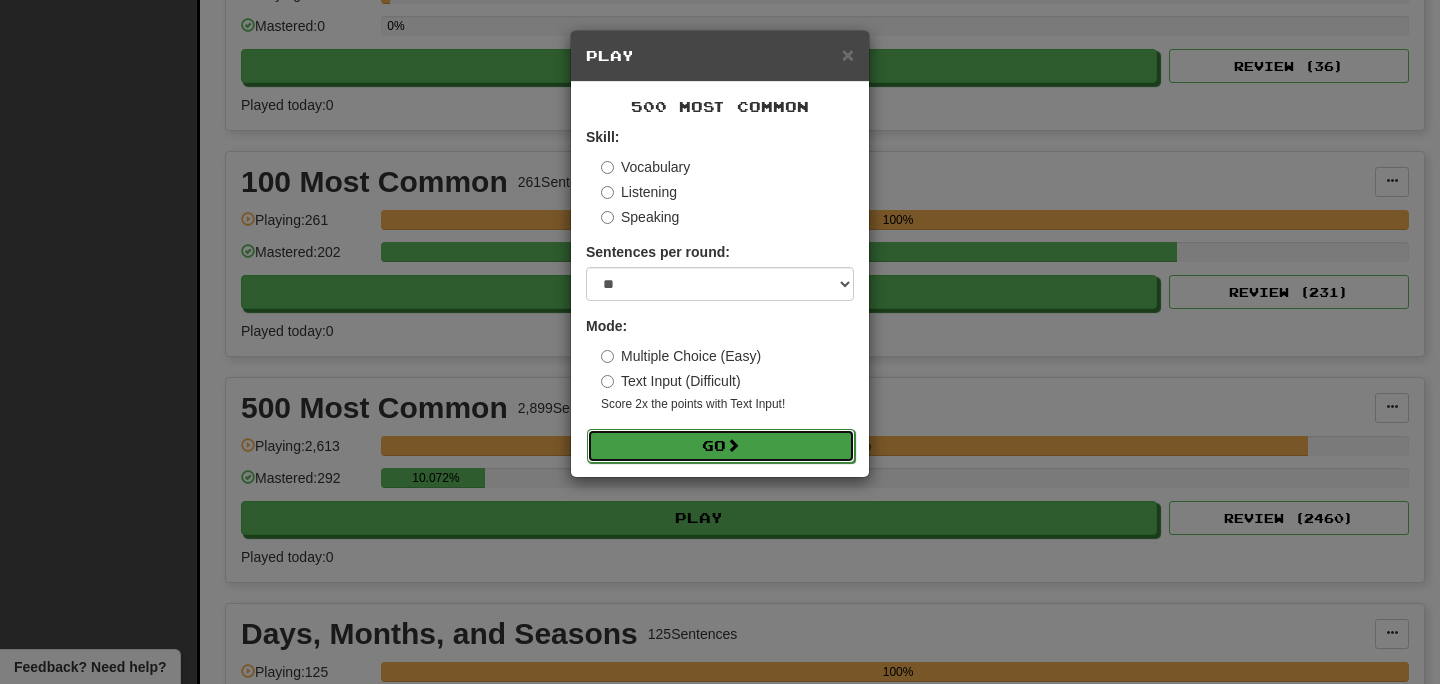 click on "Go" at bounding box center [721, 446] 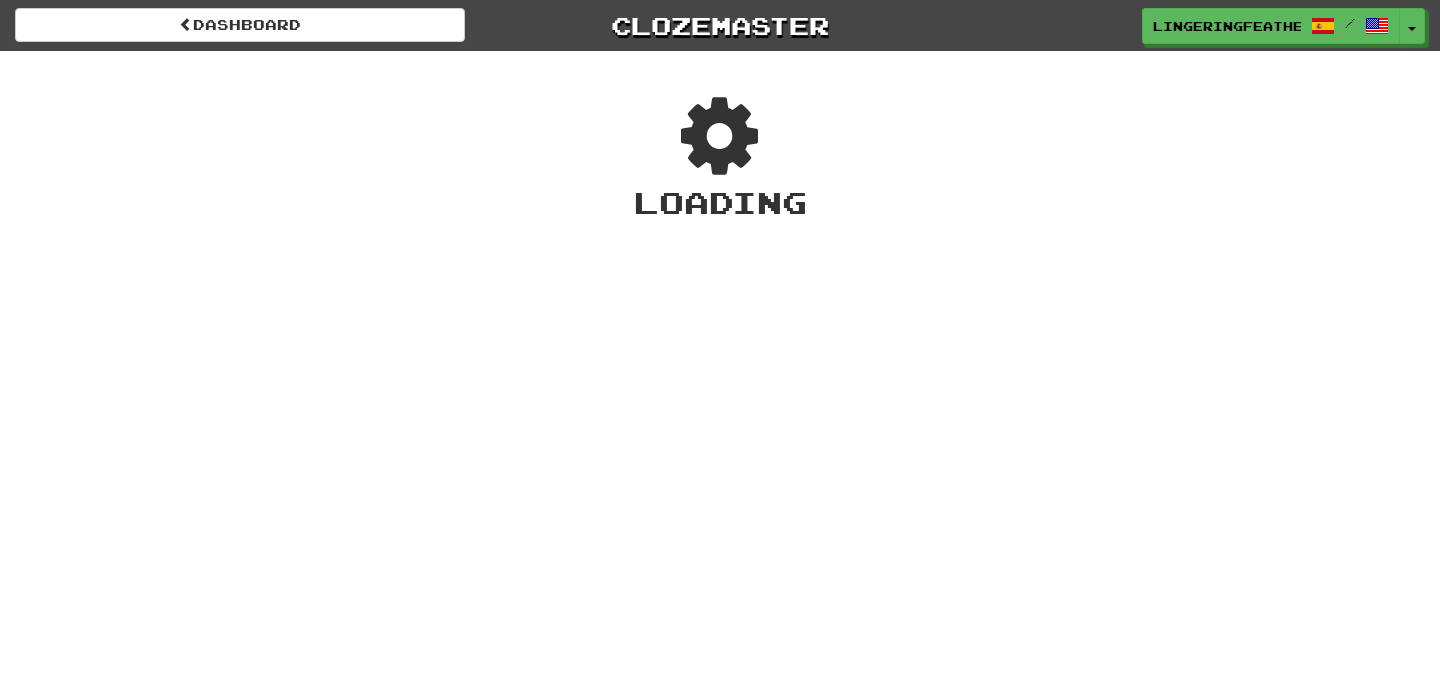 scroll, scrollTop: 0, scrollLeft: 0, axis: both 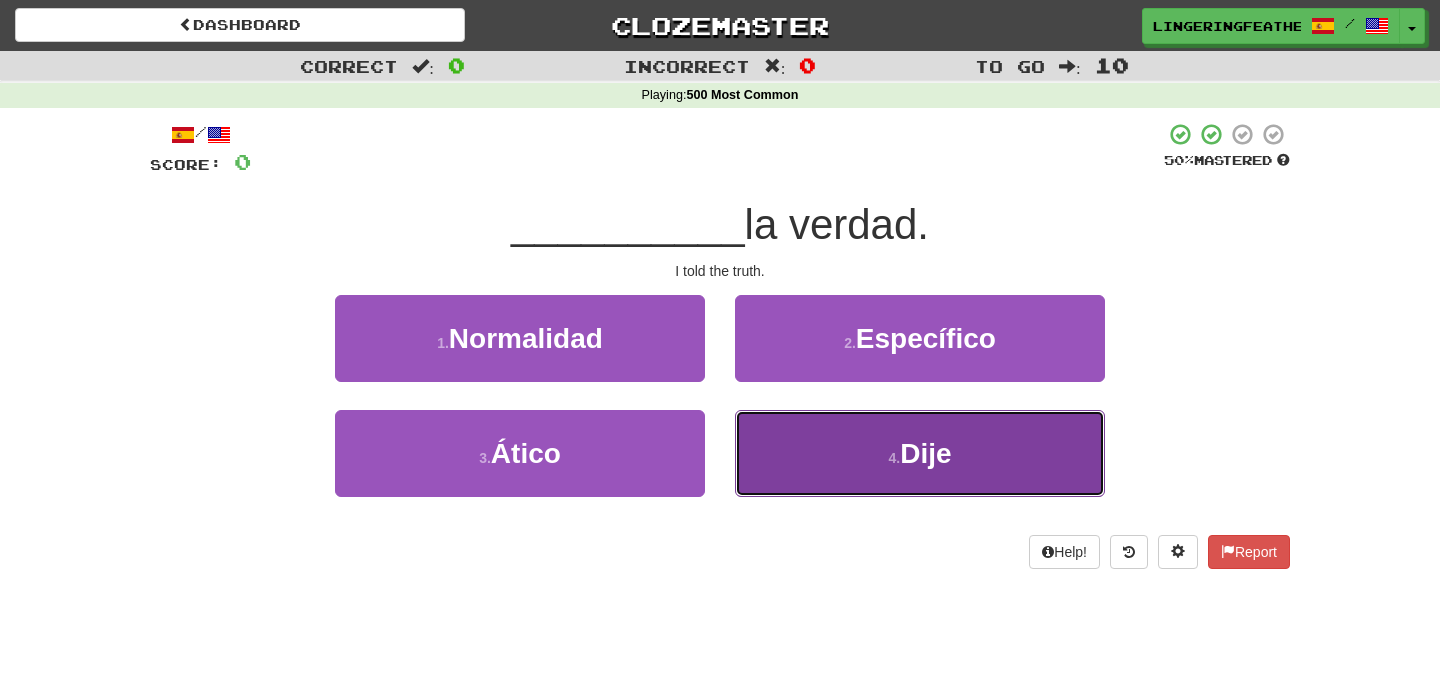 click on "4 .  Dije" at bounding box center [920, 453] 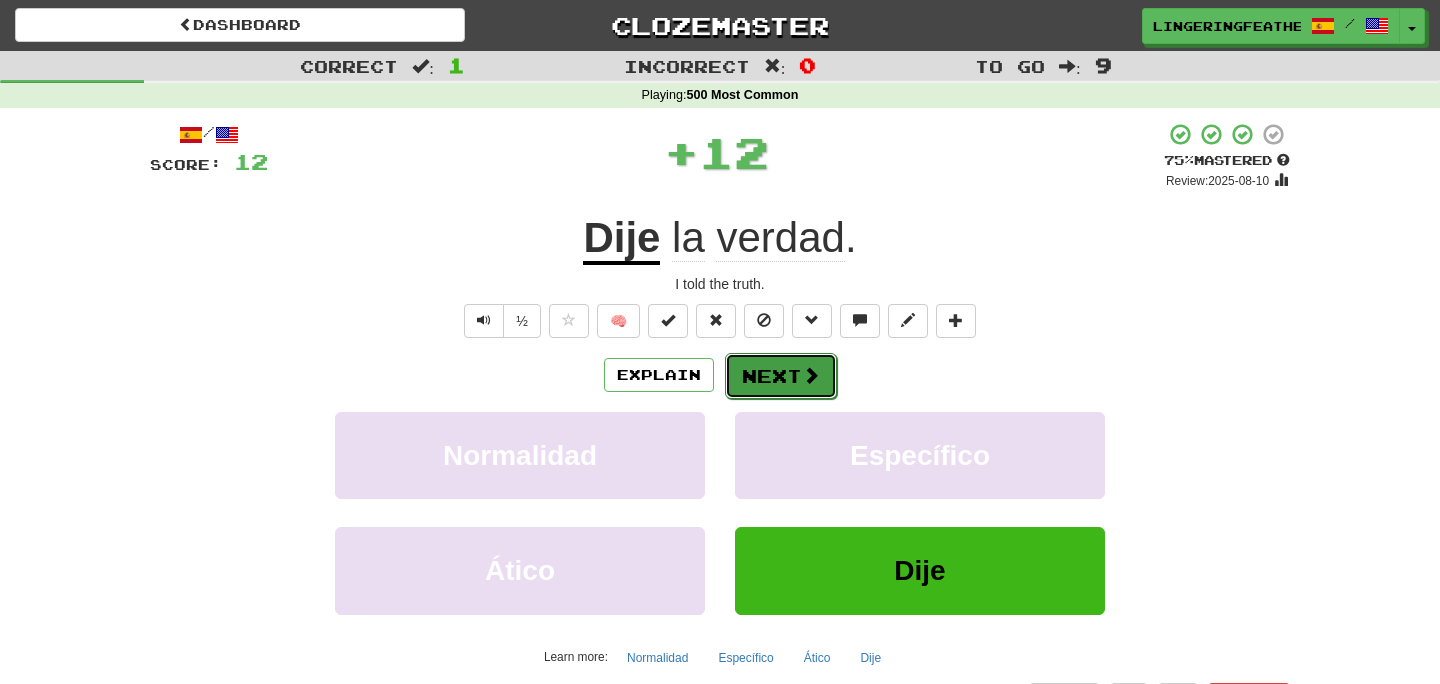 click on "Next" at bounding box center [781, 376] 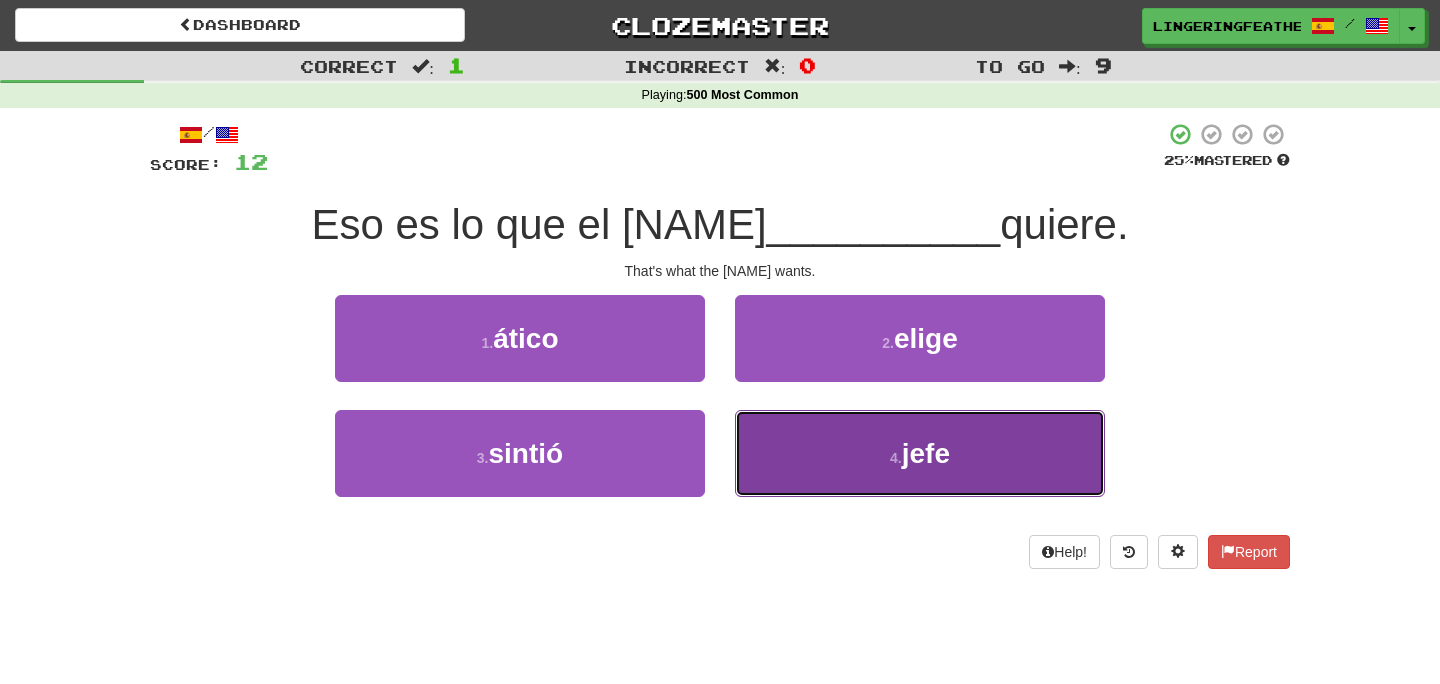 click on "4 .  jefe" at bounding box center (920, 453) 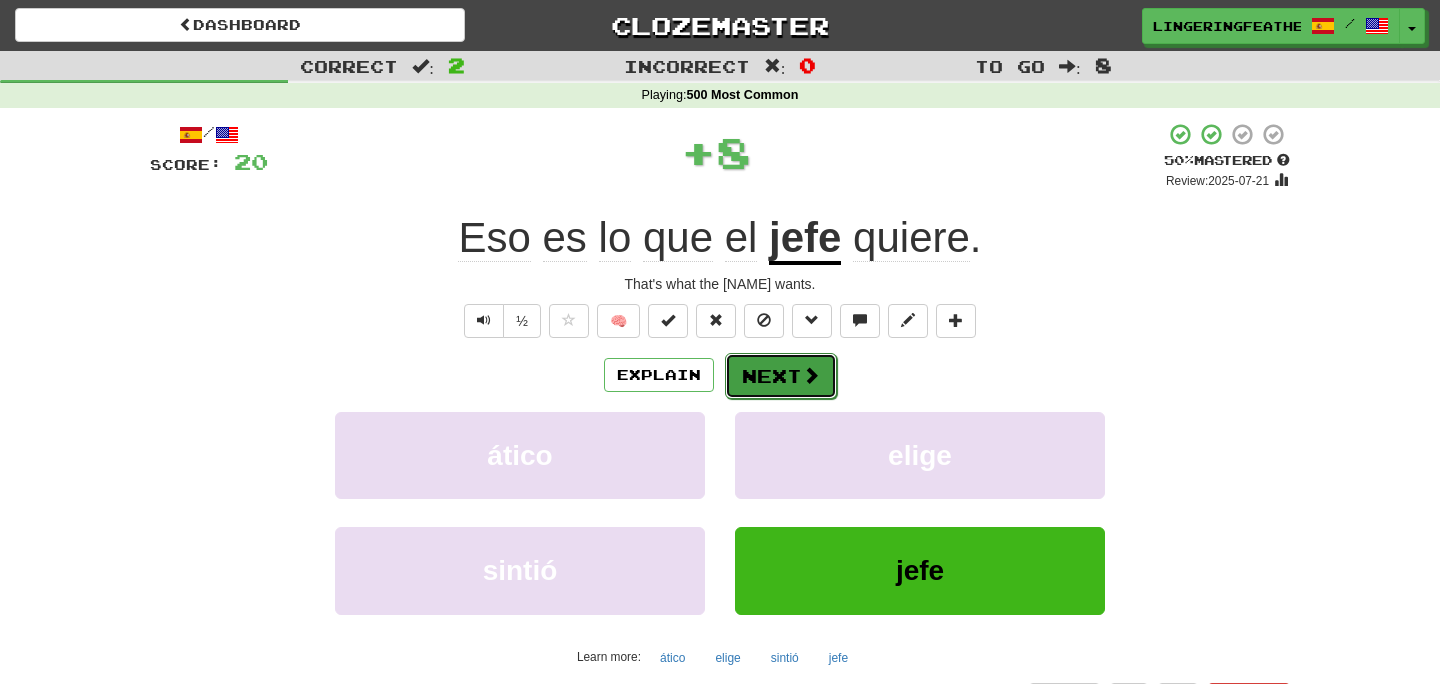 click on "Next" at bounding box center [781, 376] 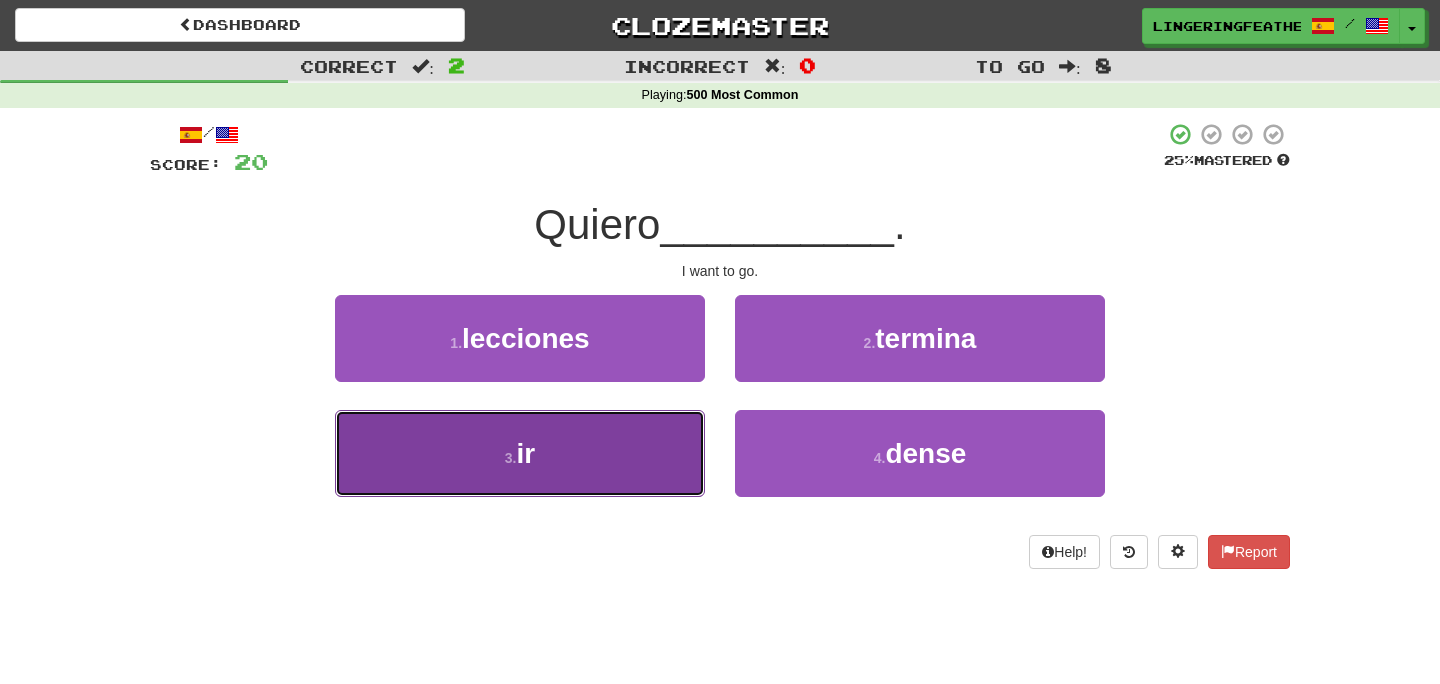 click on "3 .  ir" at bounding box center [520, 453] 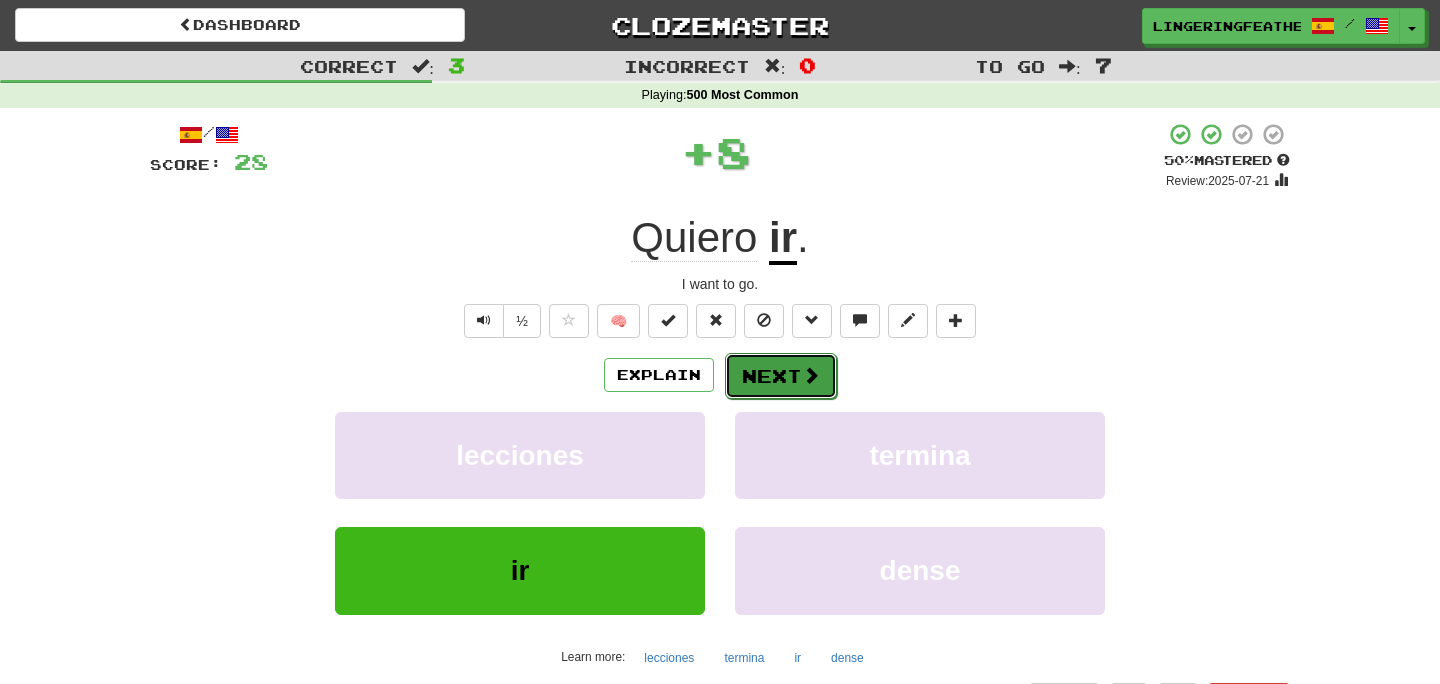 click on "Next" at bounding box center (781, 376) 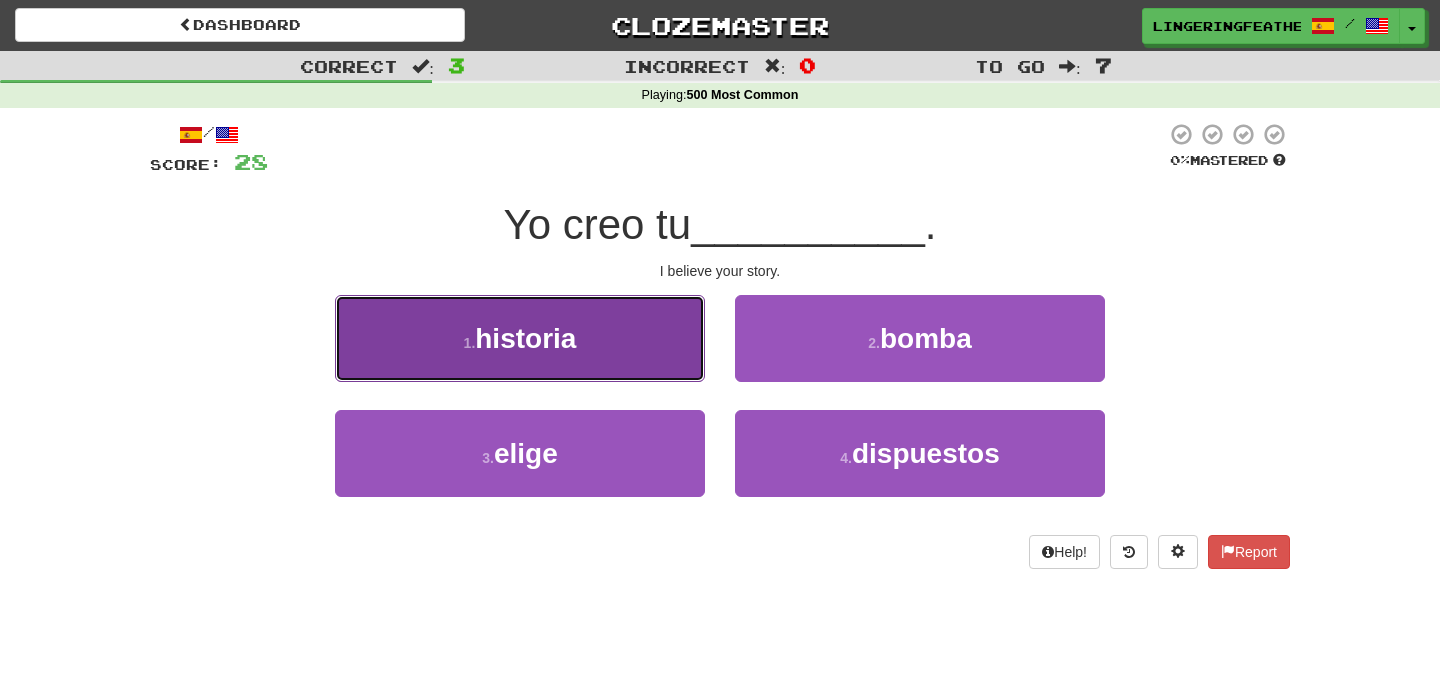 click on "1 .  historia" at bounding box center (520, 338) 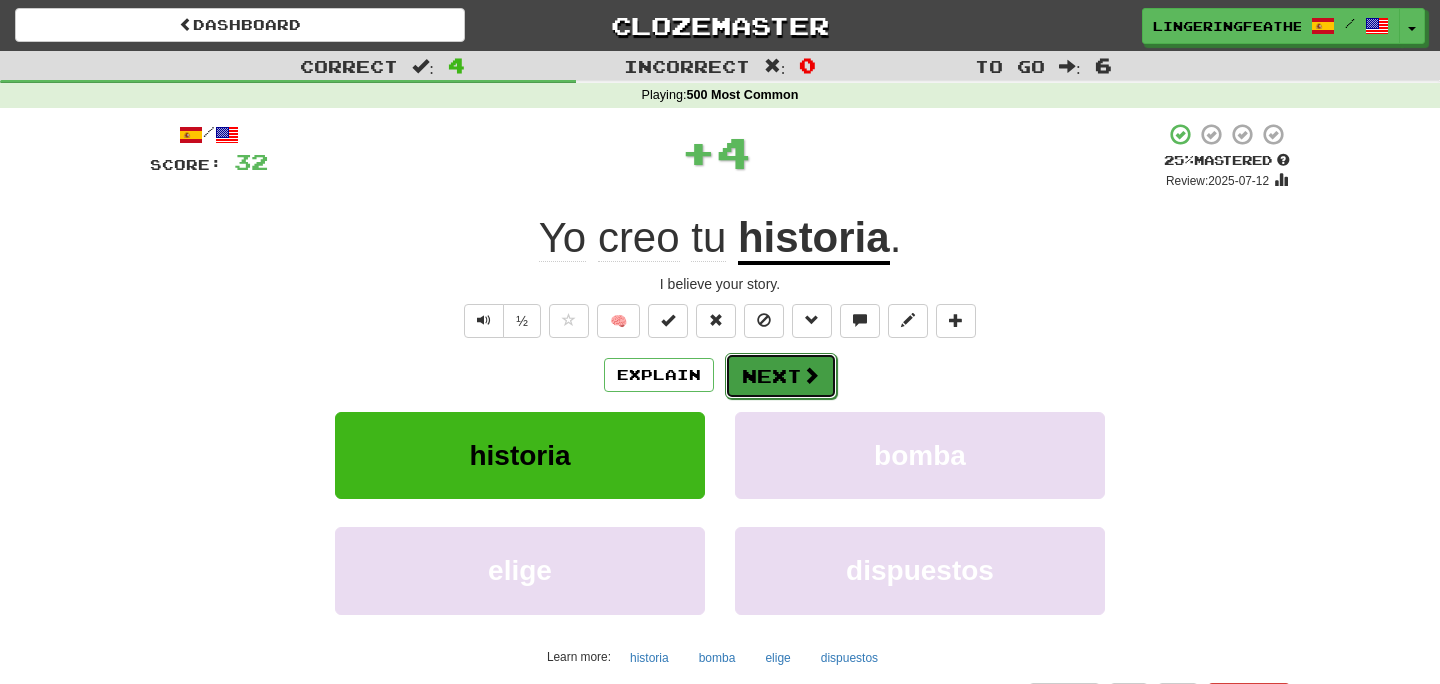 click on "Next" at bounding box center [781, 376] 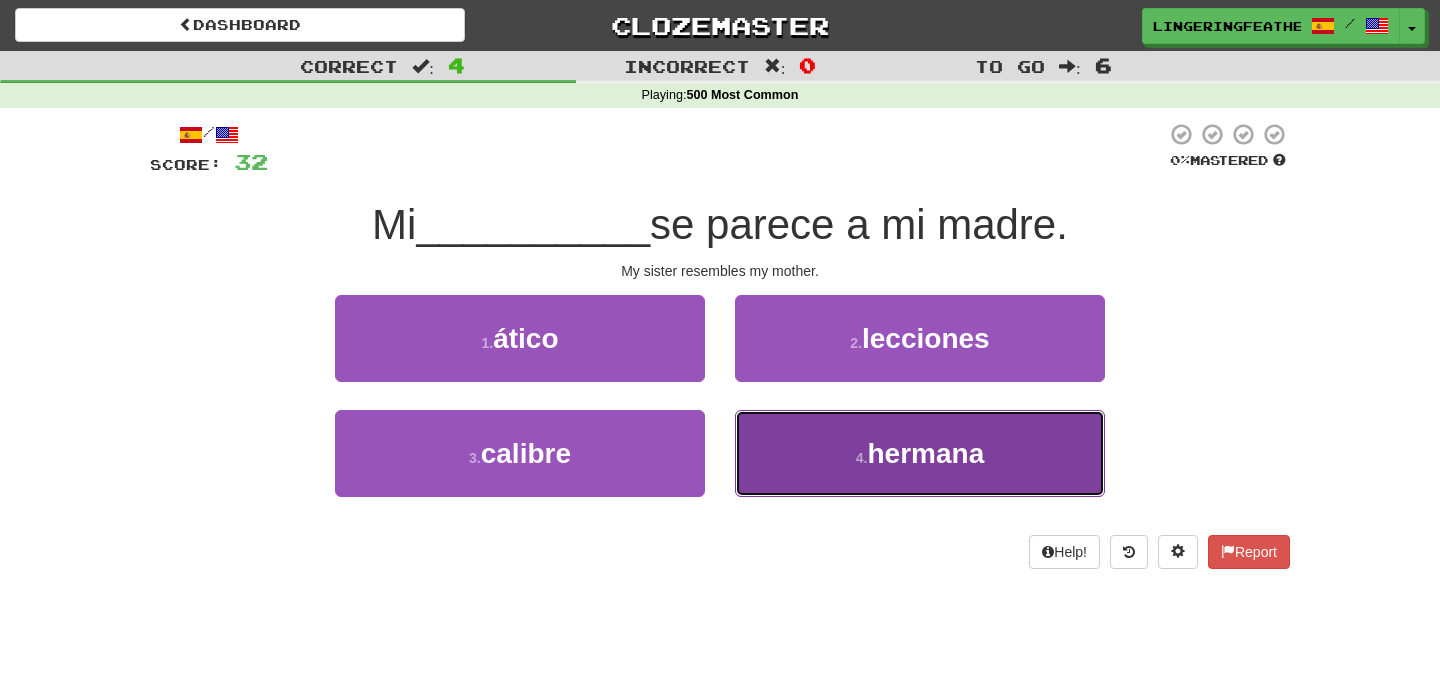 click on "4 .  hermana" at bounding box center (920, 453) 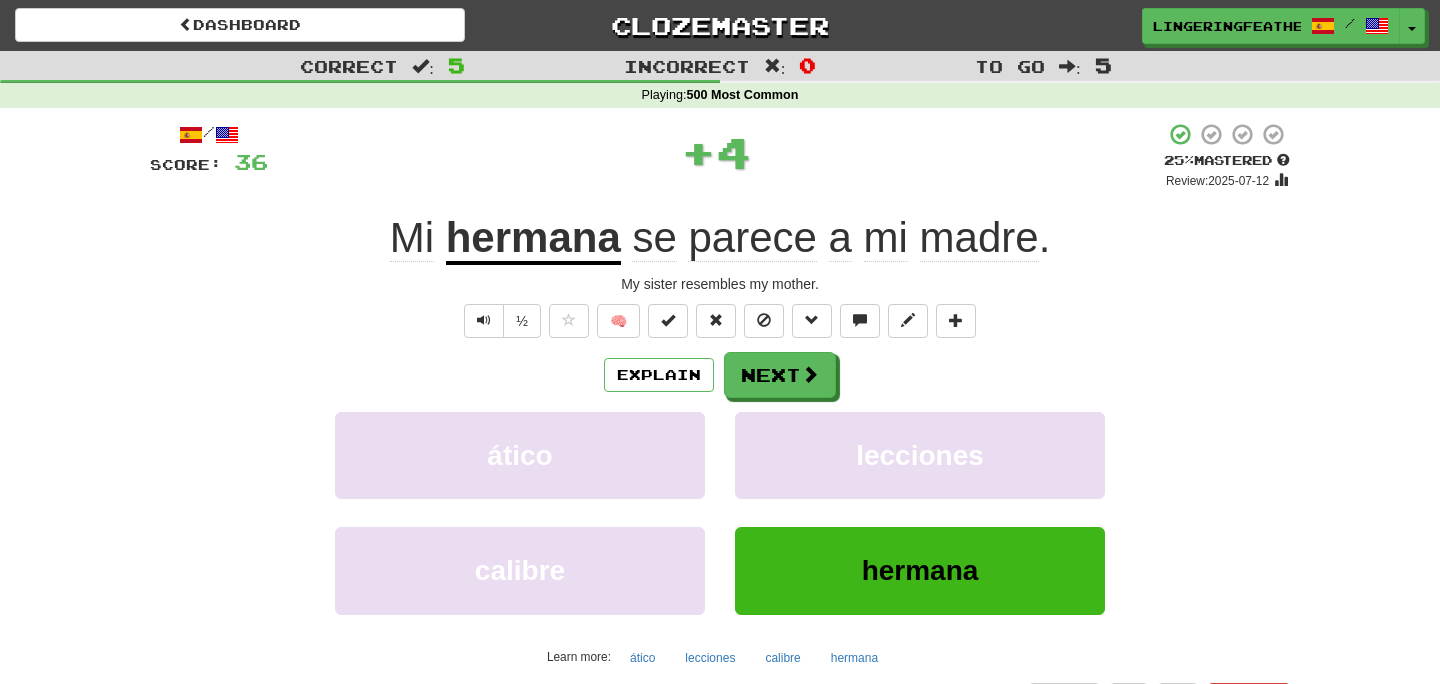 click on "Explain Next ático lecciones calibre hermana Learn more: ático lecciones calibre hermana" at bounding box center [720, 512] 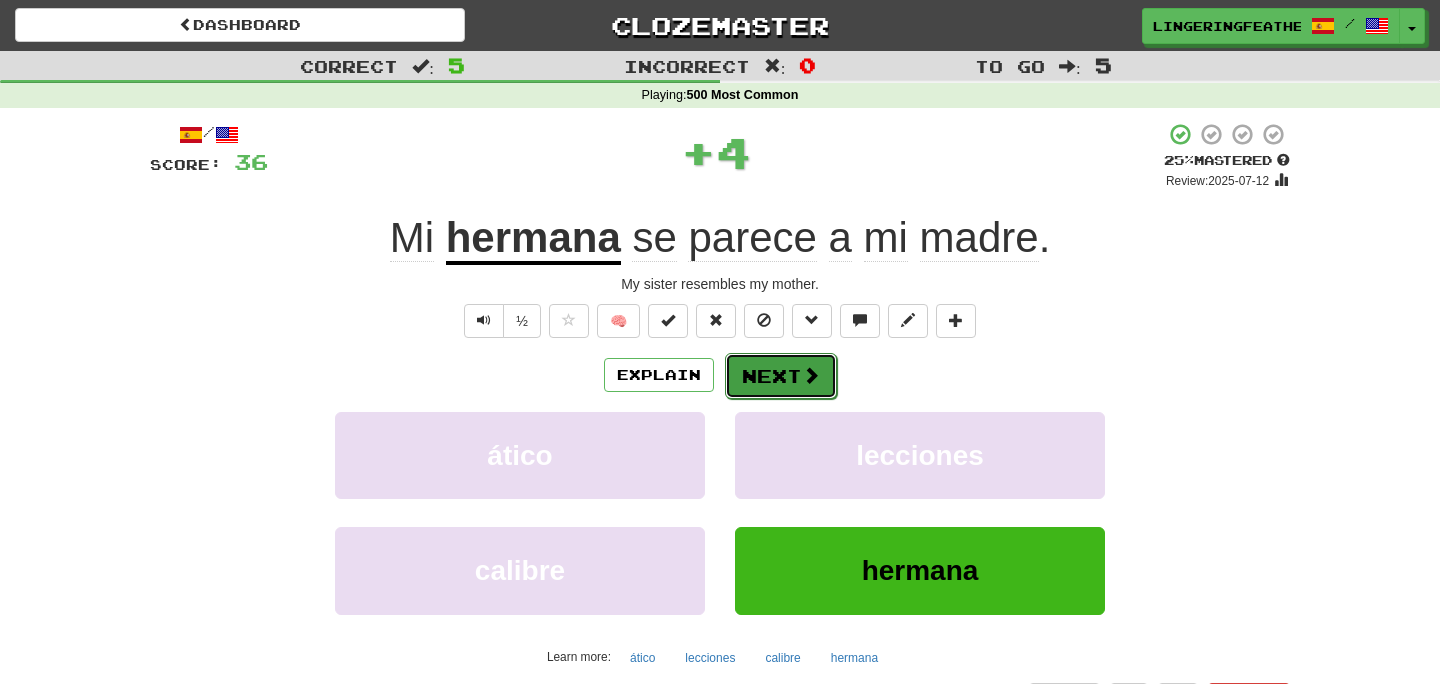click on "Next" at bounding box center (781, 376) 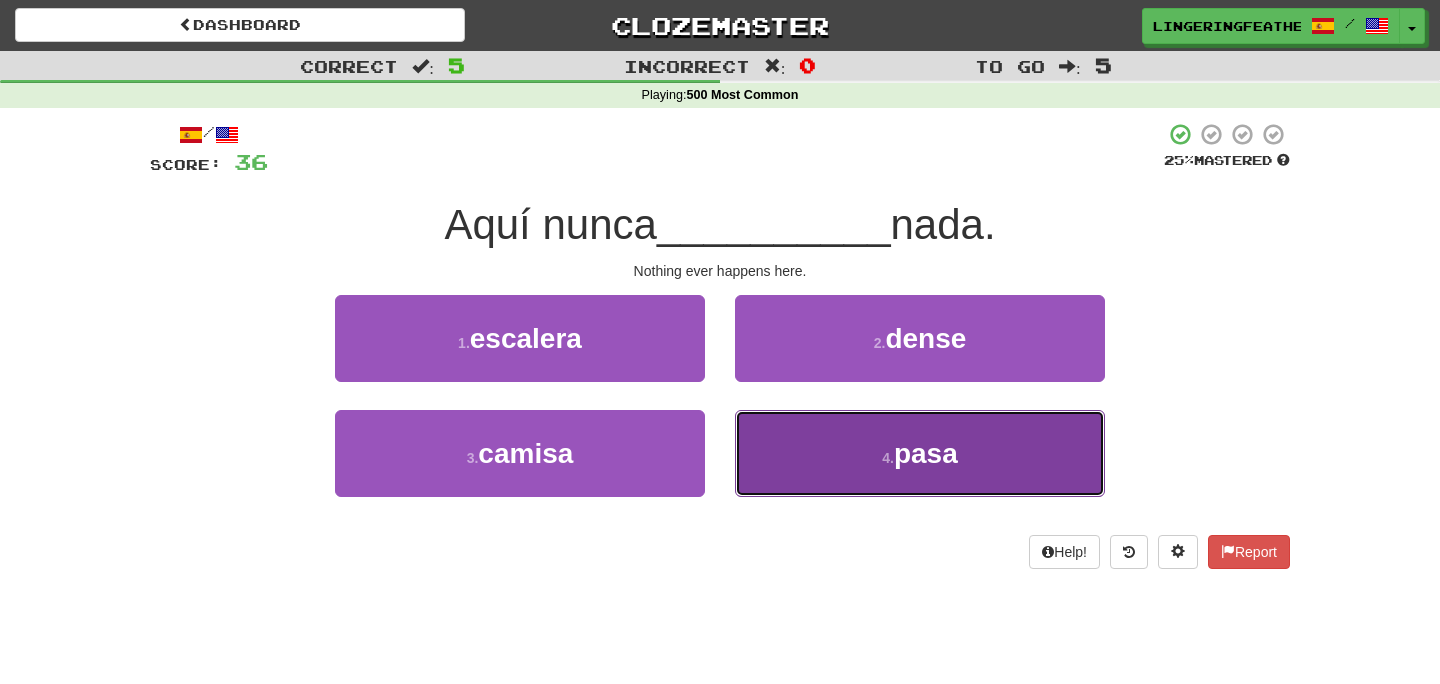 click on "4 .  pasa" at bounding box center [920, 453] 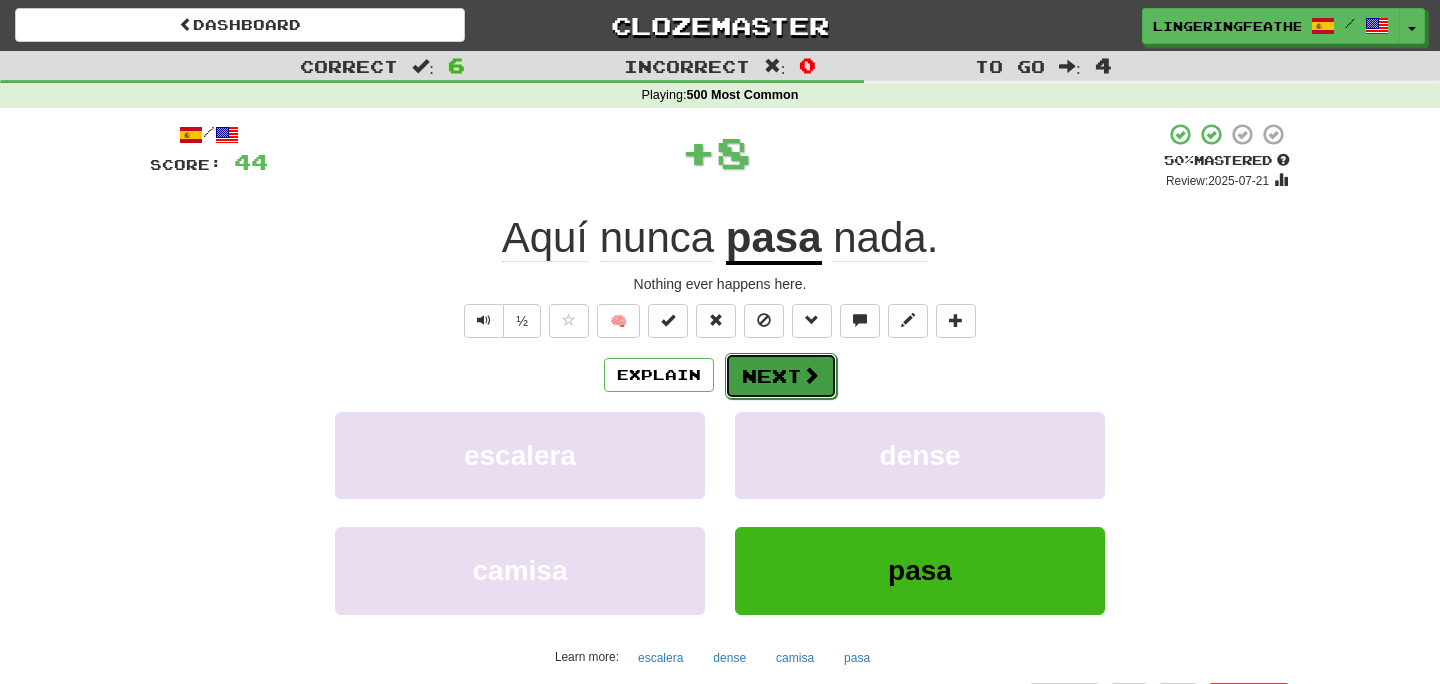 click on "Next" at bounding box center (781, 376) 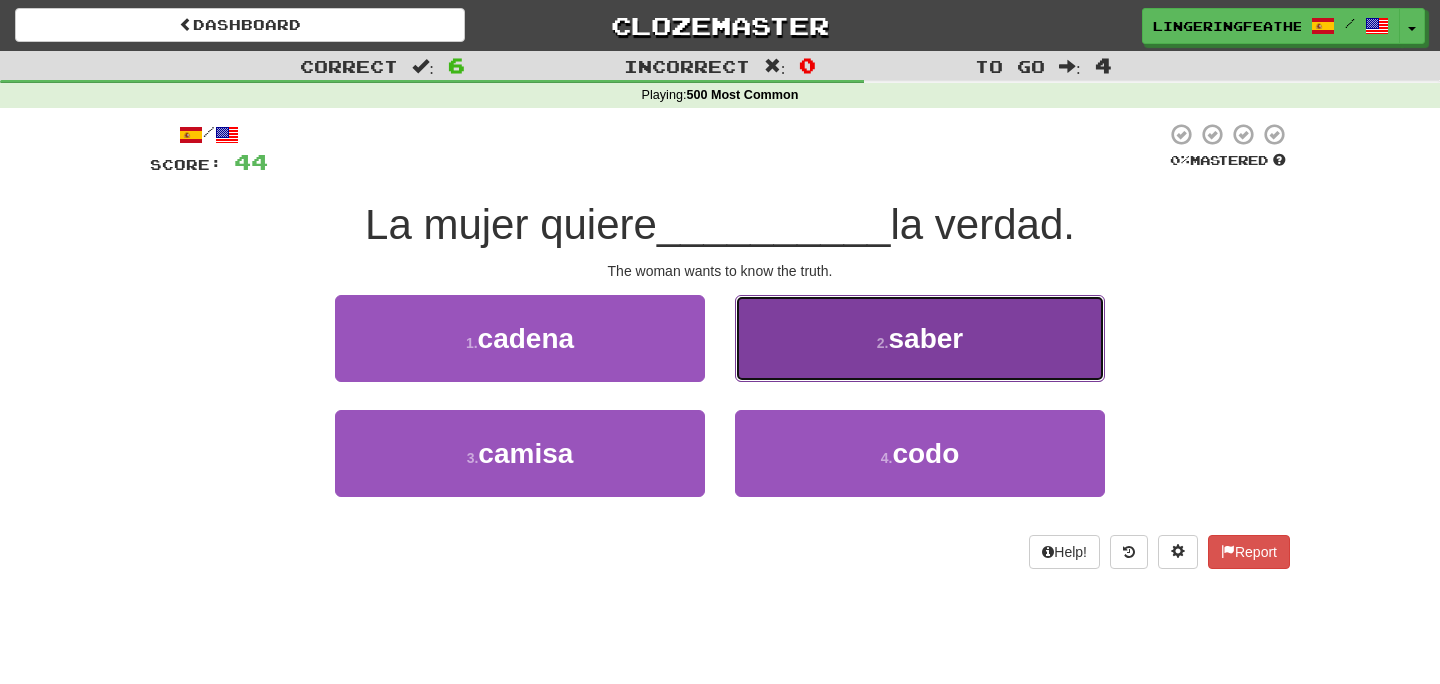 click on "2 .  saber" at bounding box center [920, 338] 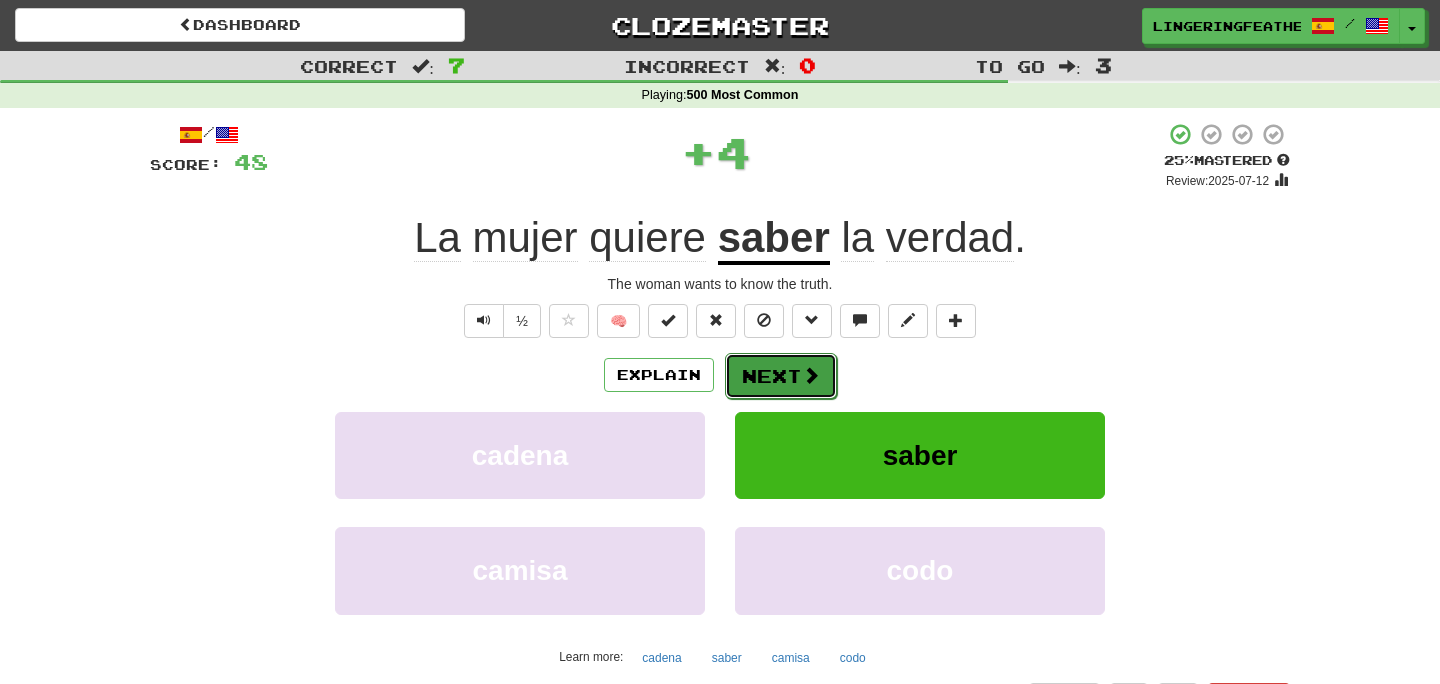 click on "Next" at bounding box center (781, 376) 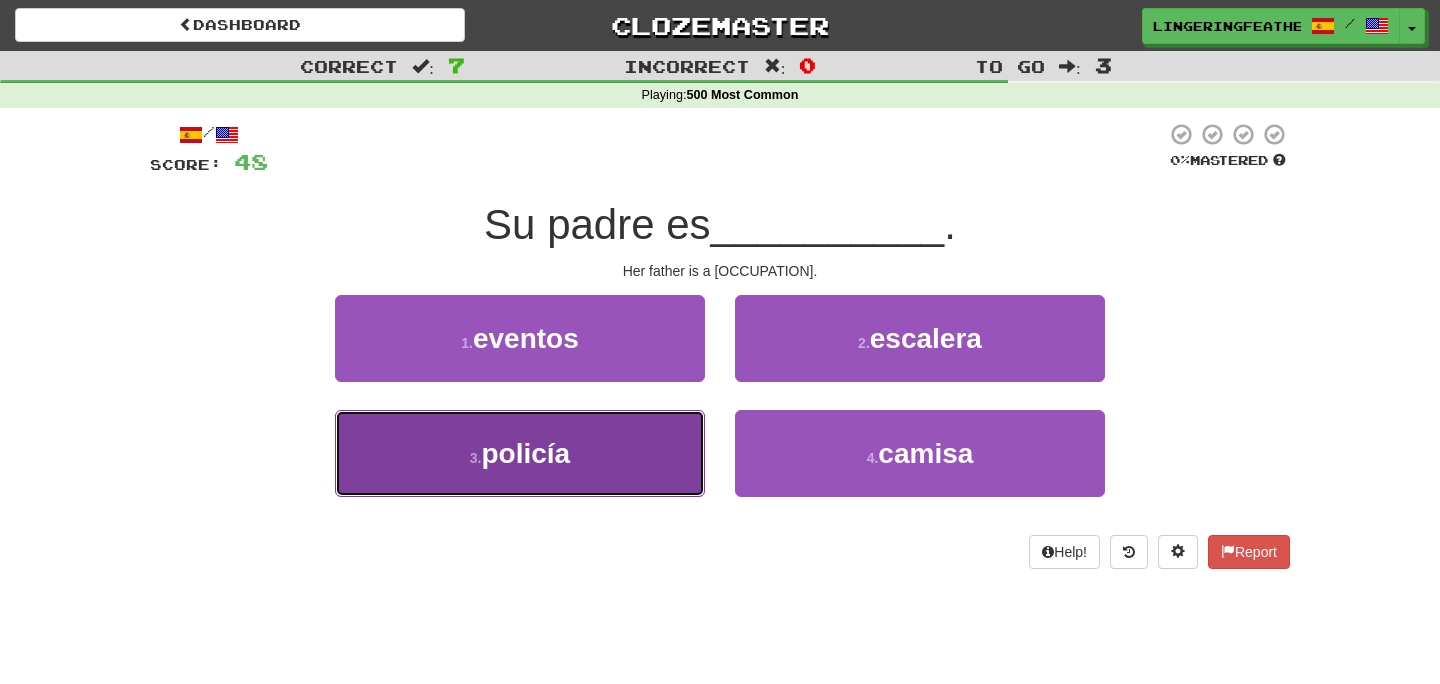 click on "3 .  policía" at bounding box center (520, 453) 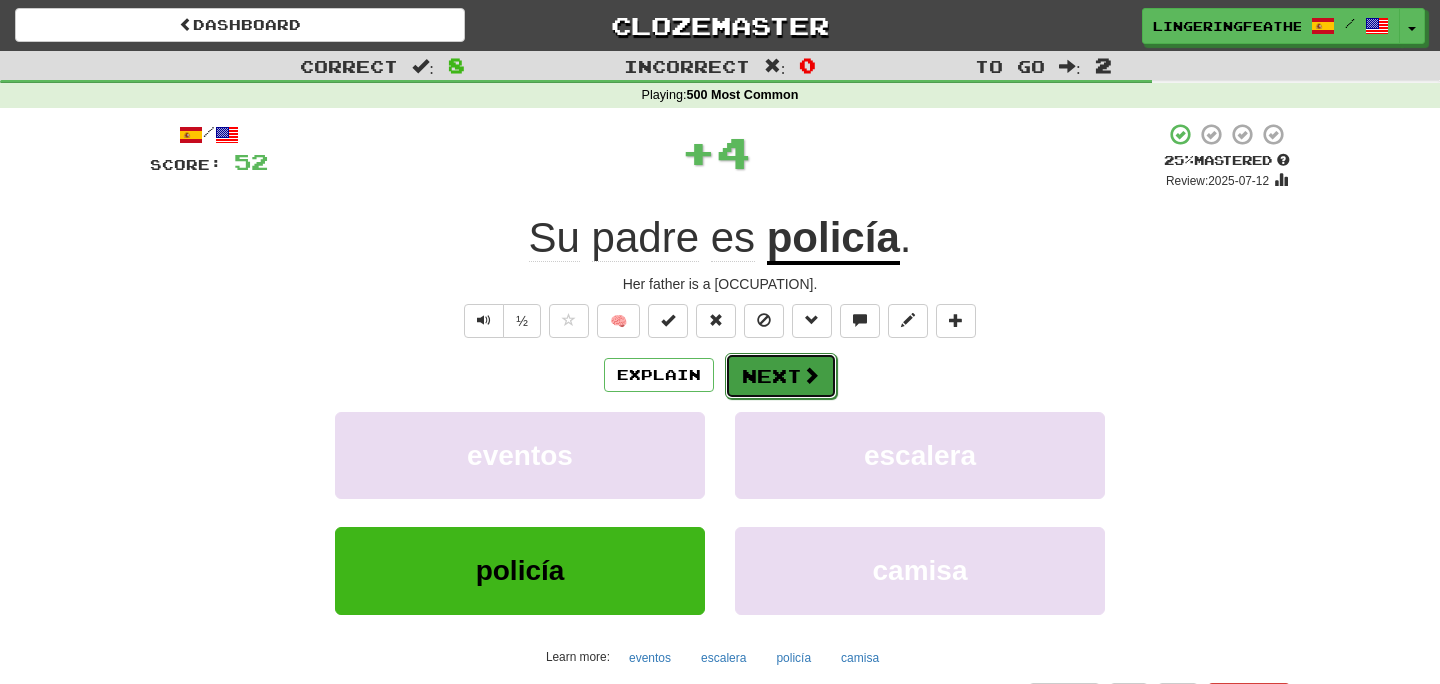 click on "Next" at bounding box center [781, 376] 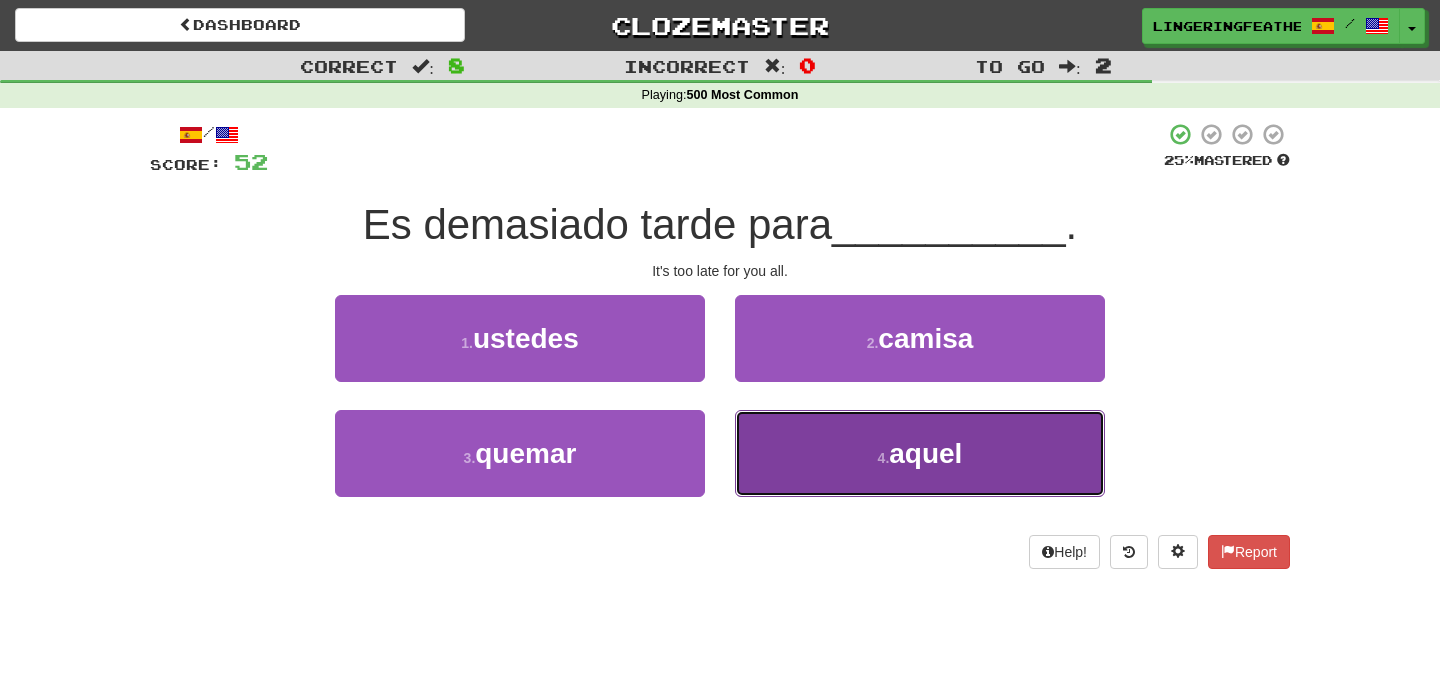 click on "4 .  aquel" at bounding box center [920, 453] 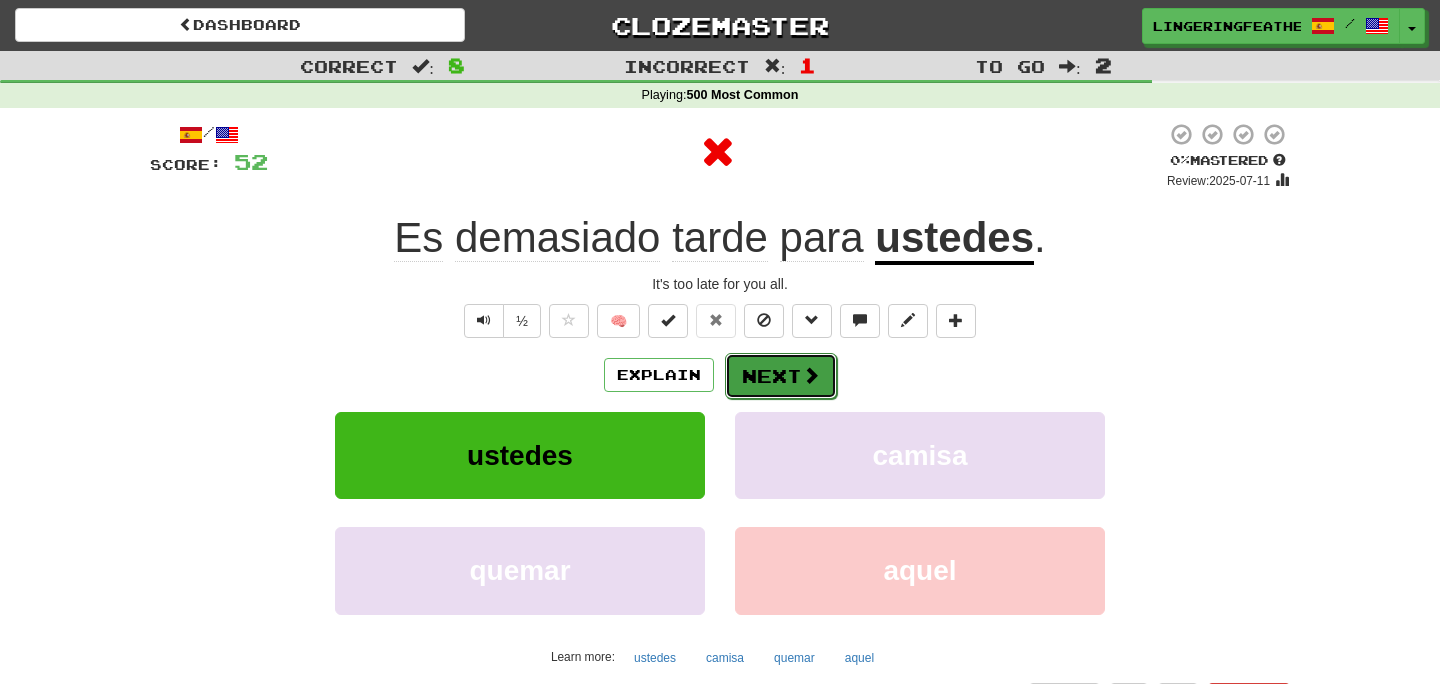 click on "Next" at bounding box center [781, 376] 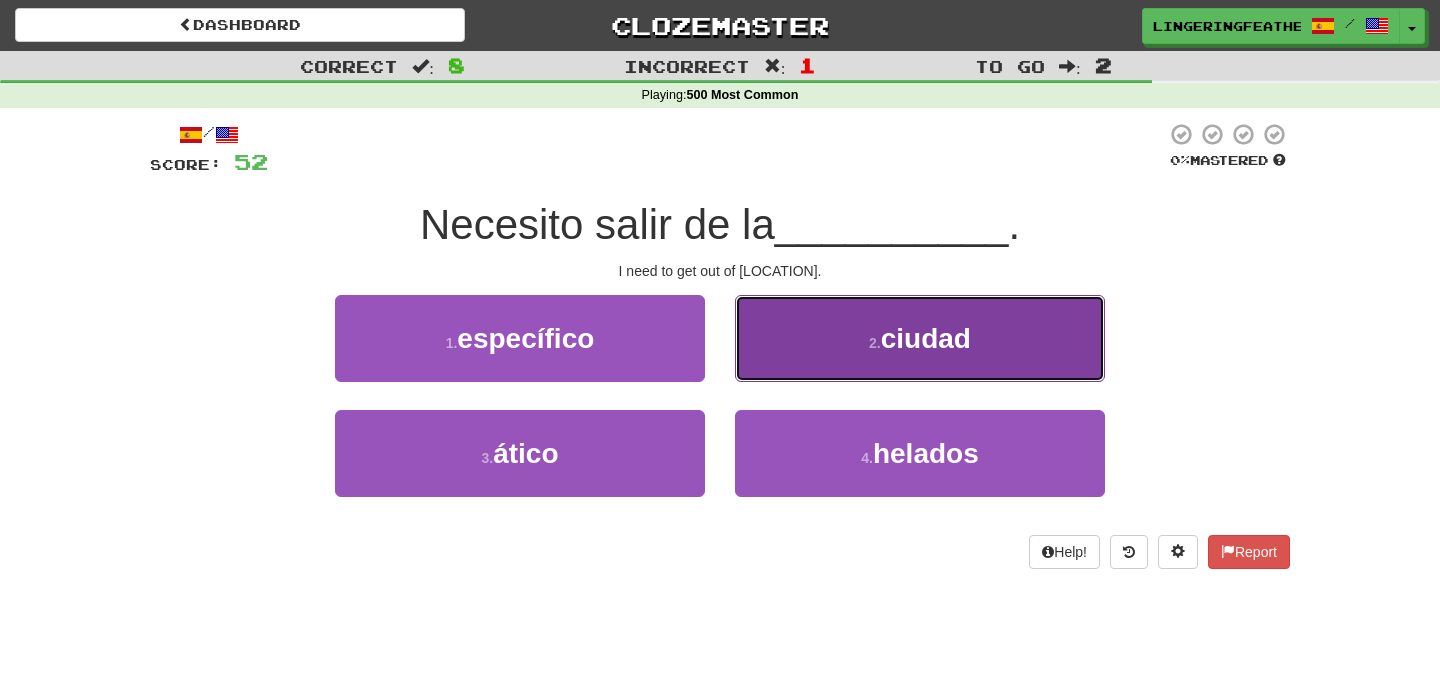 click on "2 .  ciudad" at bounding box center (920, 338) 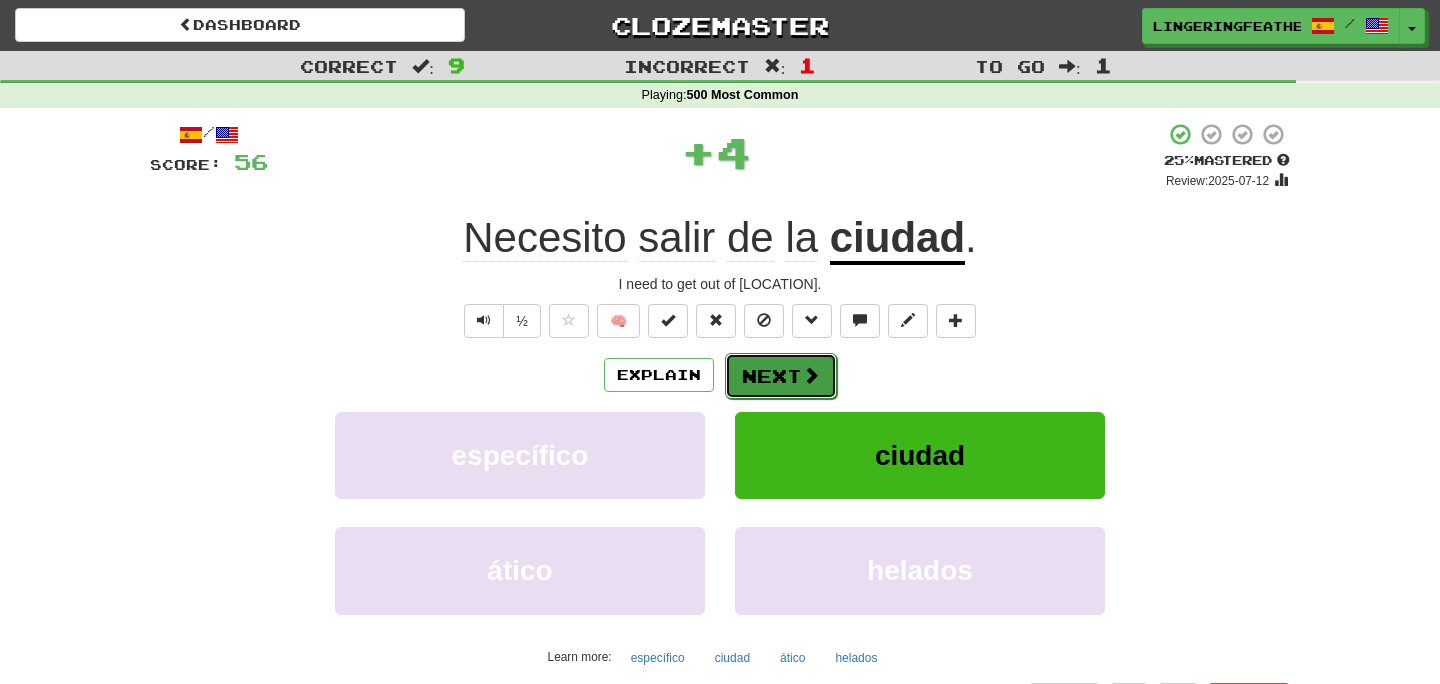 click on "Next" at bounding box center (781, 376) 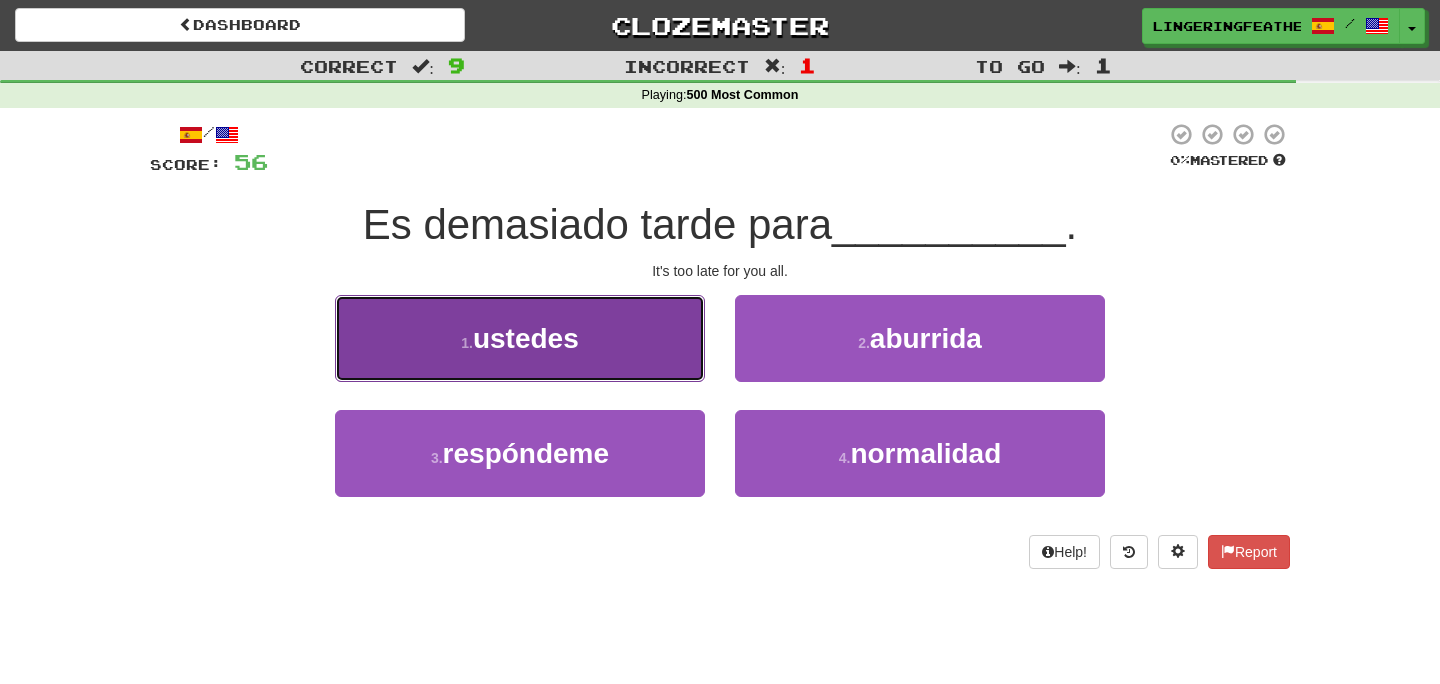 click on "1 .  ustedes" at bounding box center [520, 338] 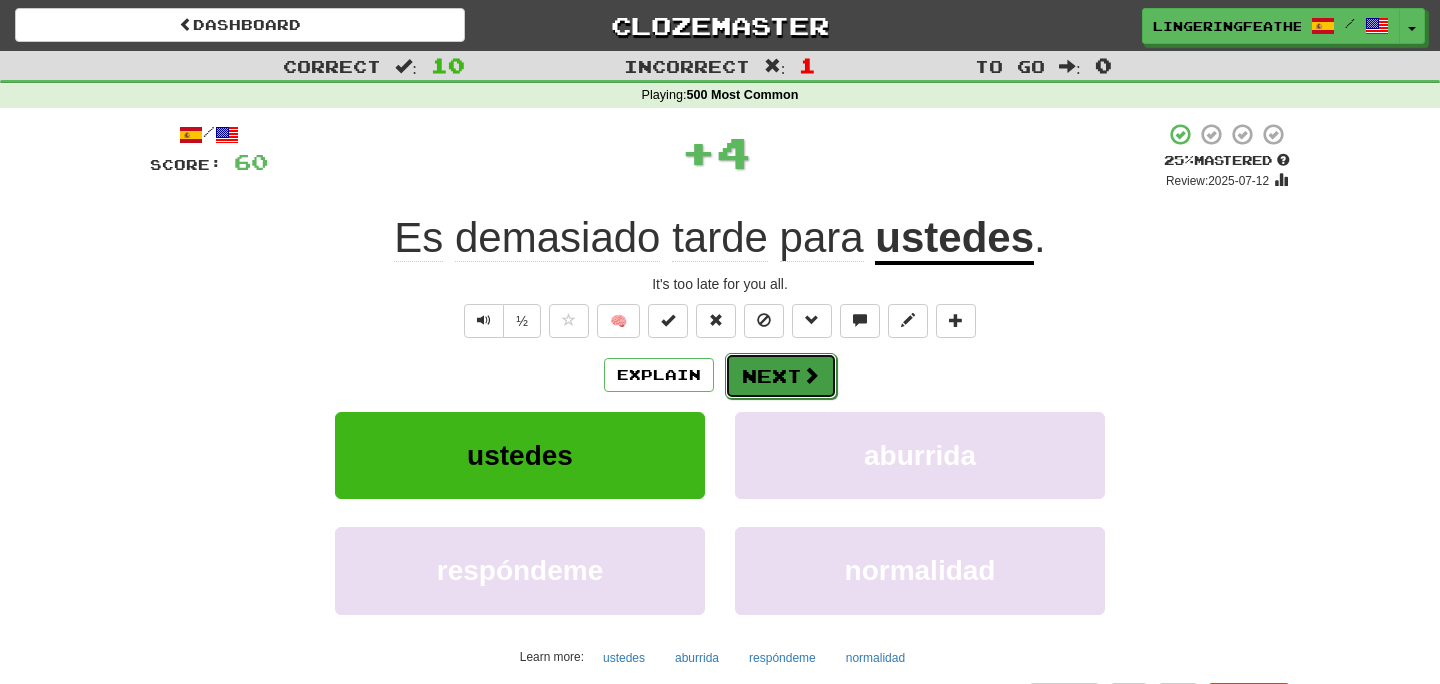 click on "Next" at bounding box center (781, 376) 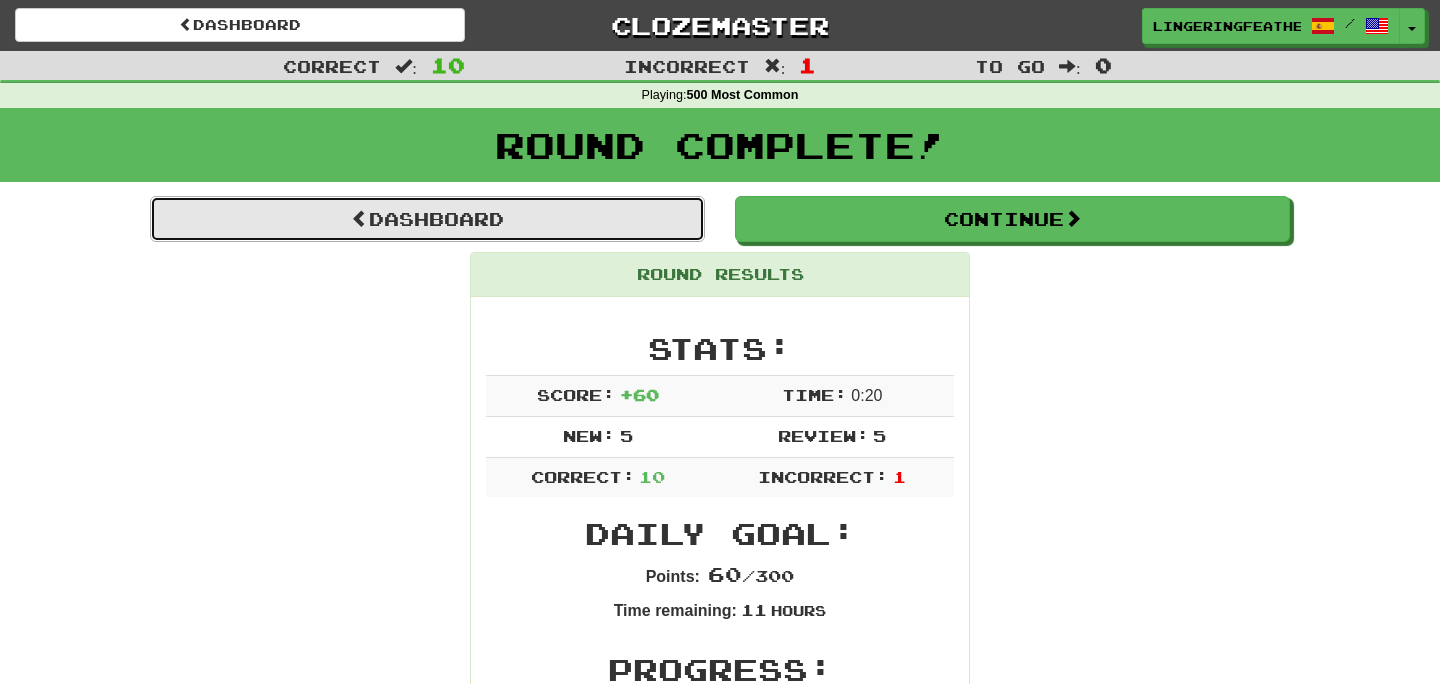 click on "Dashboard" at bounding box center [427, 219] 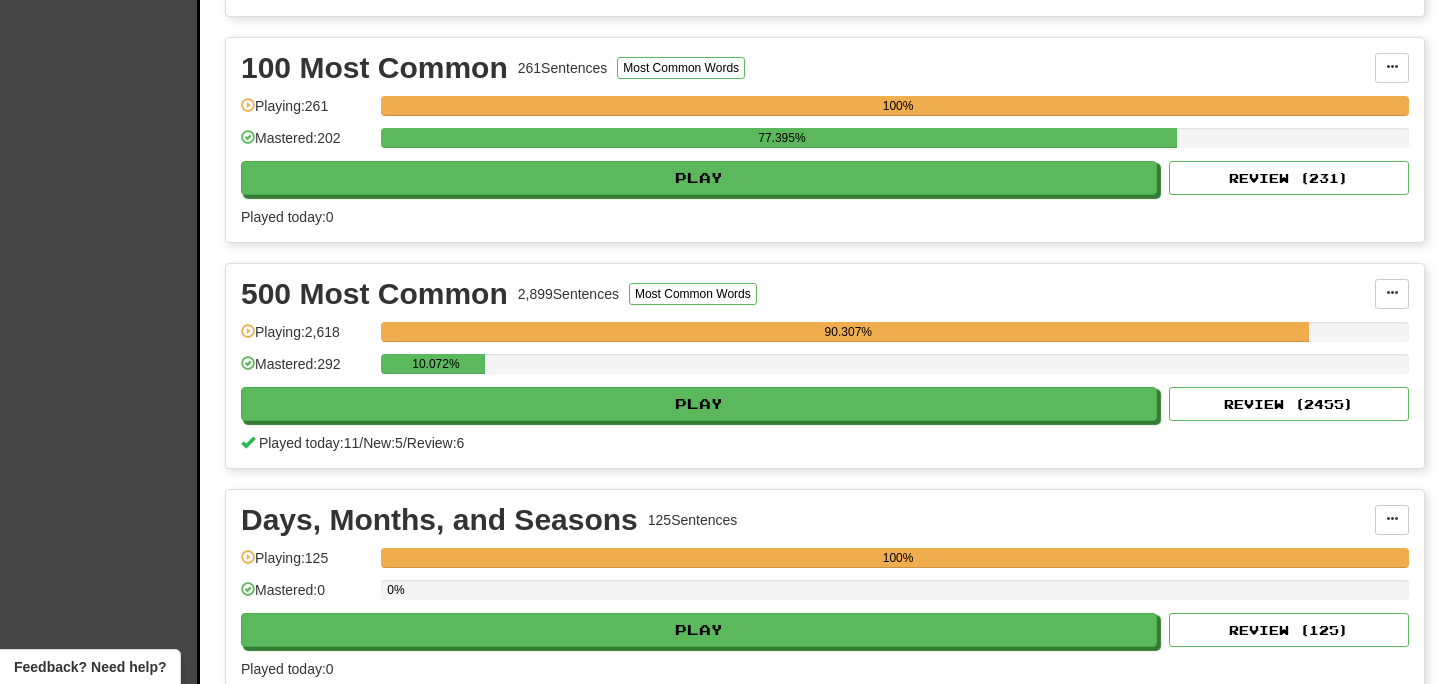 scroll, scrollTop: 709, scrollLeft: 0, axis: vertical 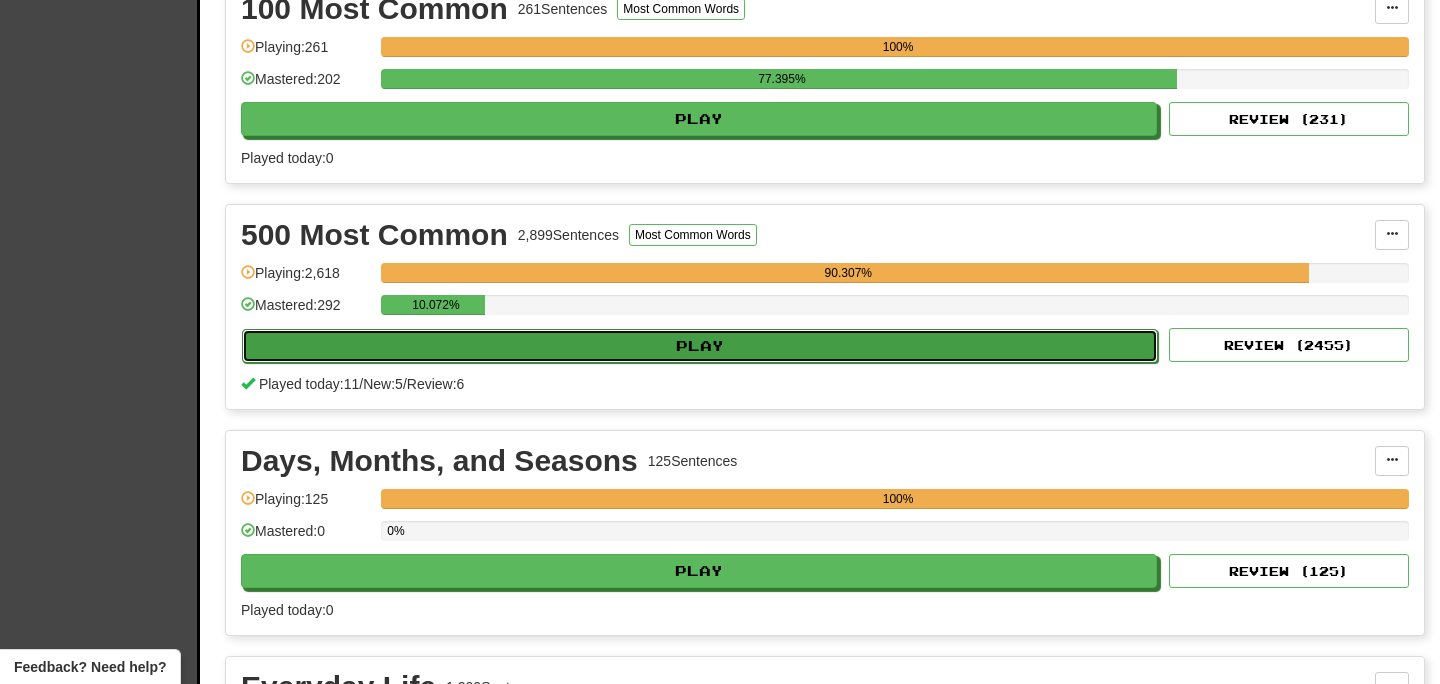 click on "Play" at bounding box center [700, 346] 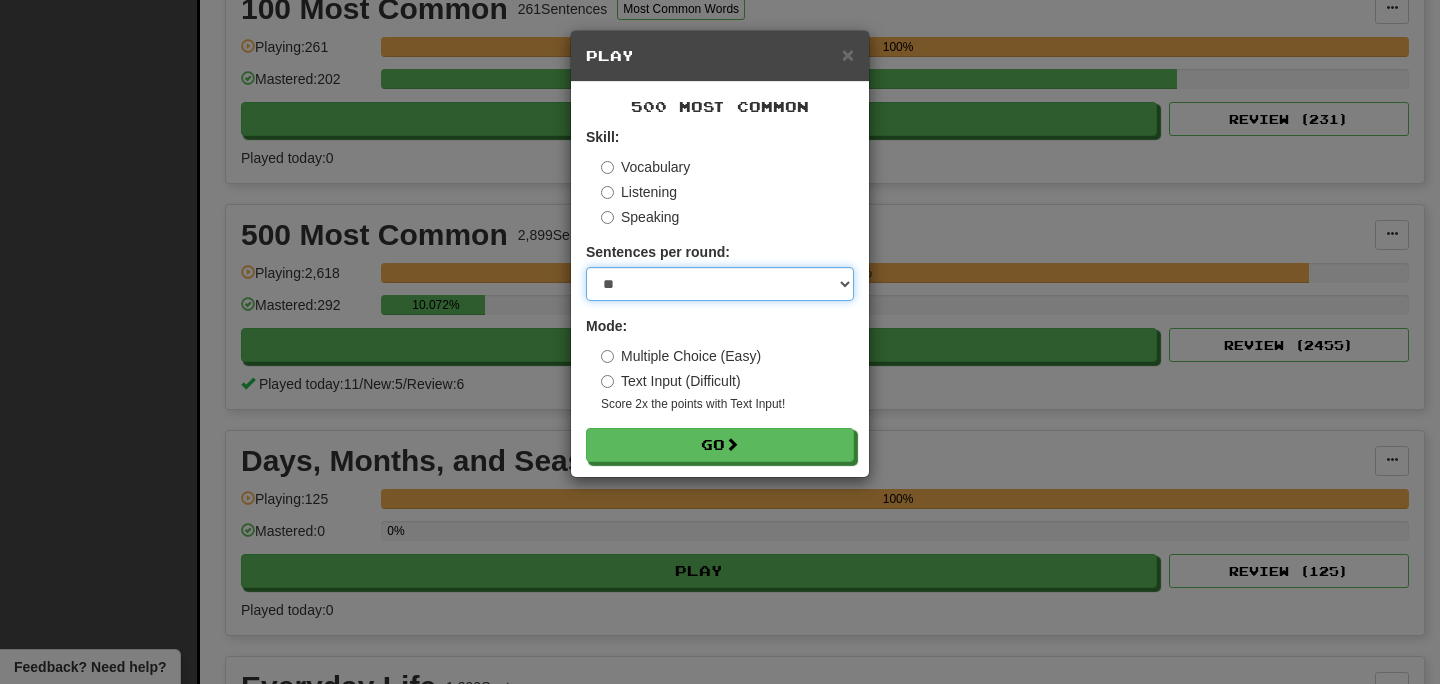 click on "* ** ** ** ** ** *** ********" at bounding box center (720, 284) 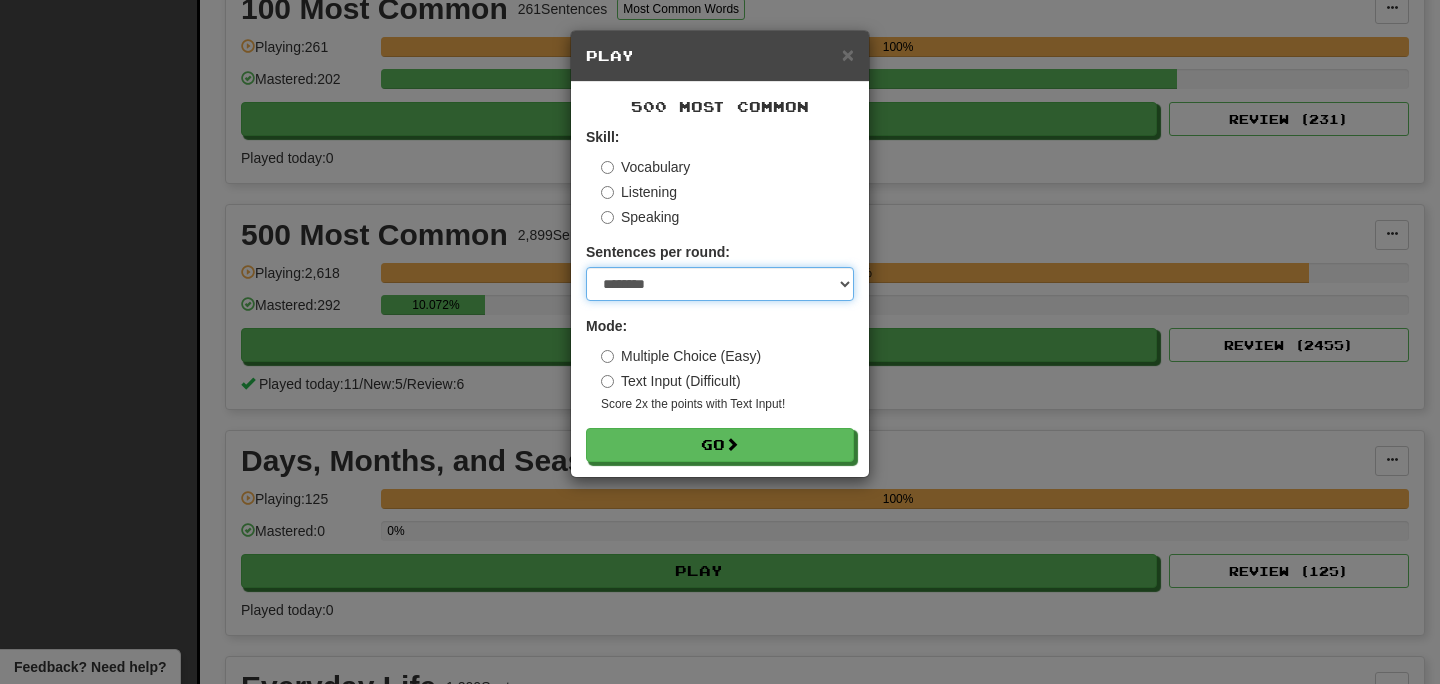 click on "* ** ** ** ** ** *** ********" at bounding box center [720, 284] 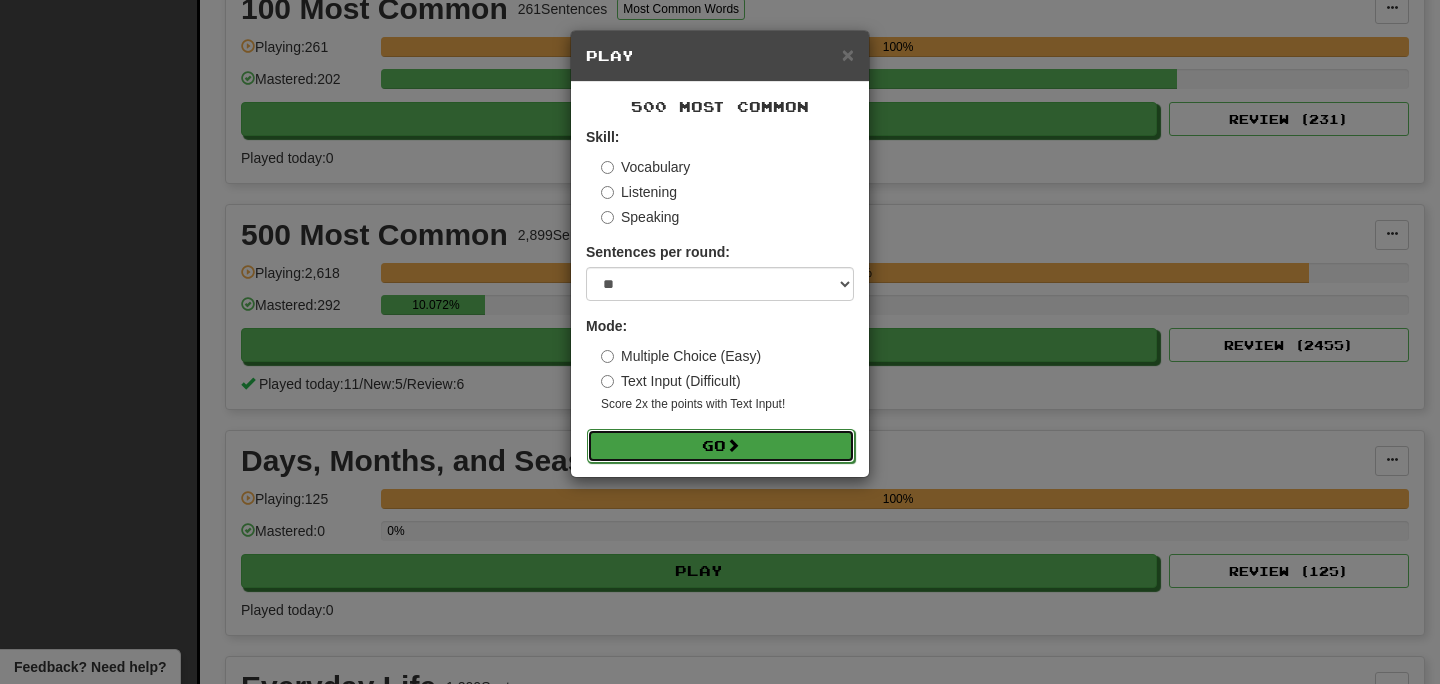 click on "Go" at bounding box center (721, 446) 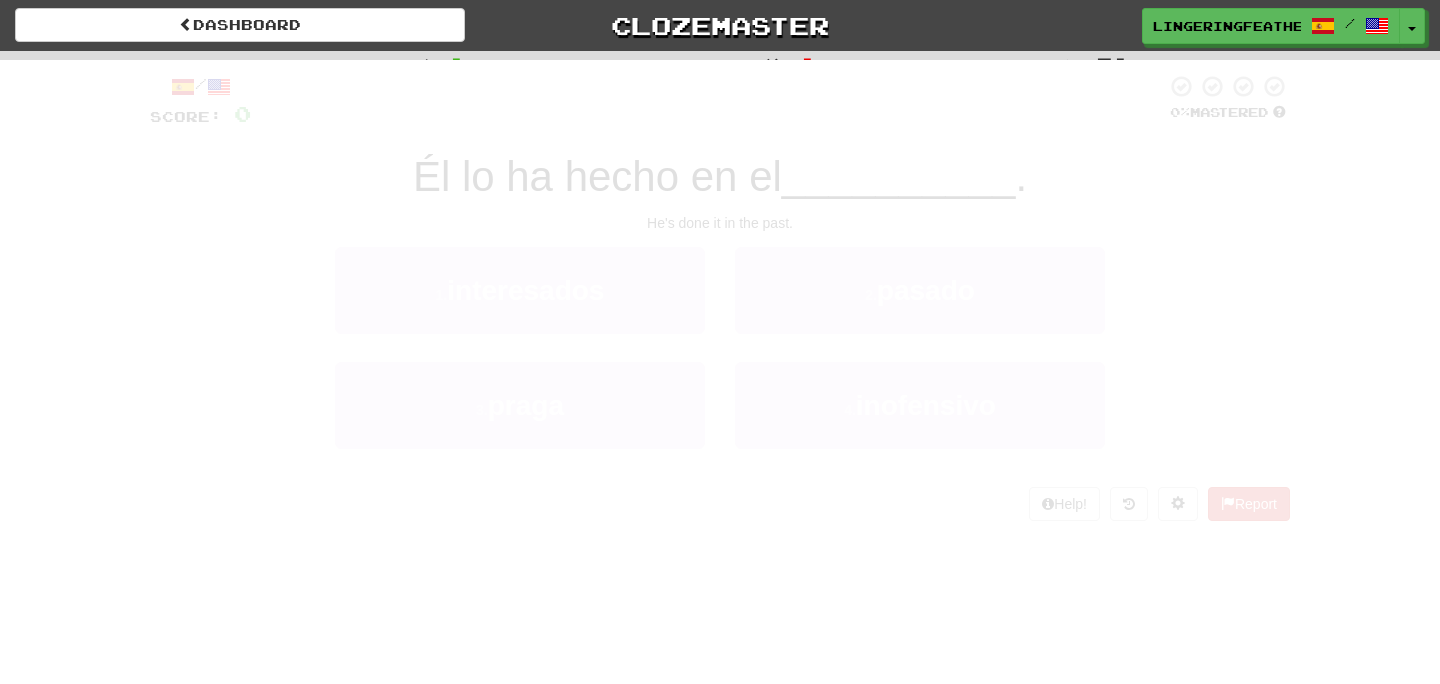 scroll, scrollTop: 0, scrollLeft: 0, axis: both 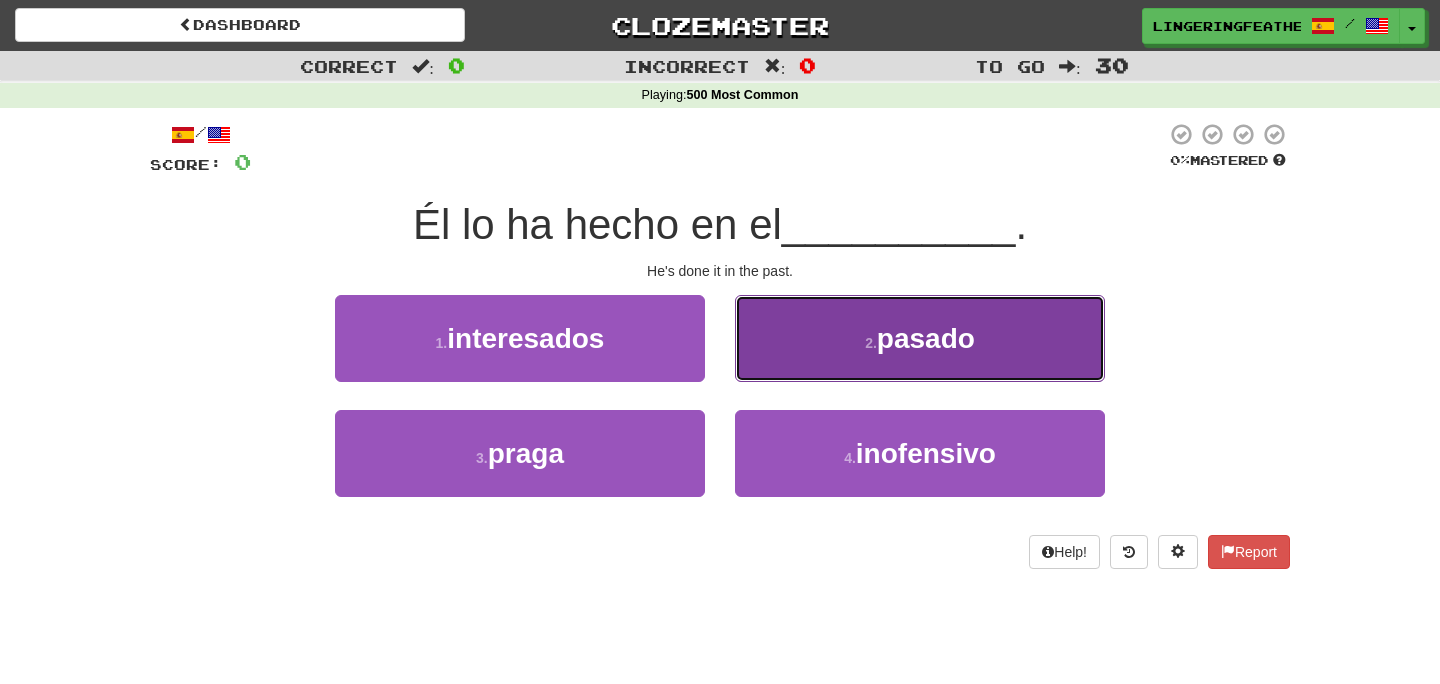 click on "2 .  pasado" at bounding box center (920, 338) 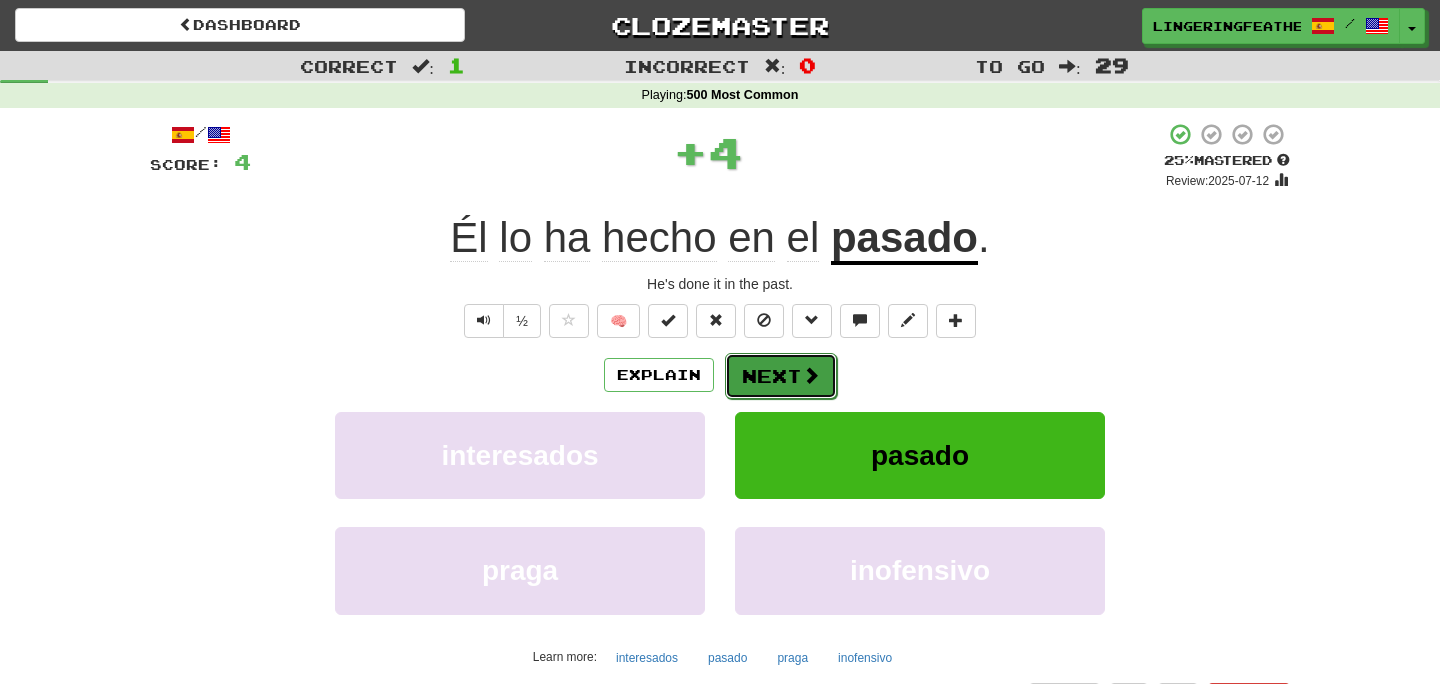 click on "Next" at bounding box center (781, 376) 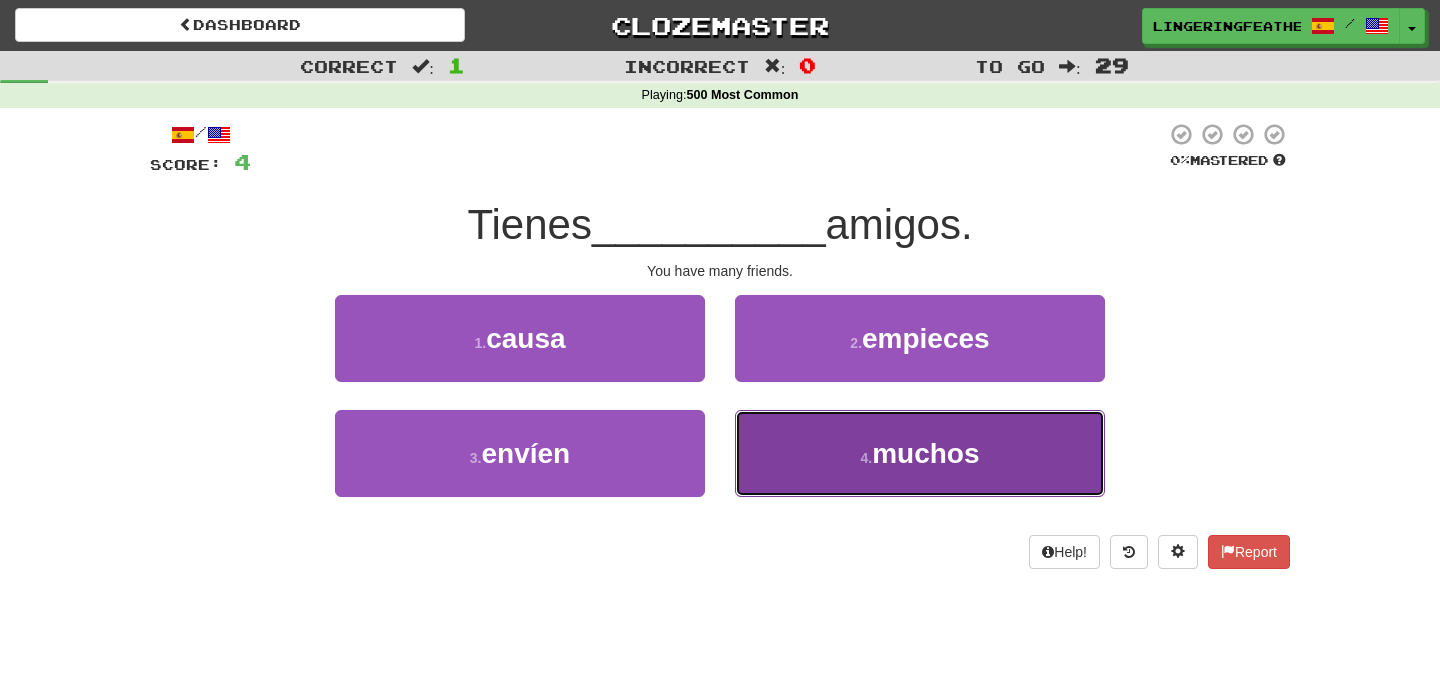 click on "4 .  muchos" at bounding box center (920, 453) 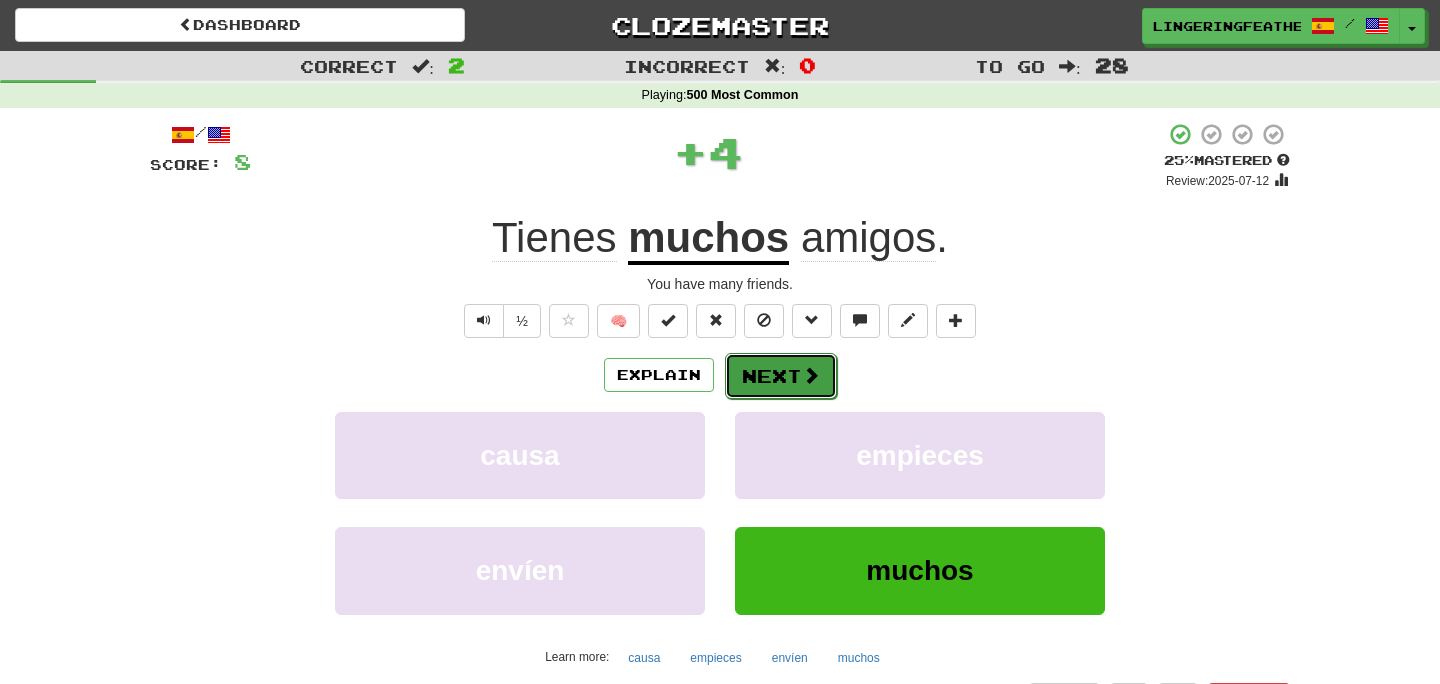 click on "Next" at bounding box center (781, 376) 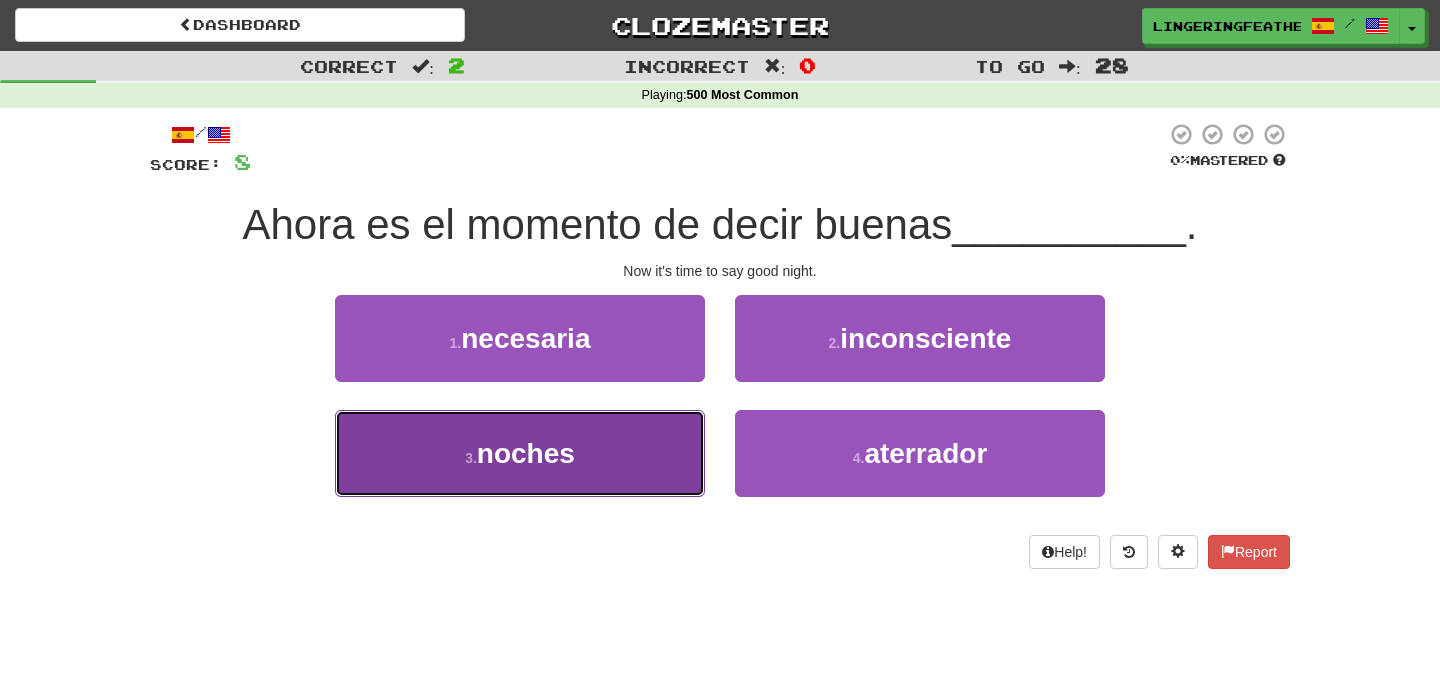 click on "3 .  noches" at bounding box center [520, 453] 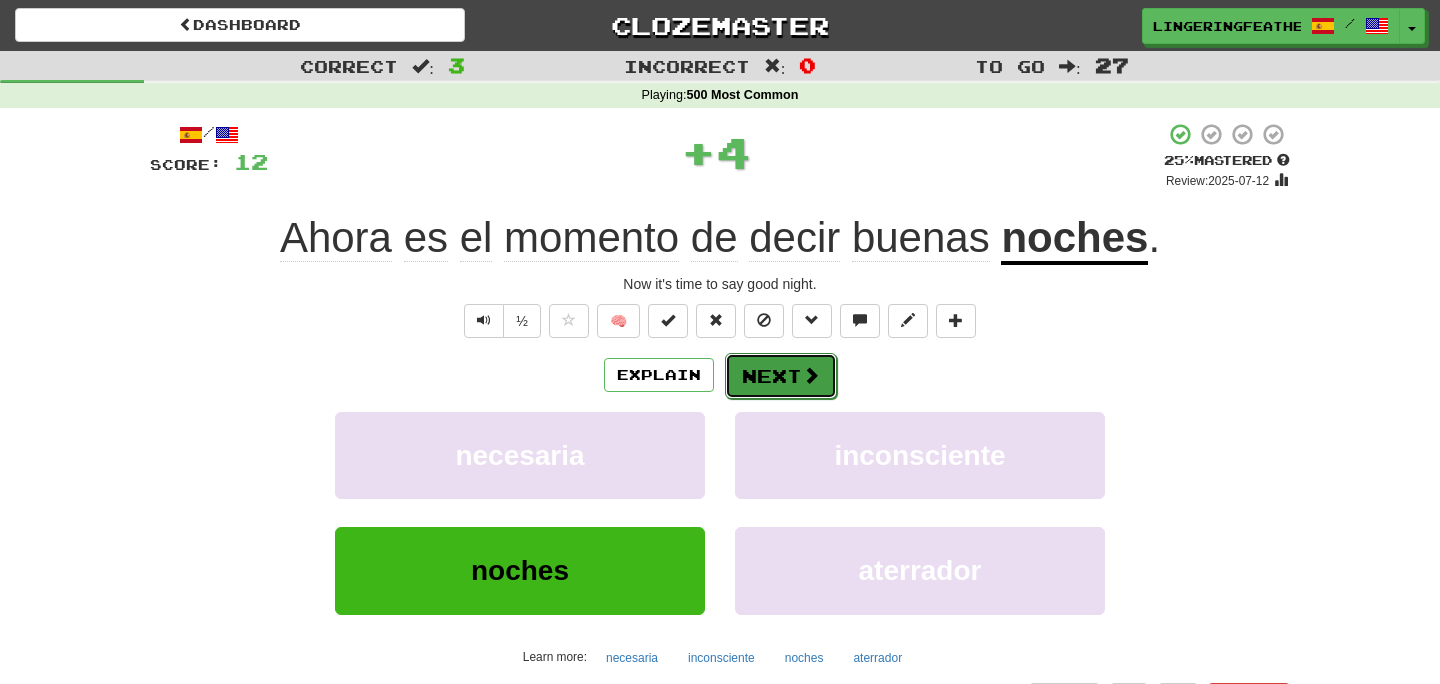 click at bounding box center (811, 375) 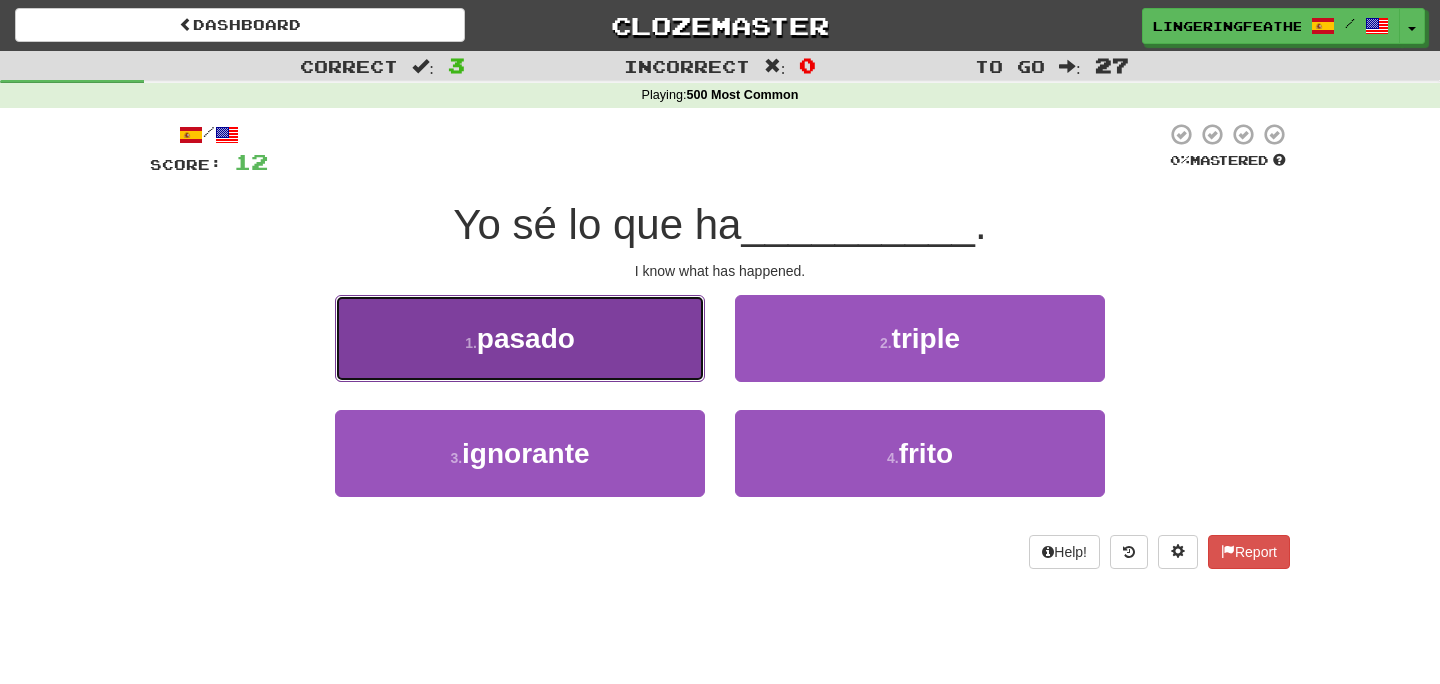 click on "1 .  pasado" at bounding box center [520, 338] 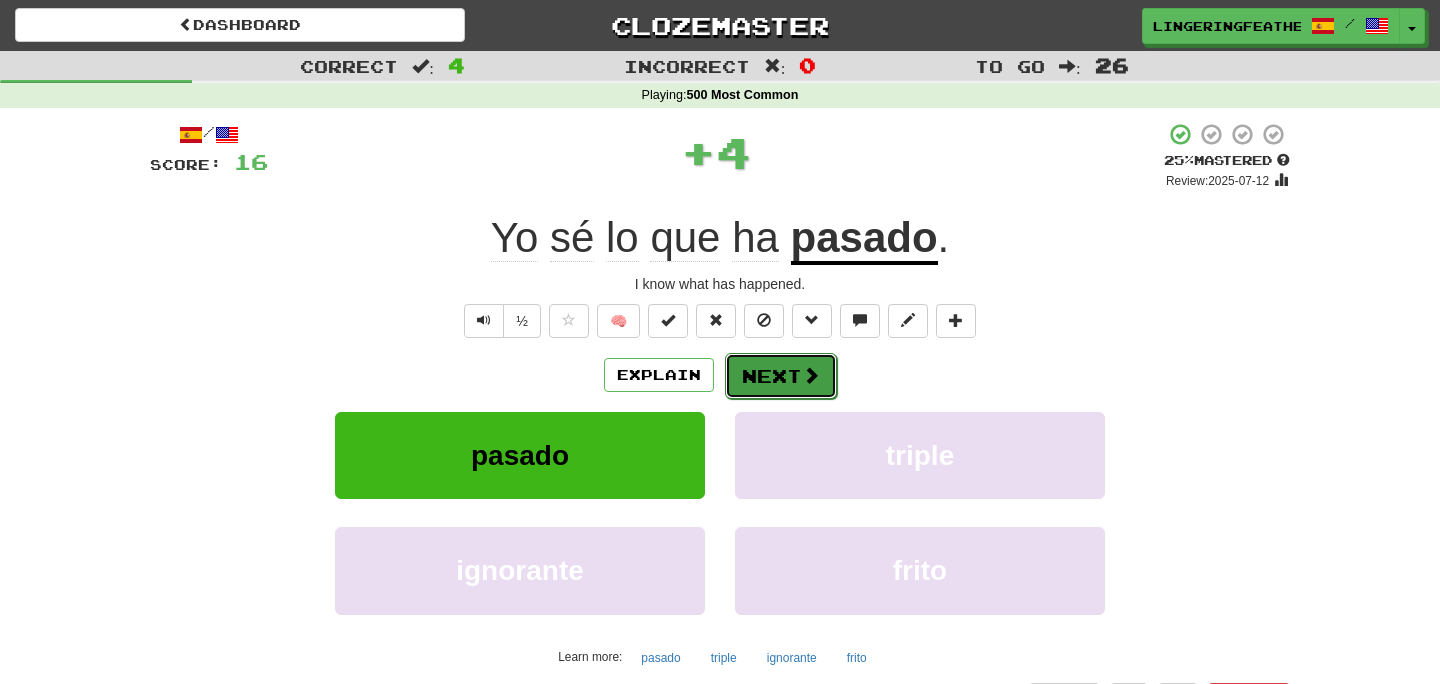 click on "Next" at bounding box center (781, 376) 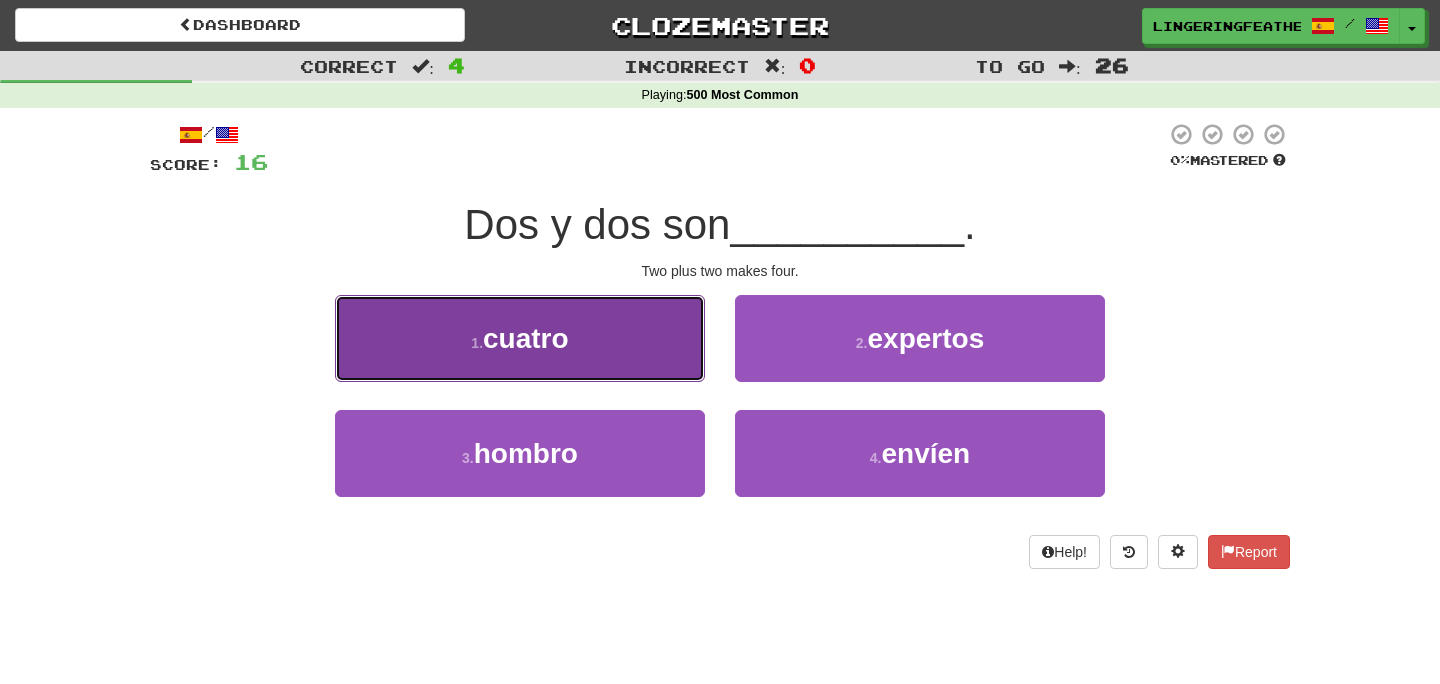 click on "1 .  cuatro" at bounding box center [520, 338] 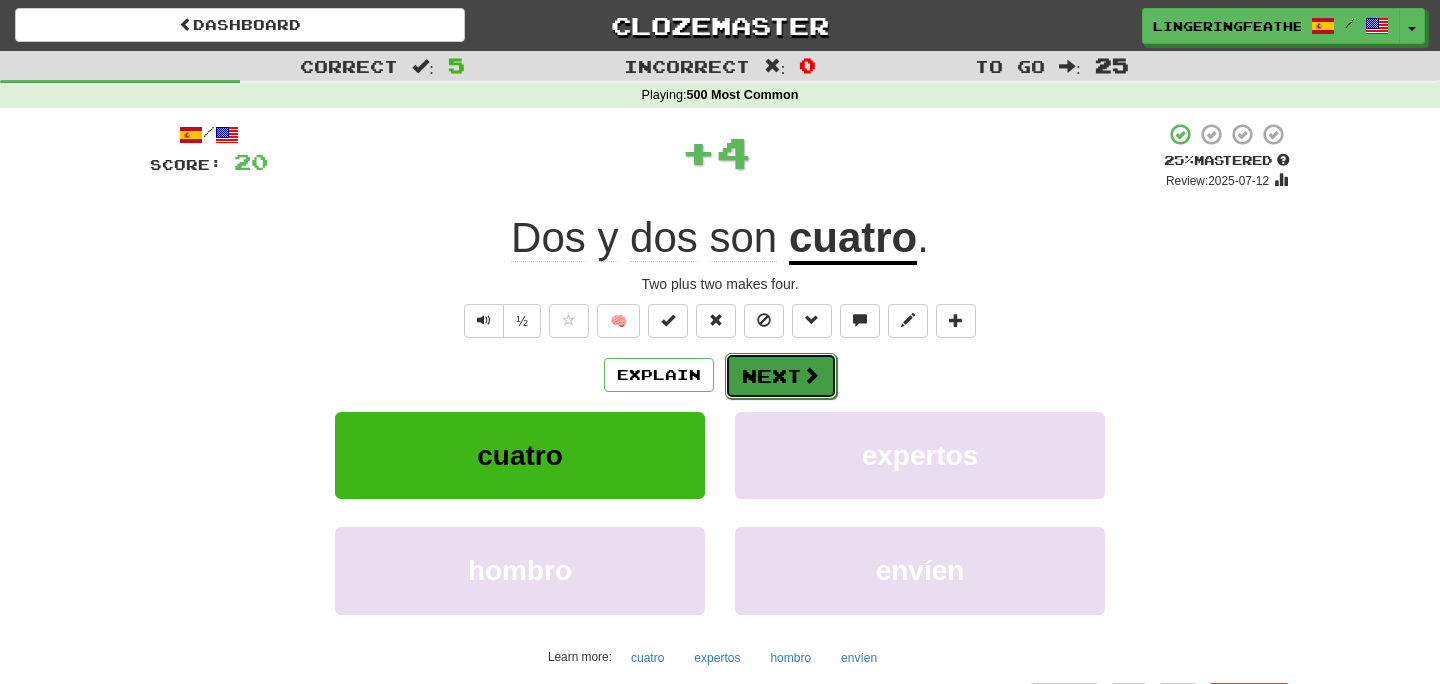 click on "Next" at bounding box center [781, 376] 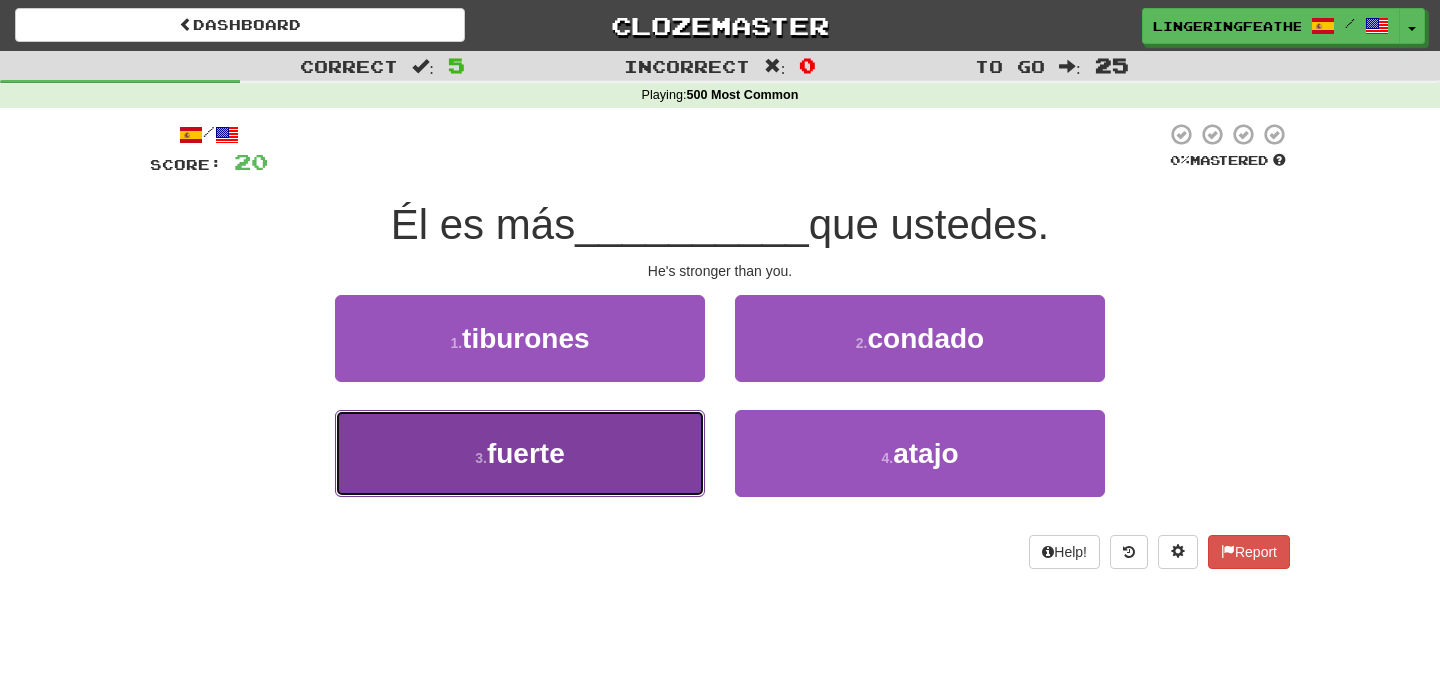 click on "3 .  fuerte" at bounding box center (520, 453) 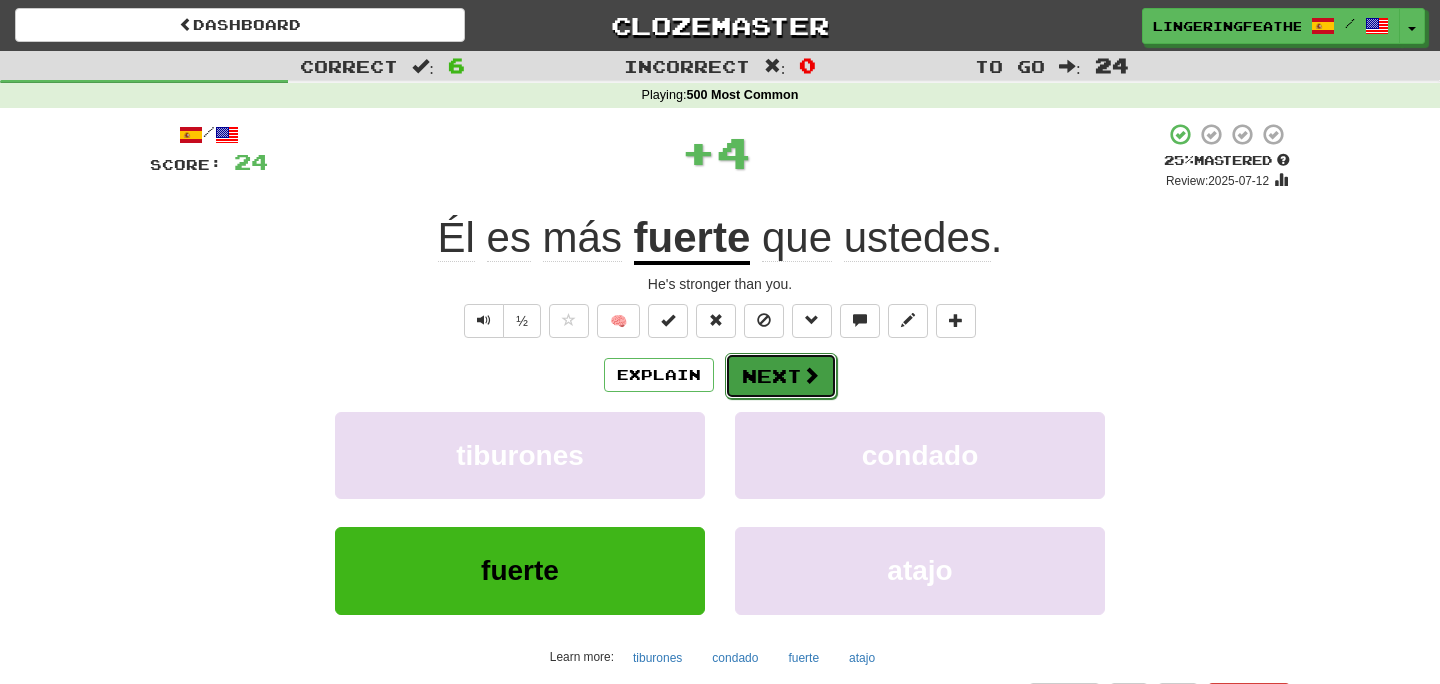 click on "Next" at bounding box center (781, 376) 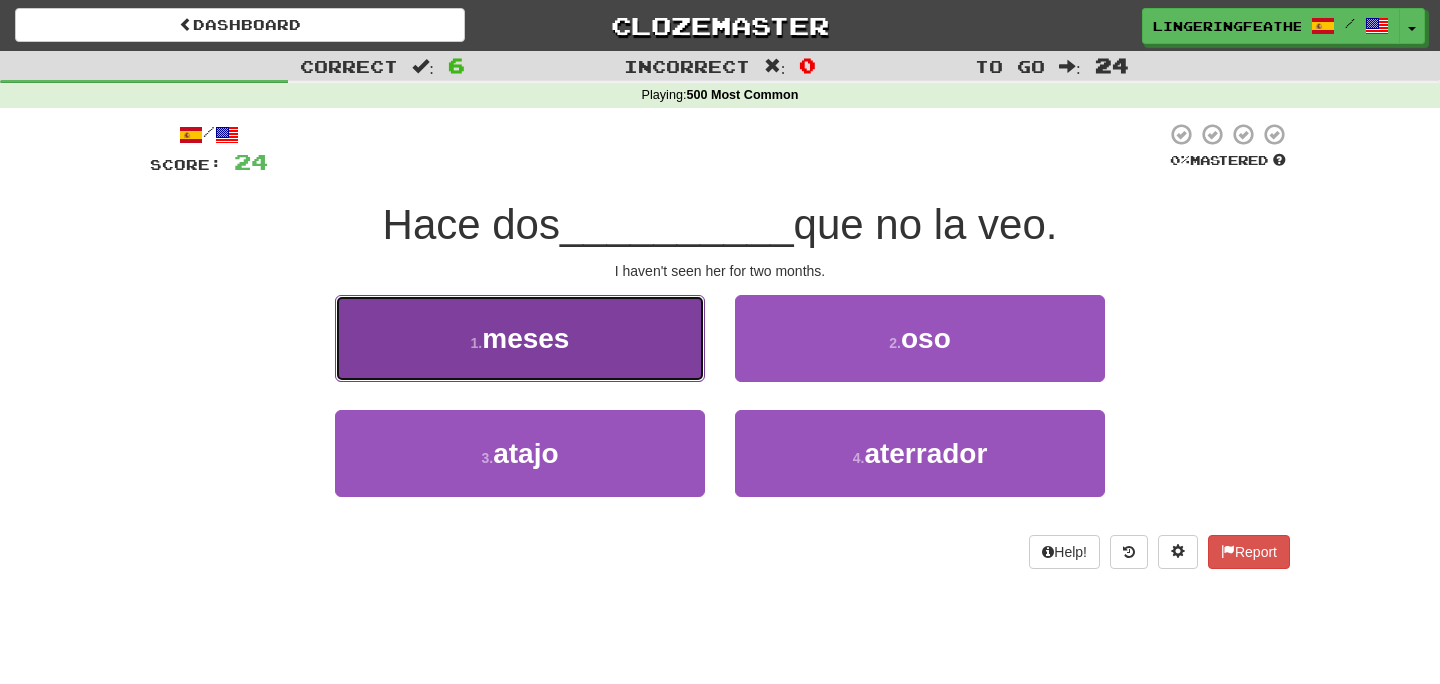 click on "1 .  meses" at bounding box center (520, 338) 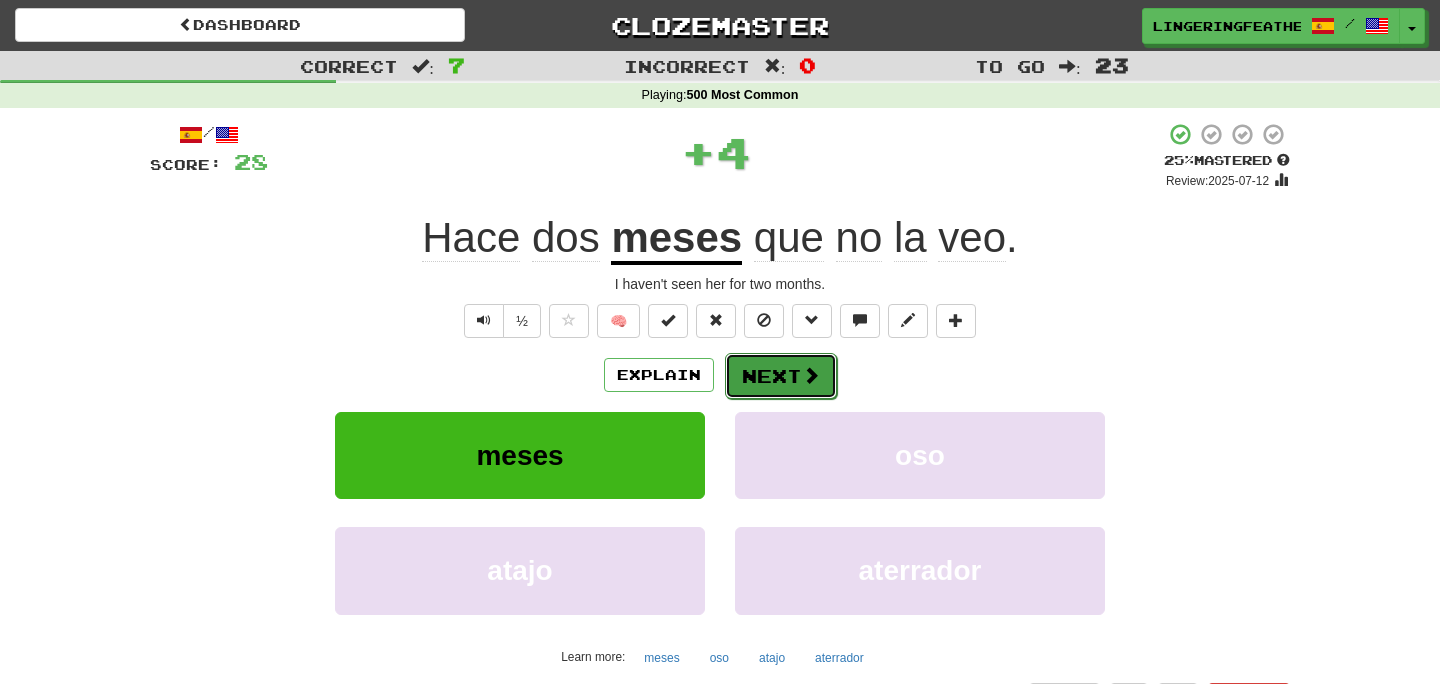 click on "Next" at bounding box center [781, 376] 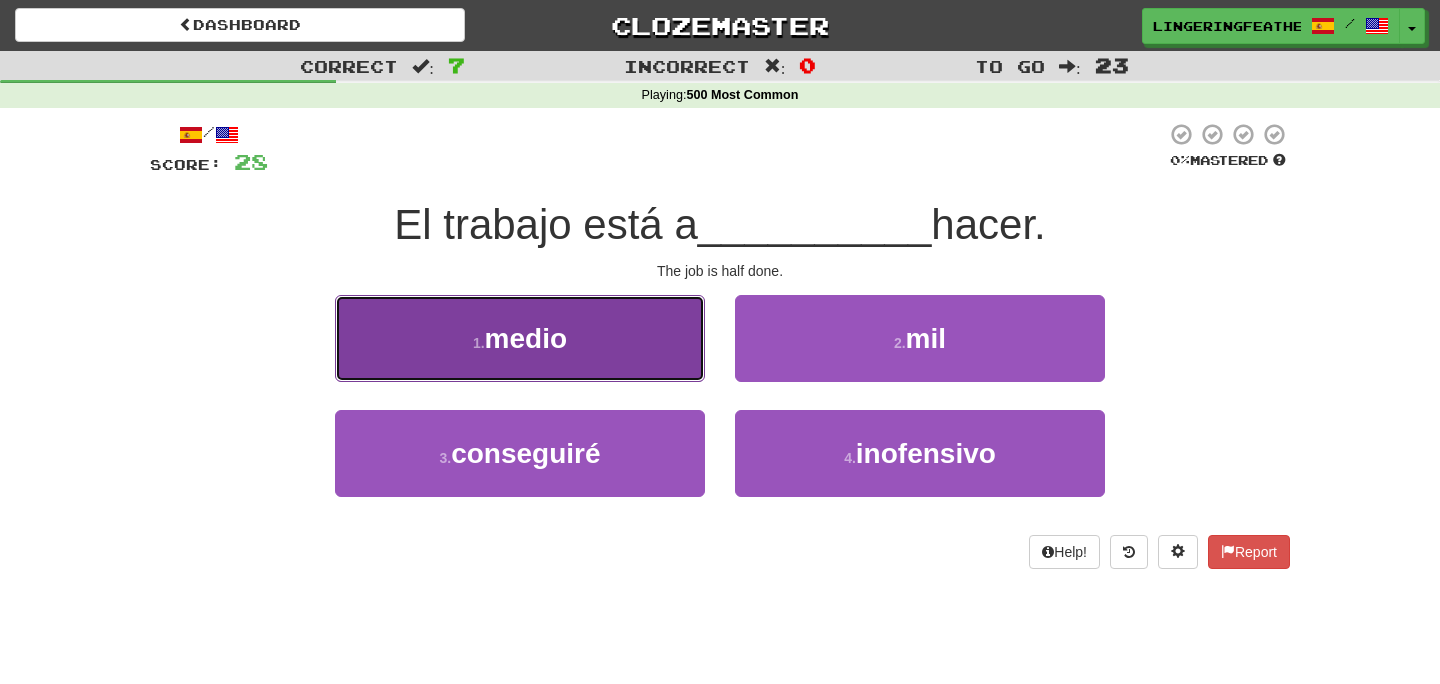 click on "1 .  medio" at bounding box center [520, 338] 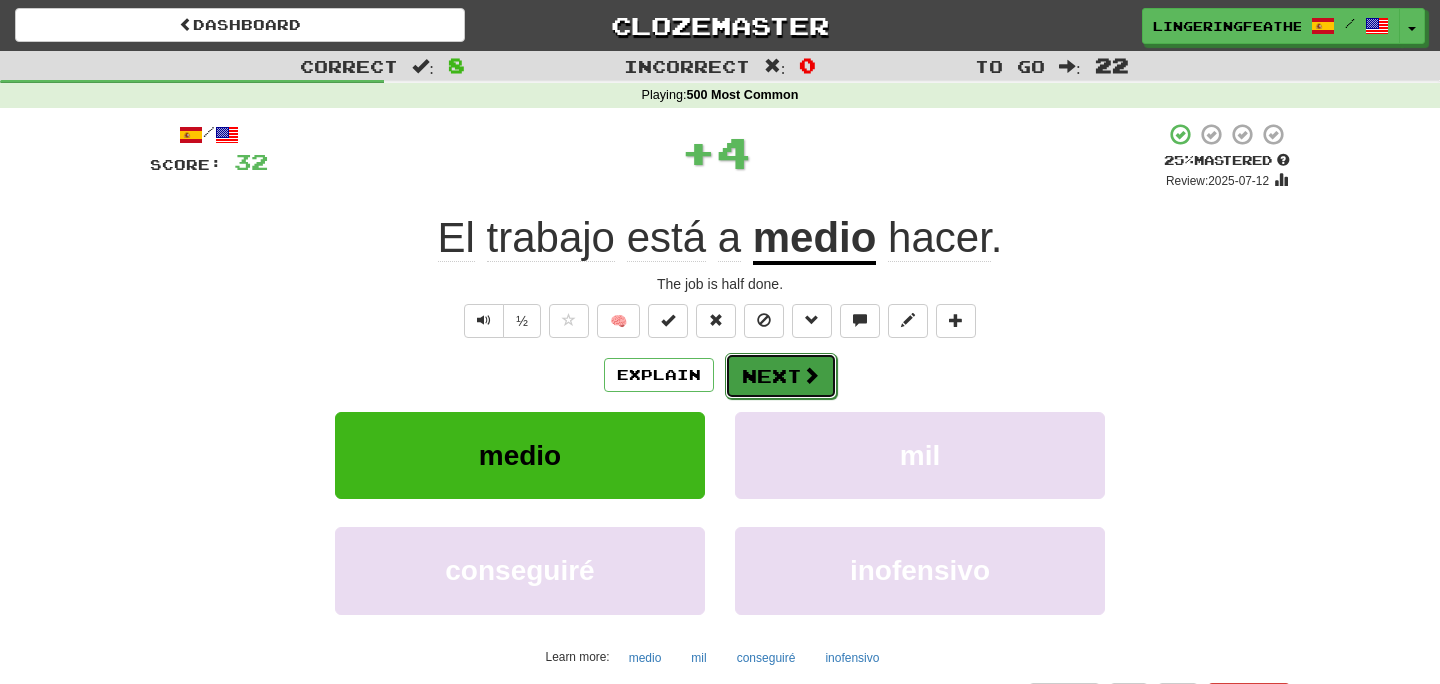 click on "Next" at bounding box center (781, 376) 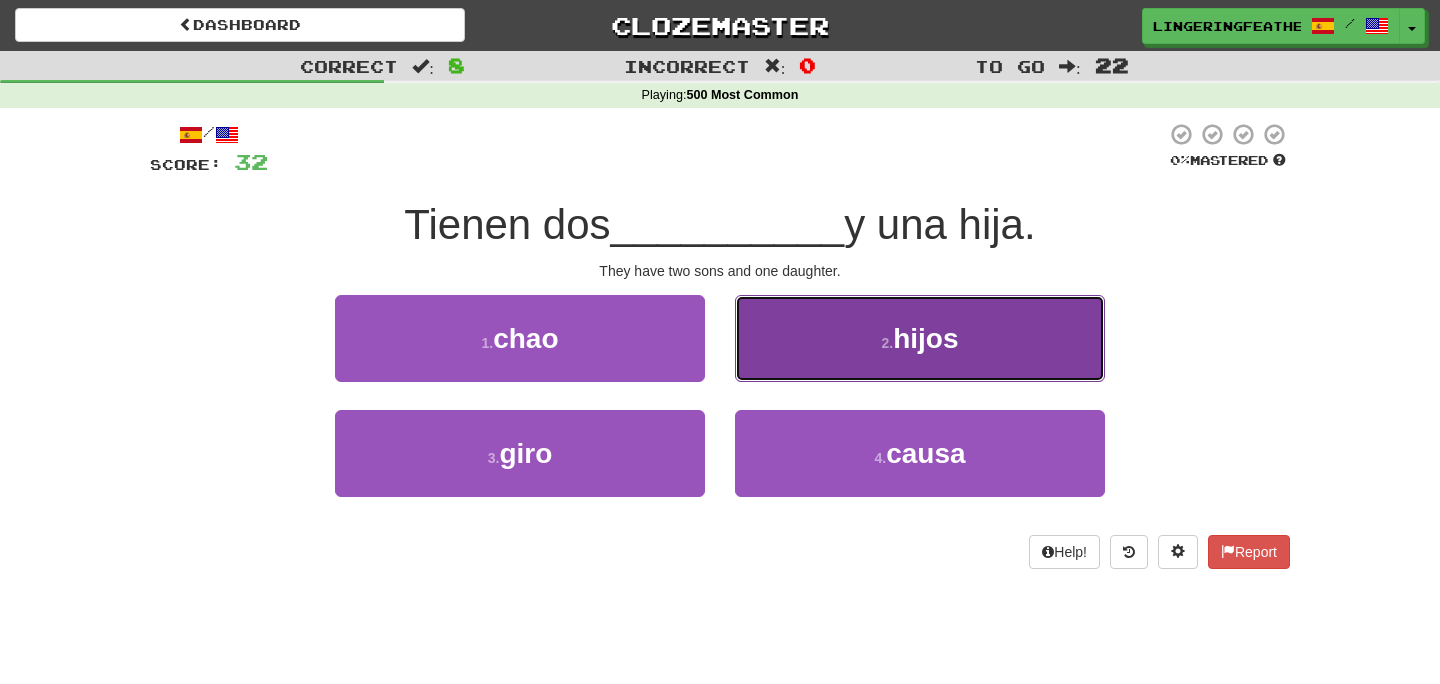 click on "2 .  hijos" at bounding box center (920, 338) 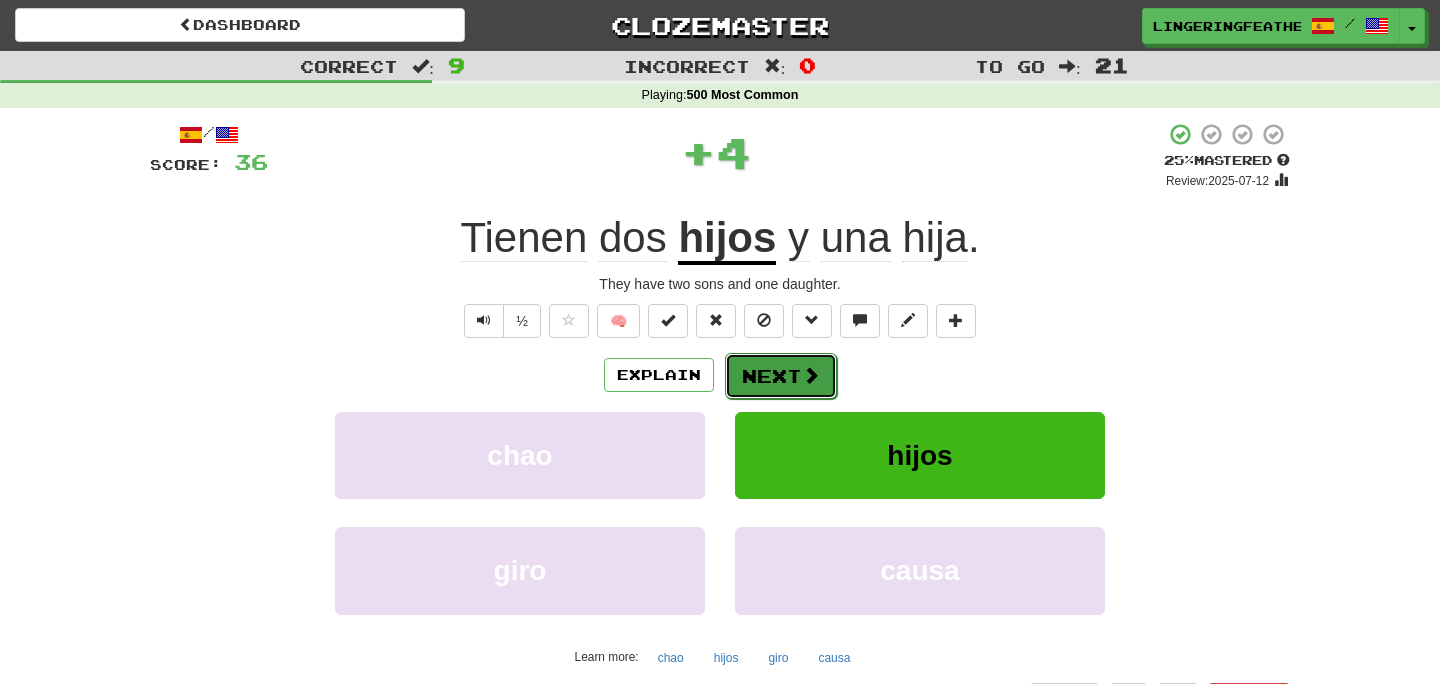 click on "Next" at bounding box center (781, 376) 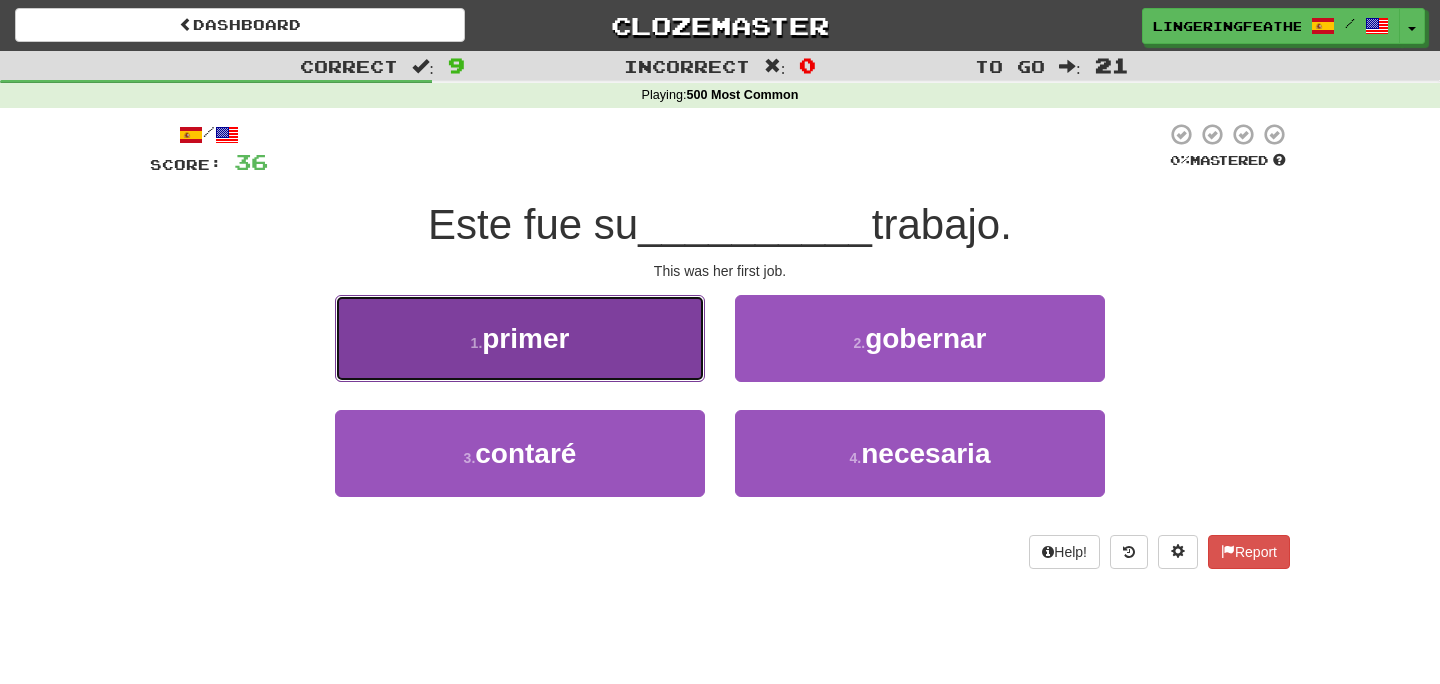 click on "1 .  primer" at bounding box center [520, 338] 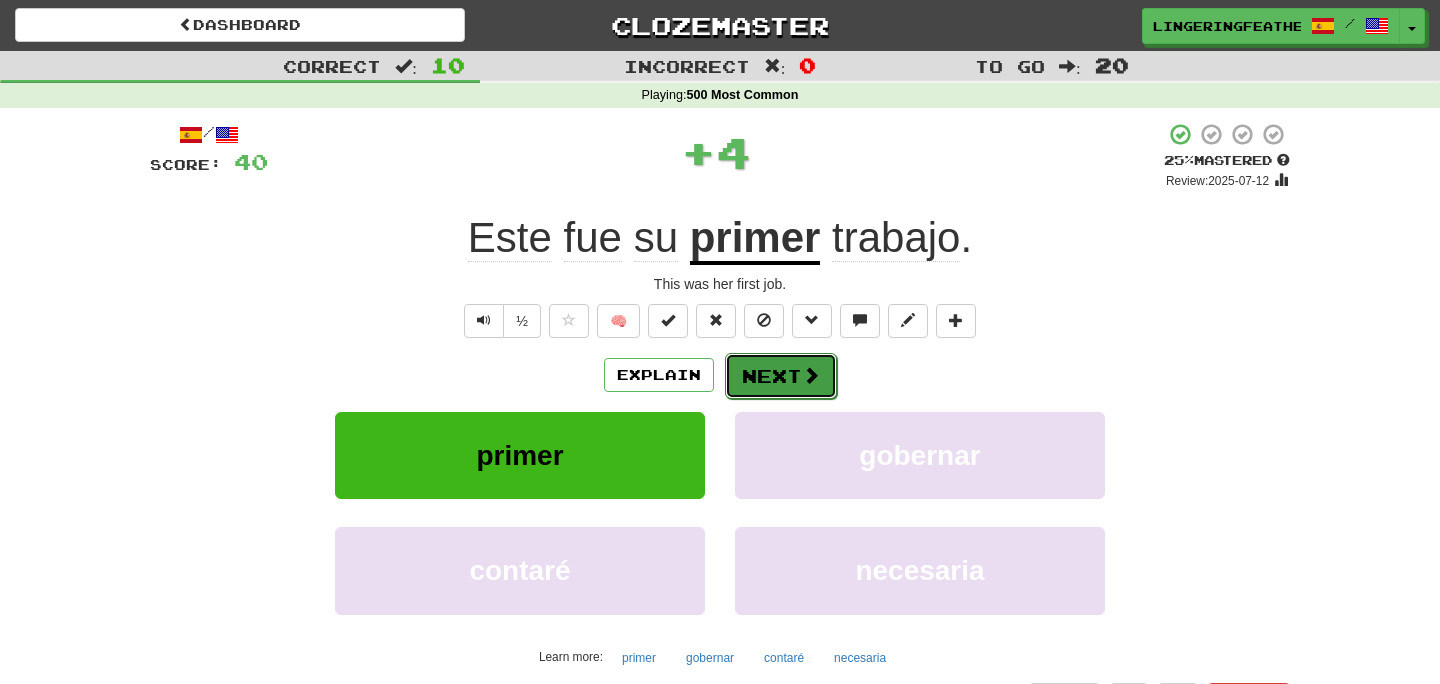 click on "Next" at bounding box center (781, 376) 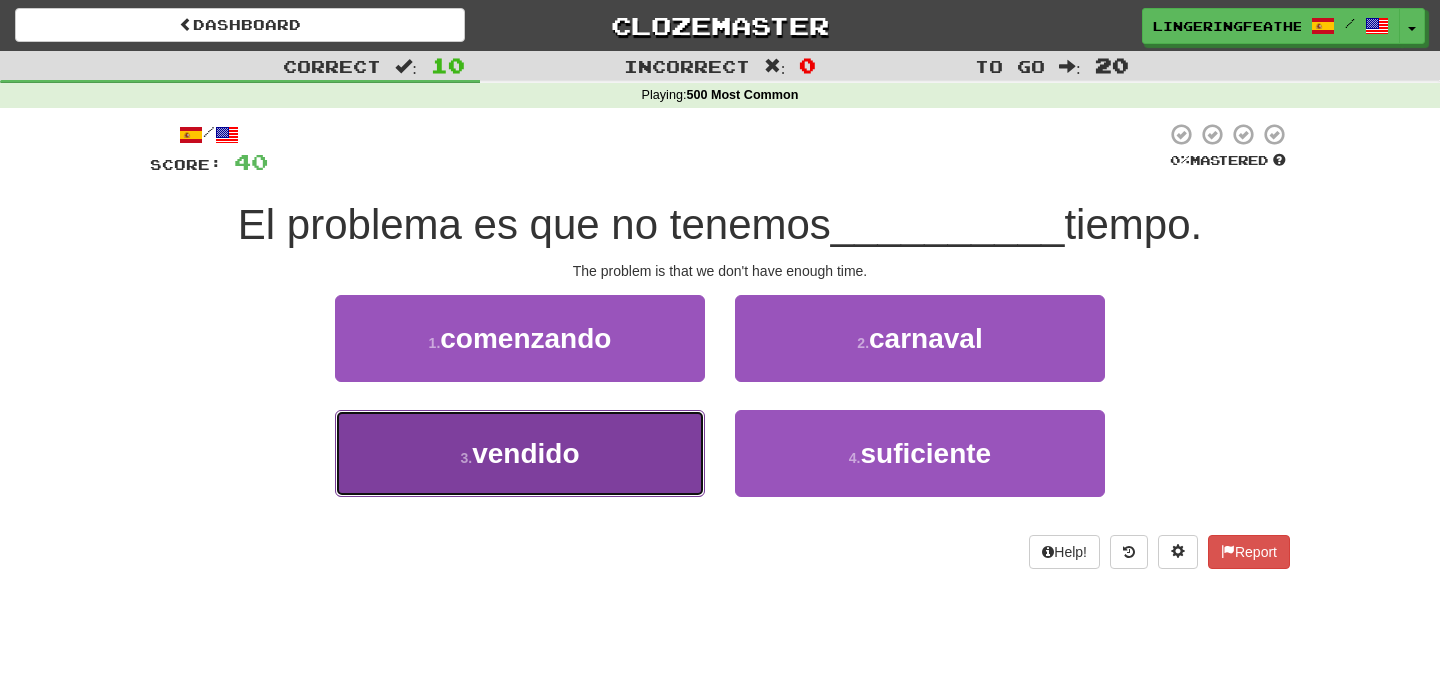 click on "3 .  vendido" at bounding box center (520, 453) 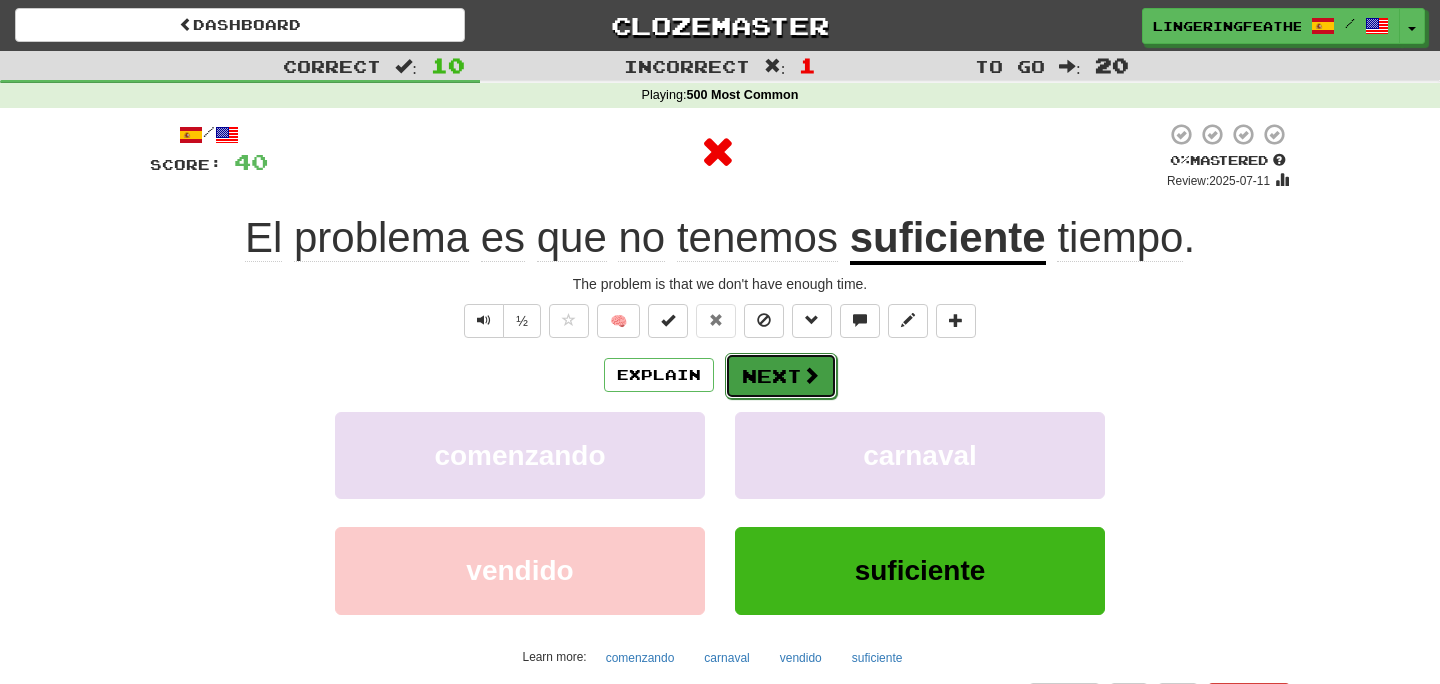 click on "Next" at bounding box center (781, 376) 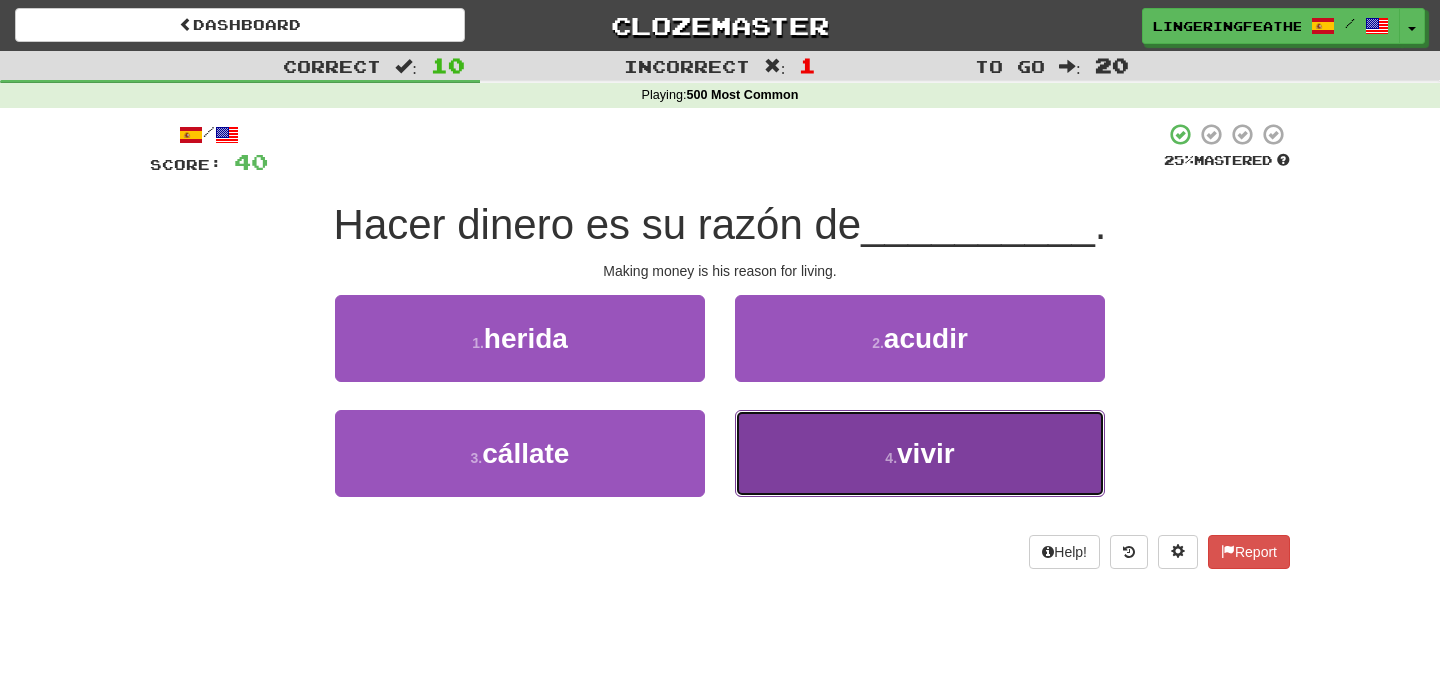 click on "4 .  vivir" at bounding box center (920, 453) 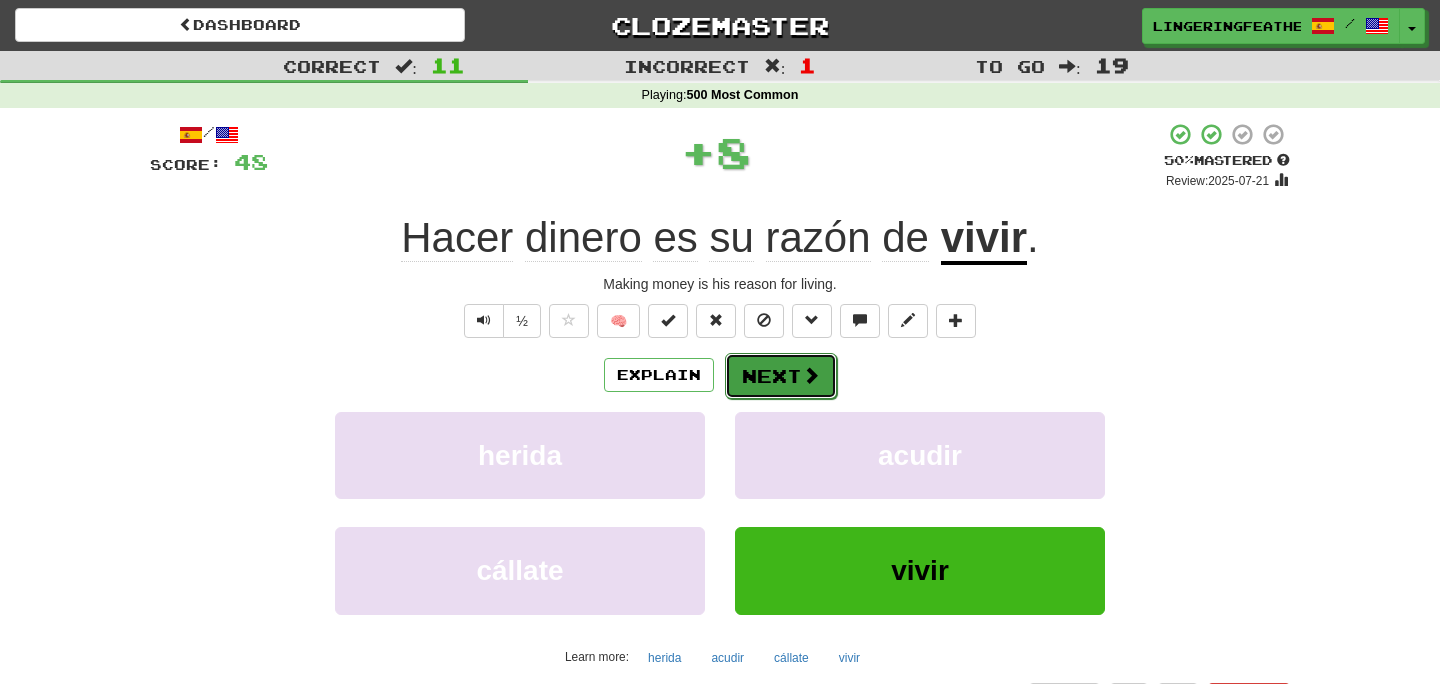 click at bounding box center (811, 375) 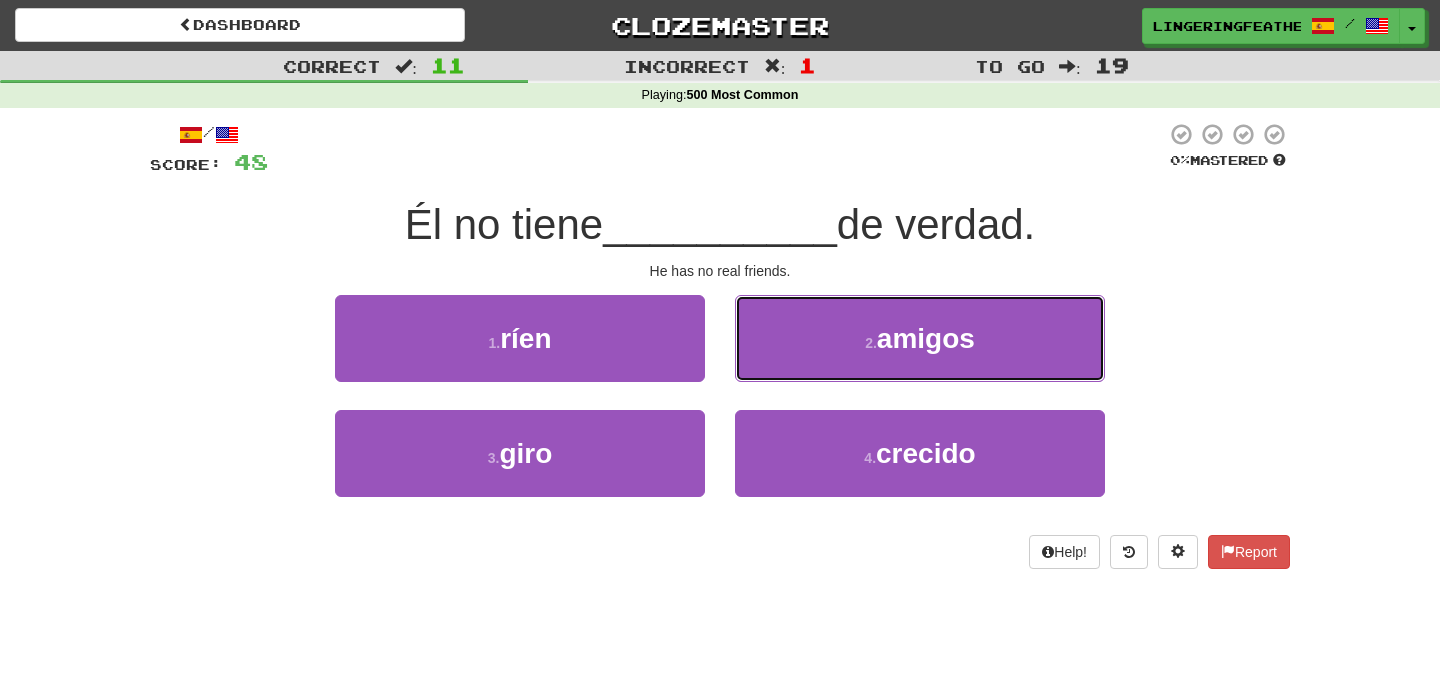 click on "2 .  amigos" at bounding box center (920, 338) 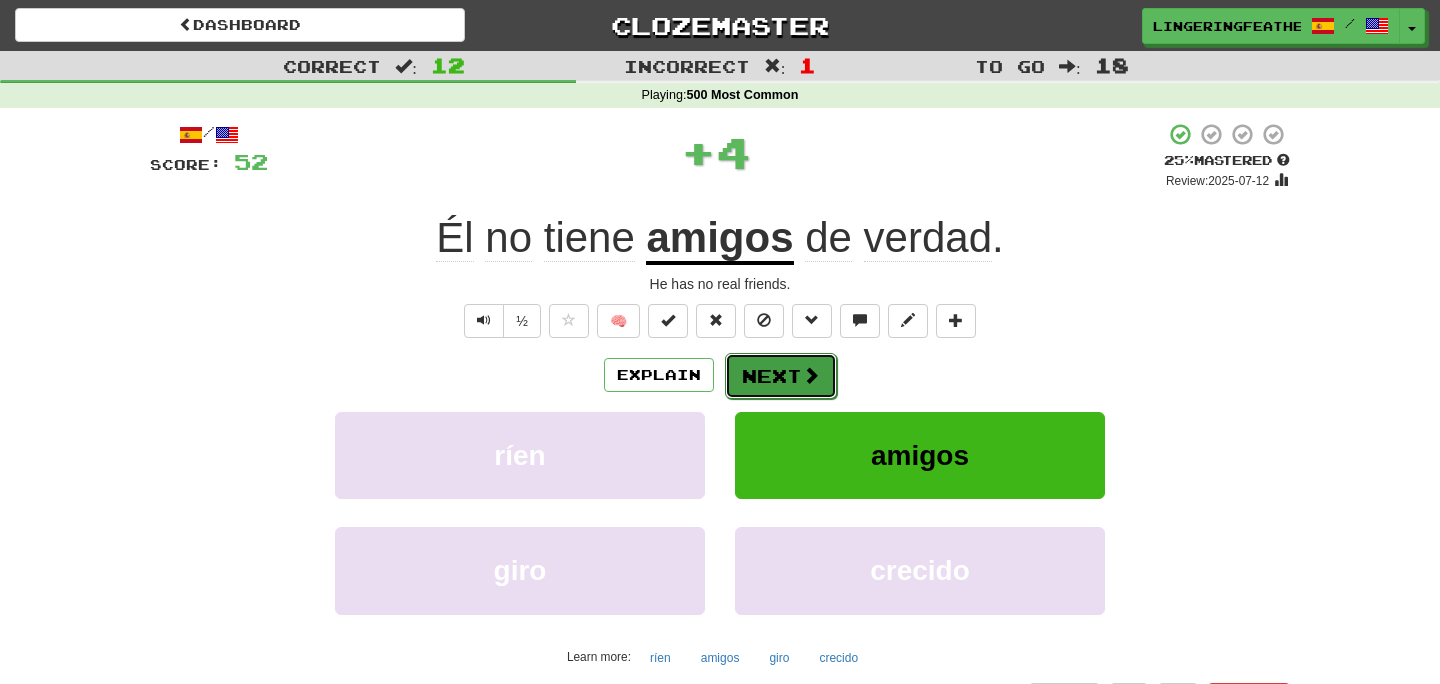 click on "Next" at bounding box center (781, 376) 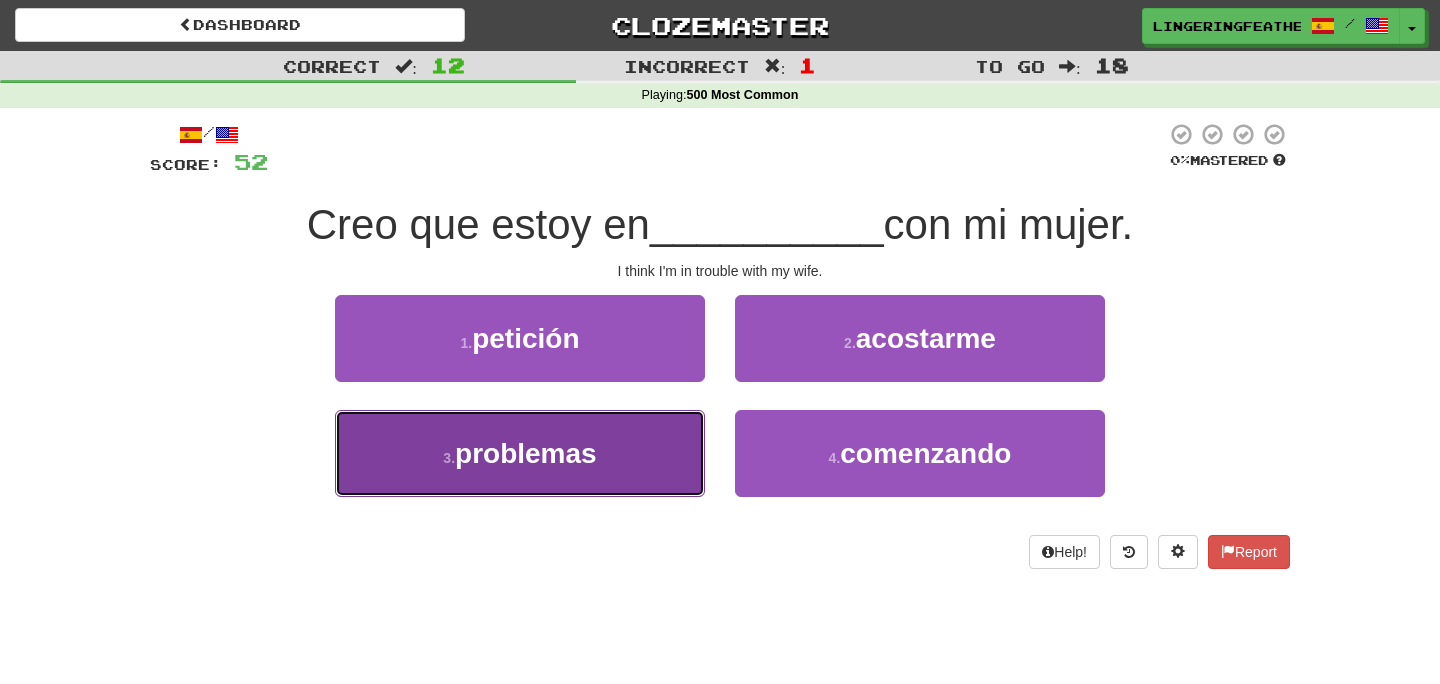 click on "3 .  problemas" at bounding box center [520, 453] 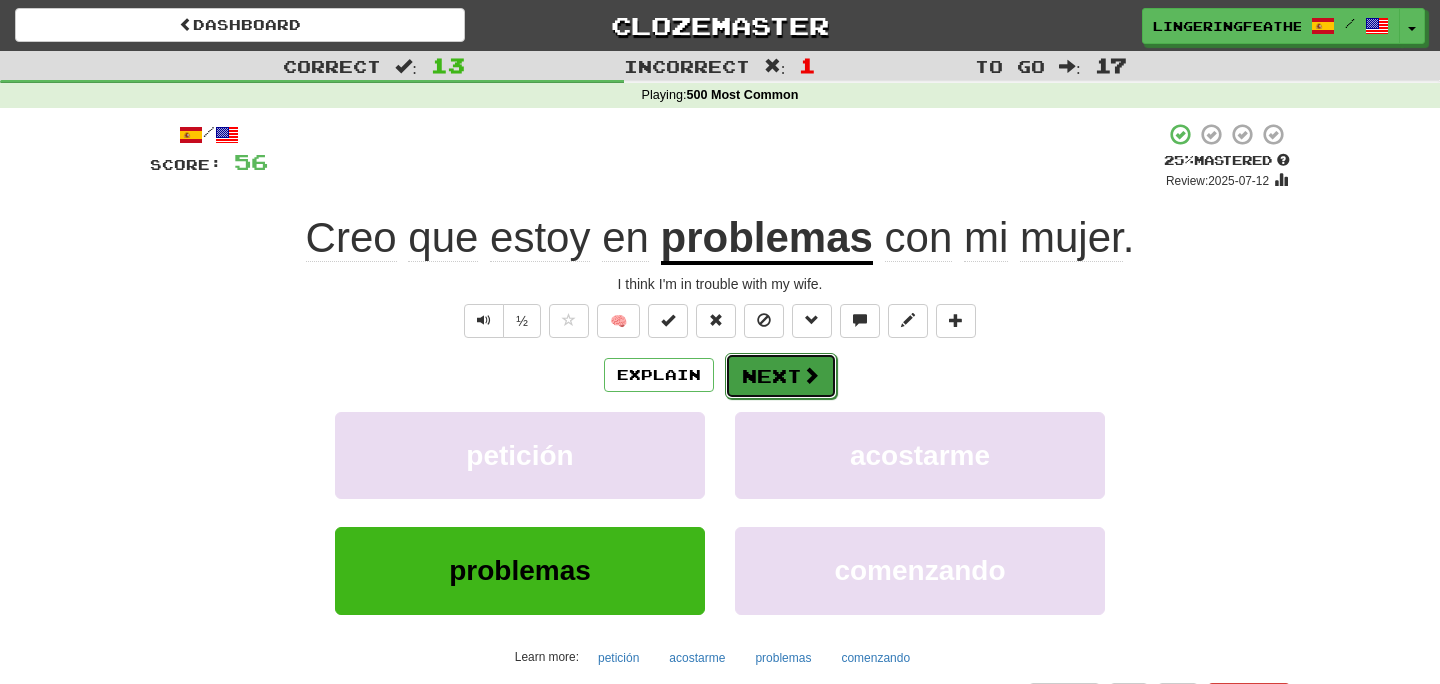 click on "Next" at bounding box center [781, 376] 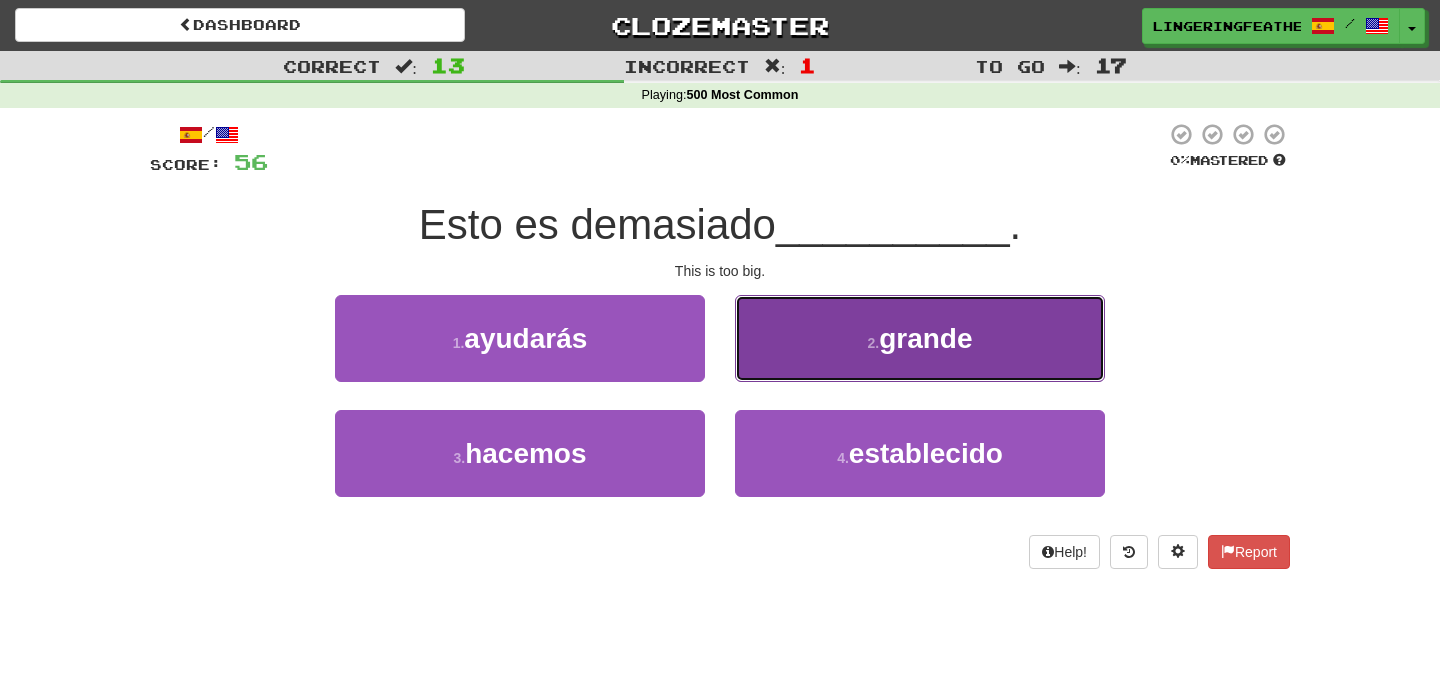 click on "2 .  grande" at bounding box center (920, 338) 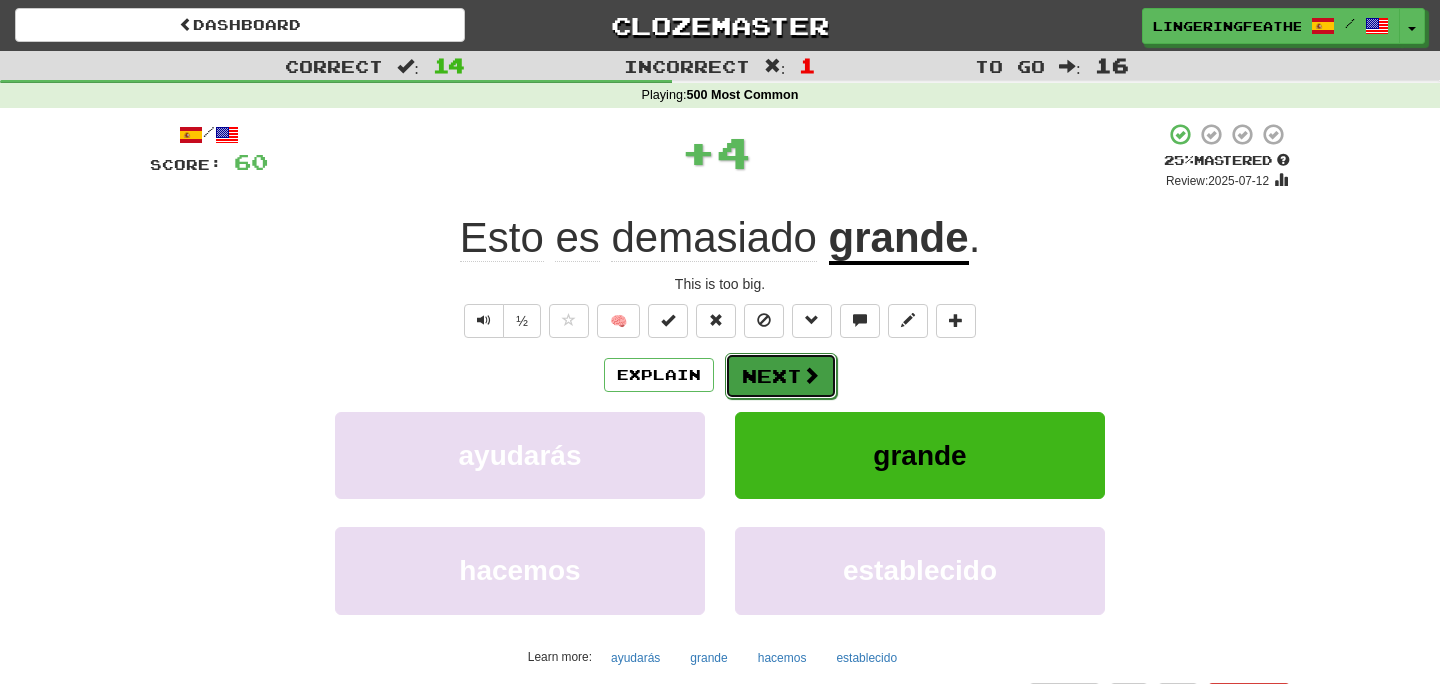 click on "Next" at bounding box center (781, 376) 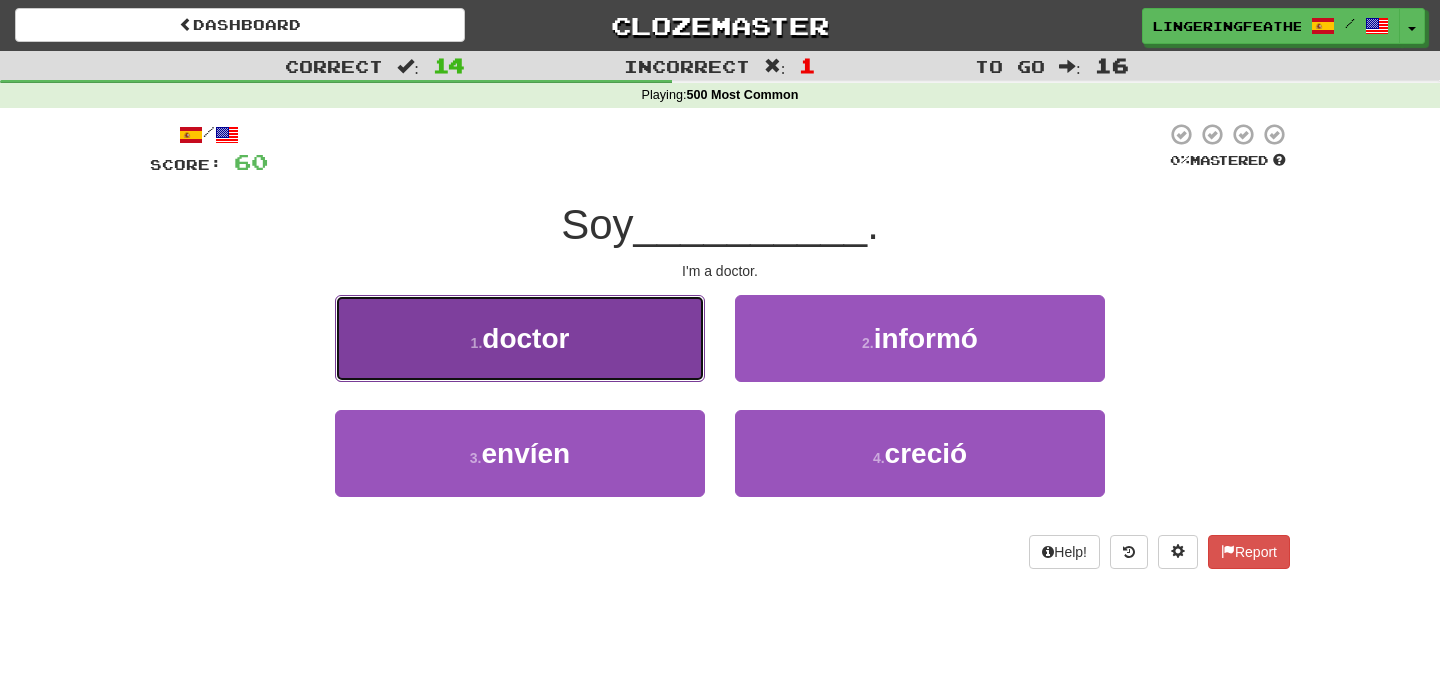 click on "1 .  doctor" at bounding box center [520, 338] 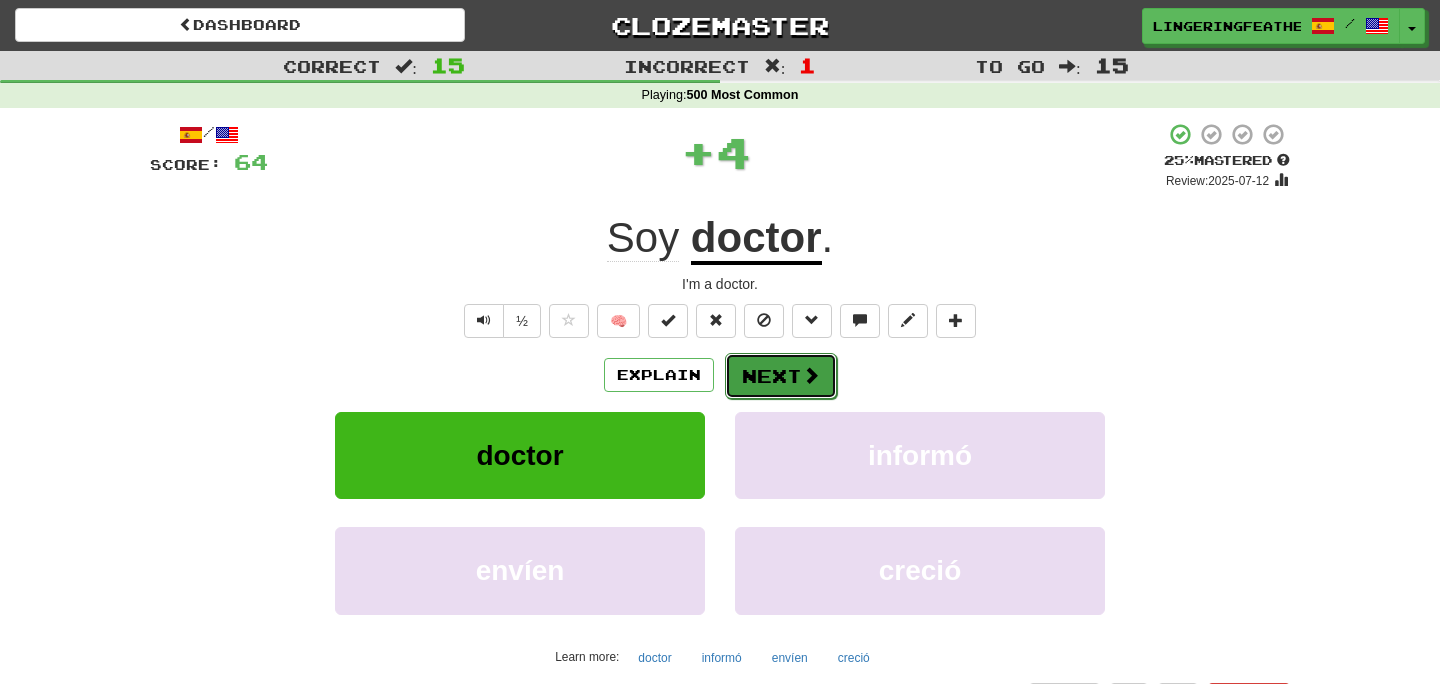 click on "Next" at bounding box center [781, 376] 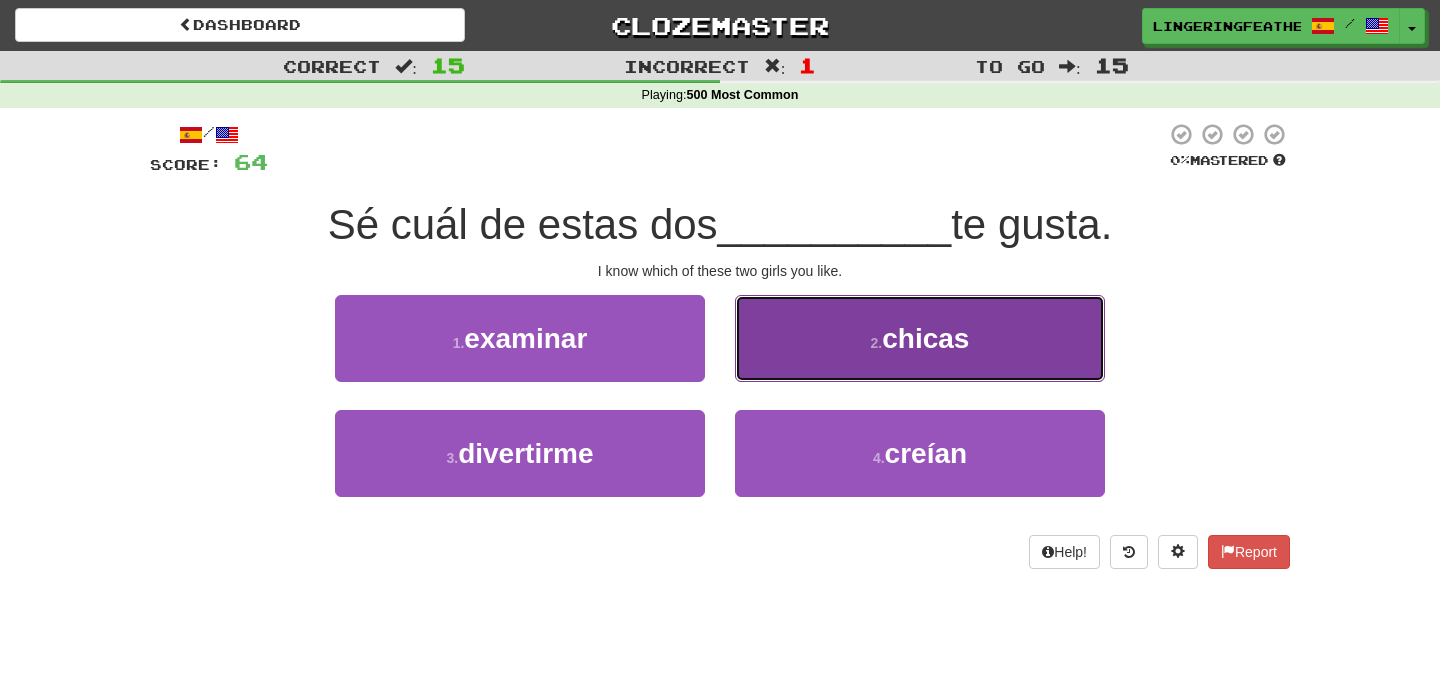 click on "2 .  chicas" at bounding box center (920, 338) 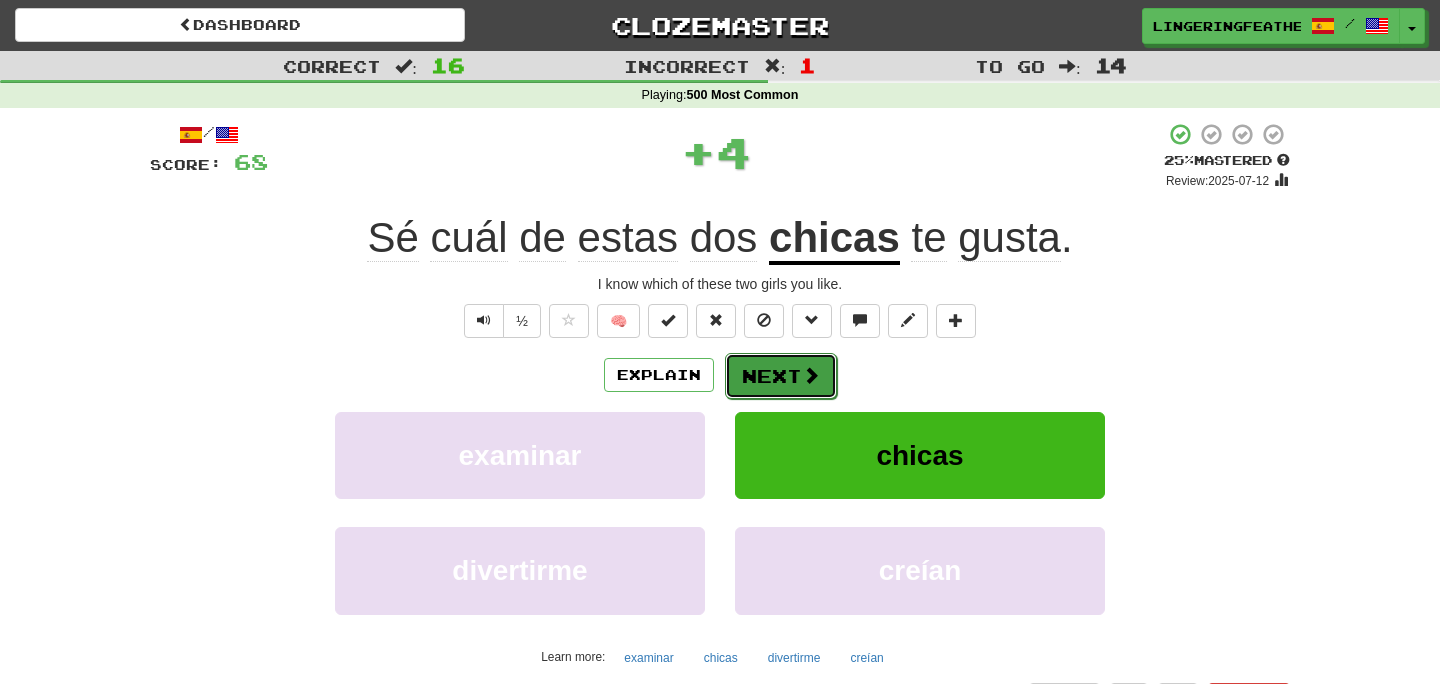 click on "Next" at bounding box center (781, 376) 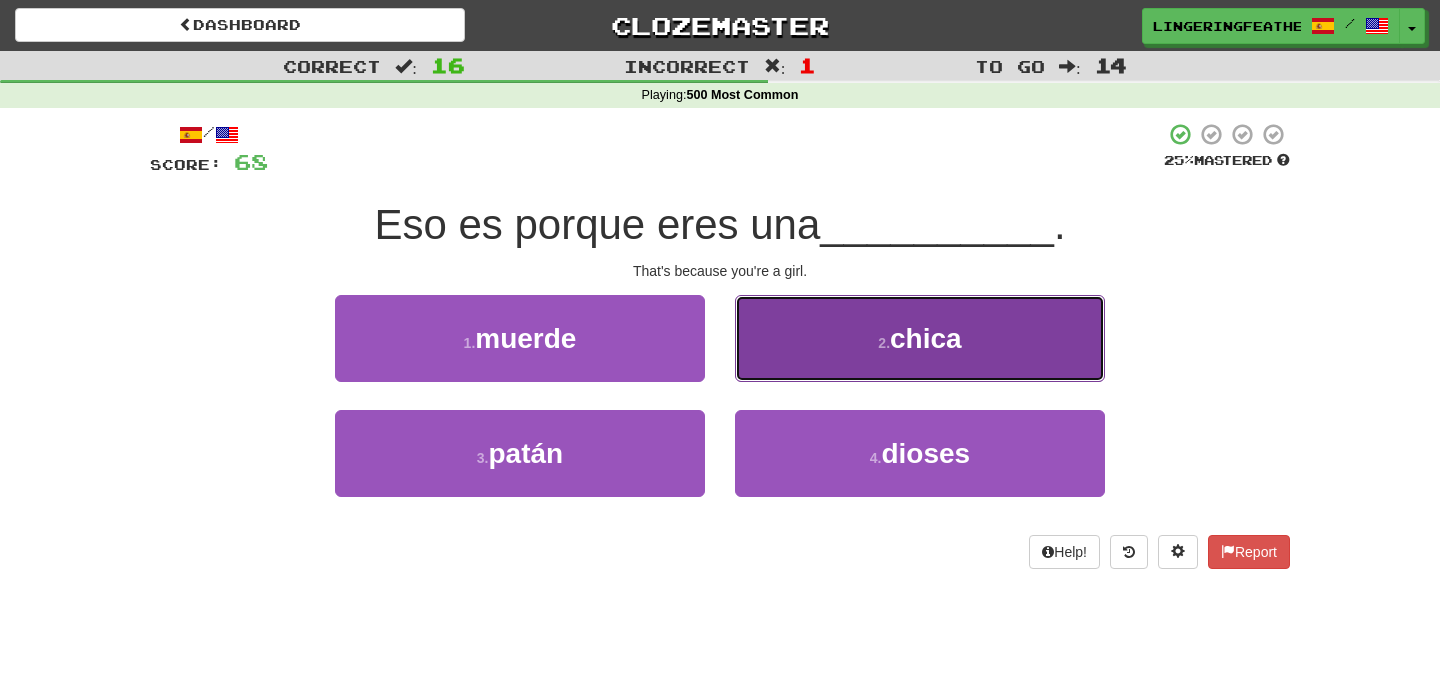 click on "2 .  chica" at bounding box center (920, 338) 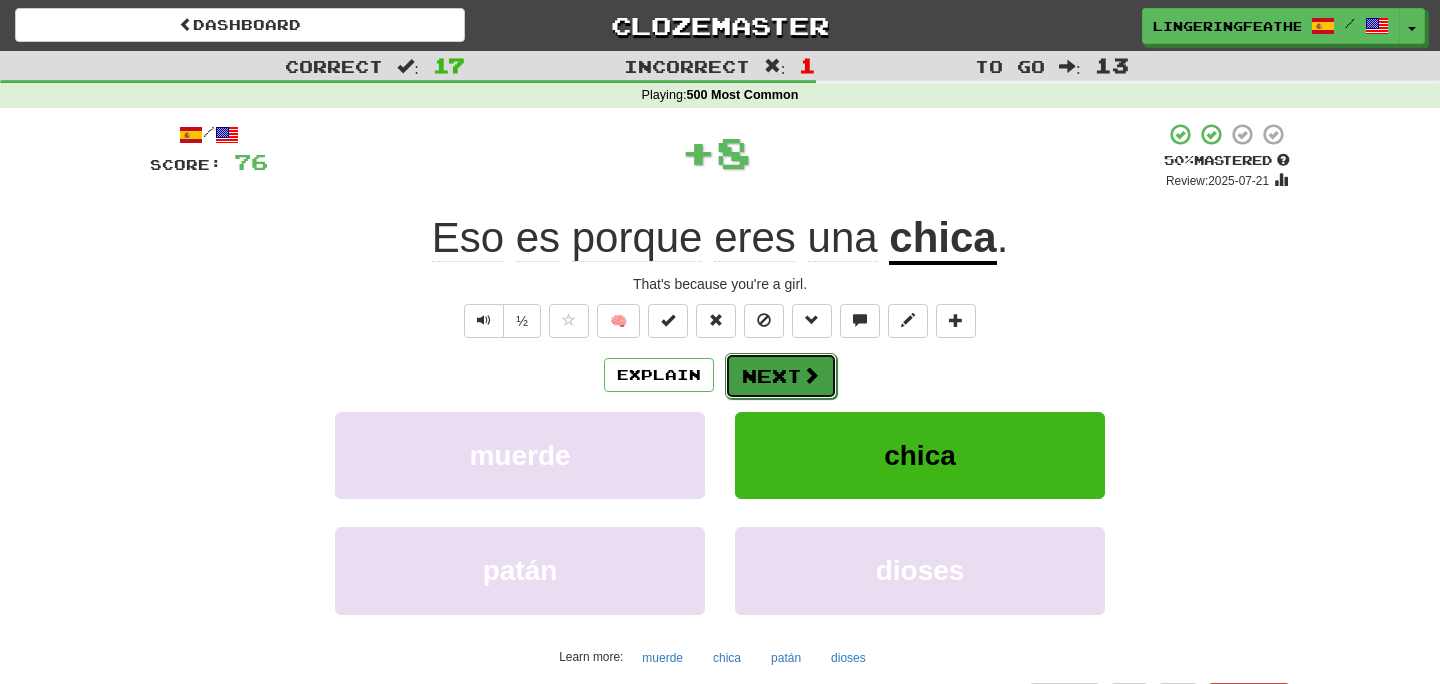 click on "Next" at bounding box center [781, 376] 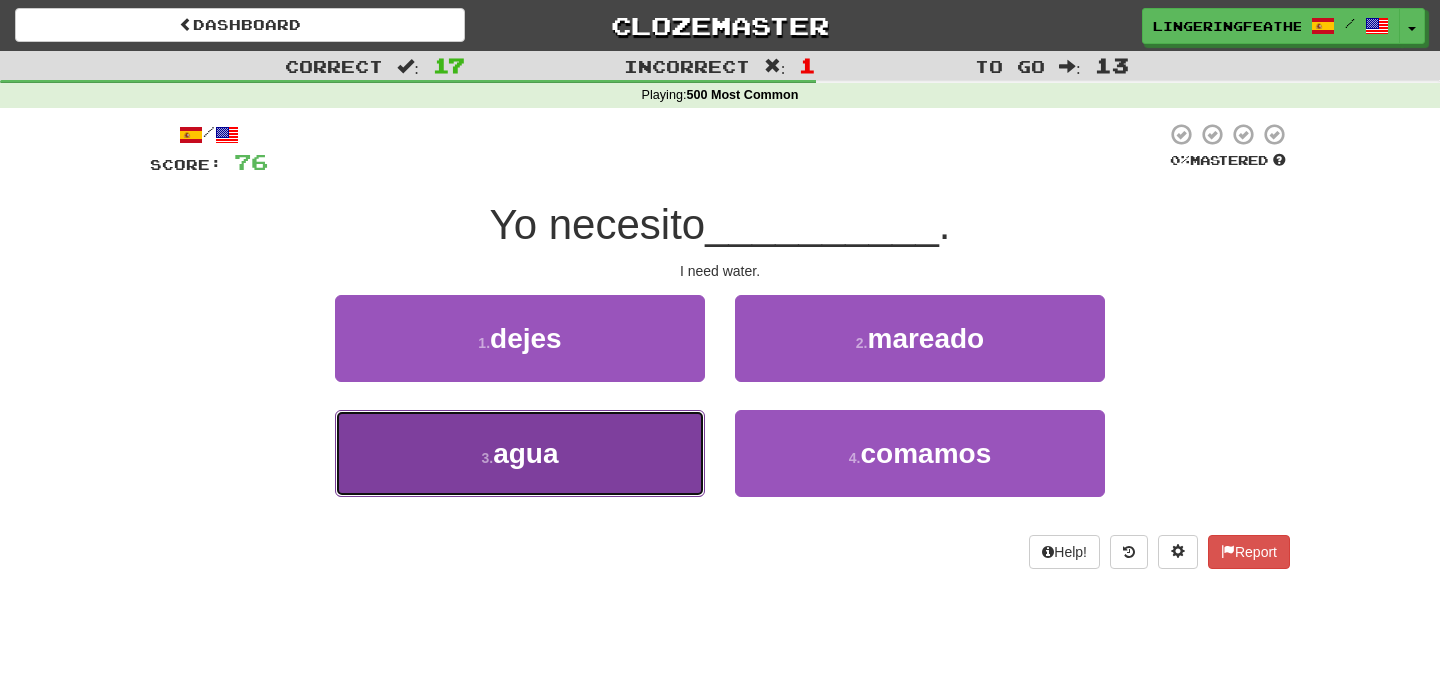 click on "3 .  agua" at bounding box center (520, 453) 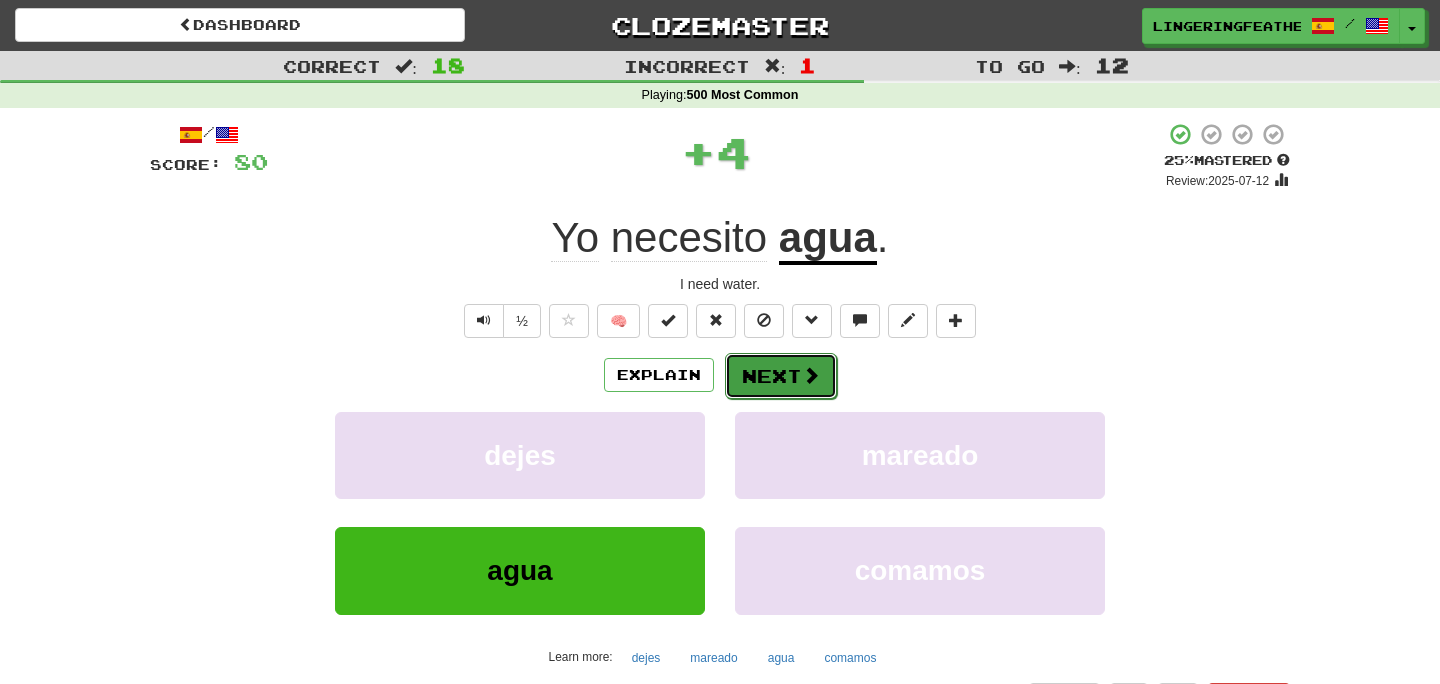 click on "Next" at bounding box center (781, 376) 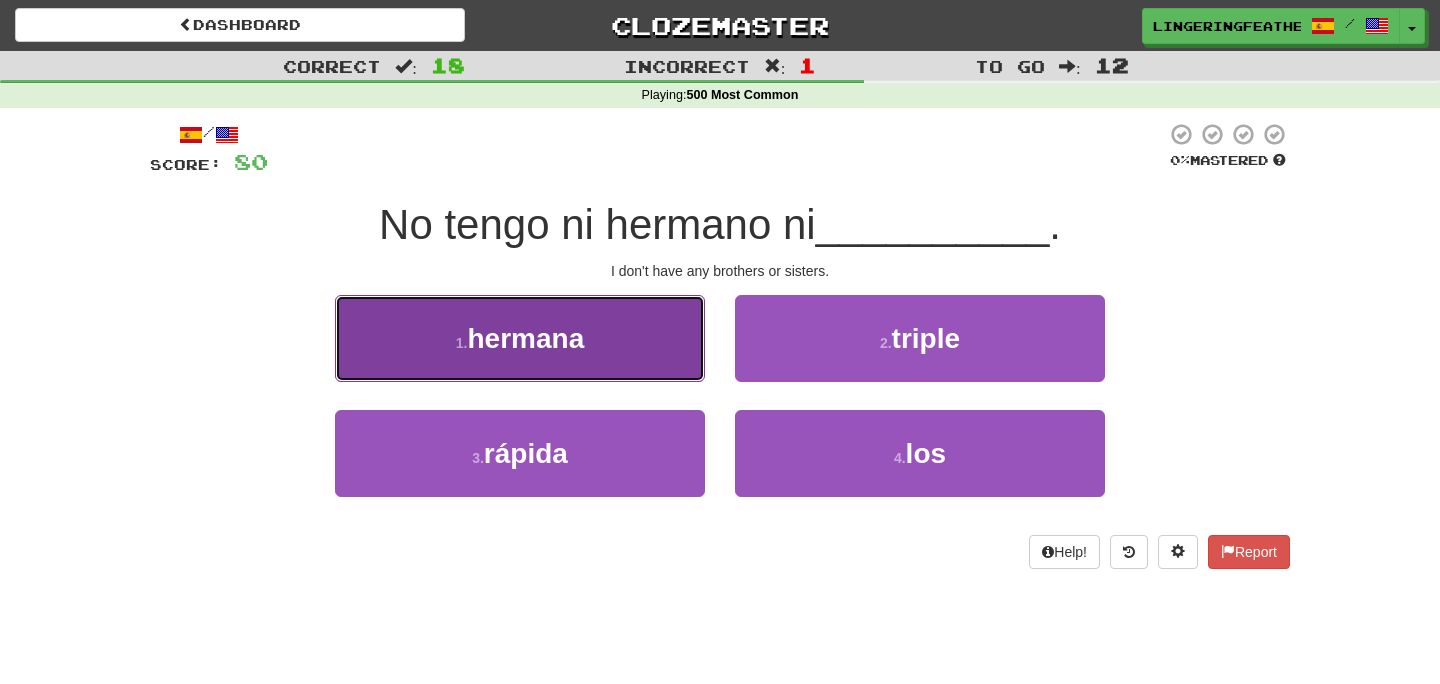click on "1 .  hermana" at bounding box center [520, 338] 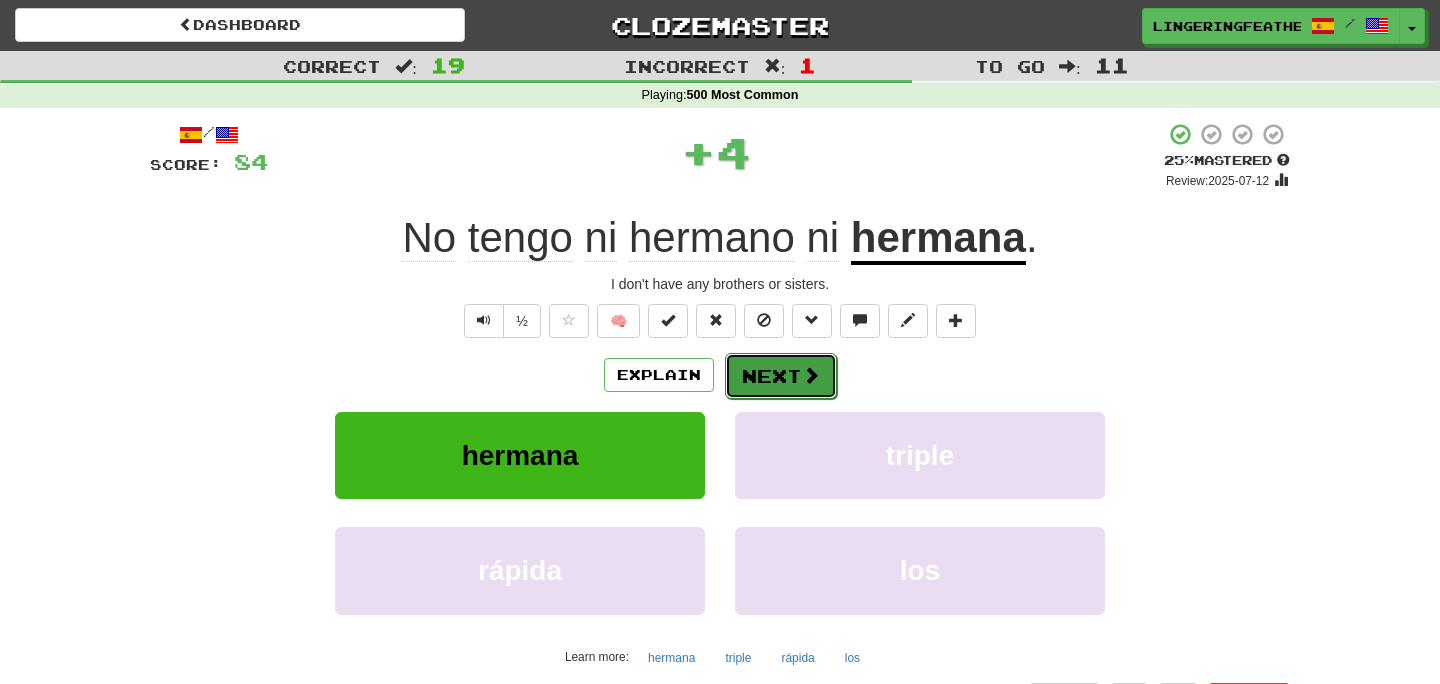 click on "Next" at bounding box center [781, 376] 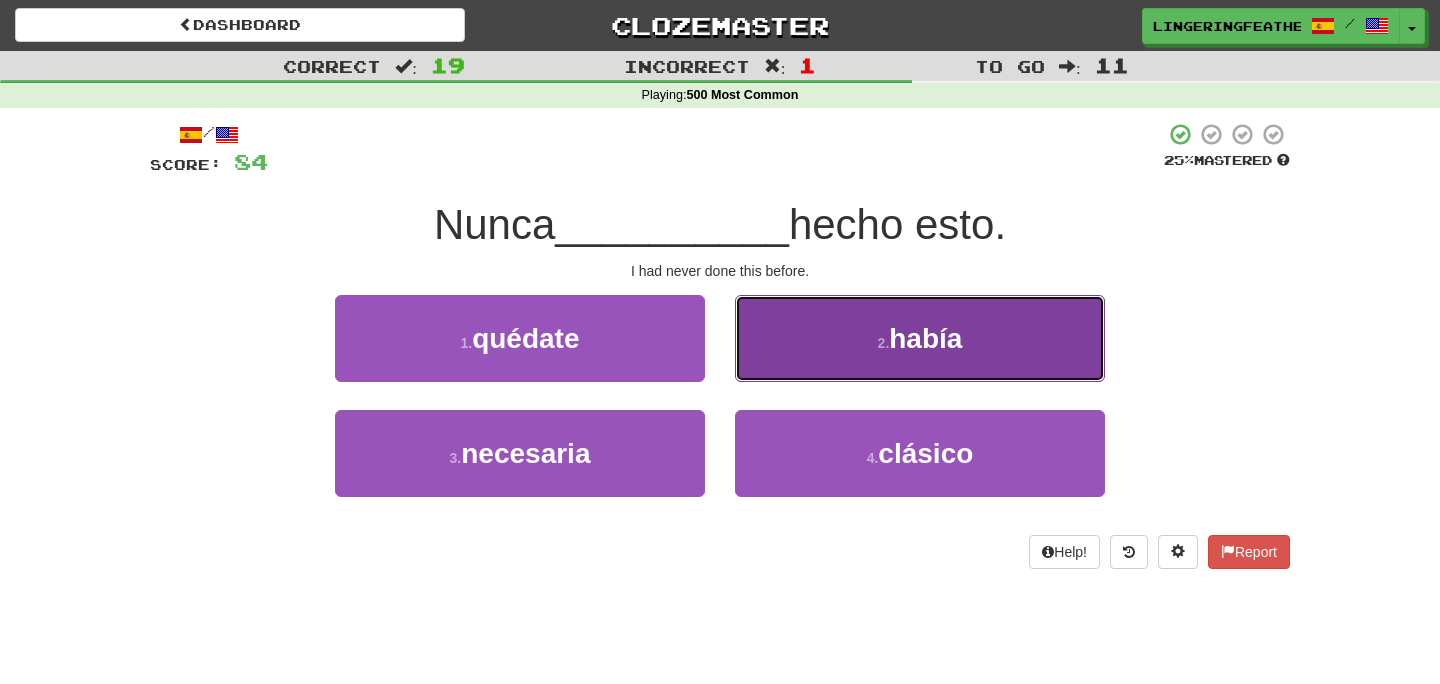 click on "2 .  había" at bounding box center (920, 338) 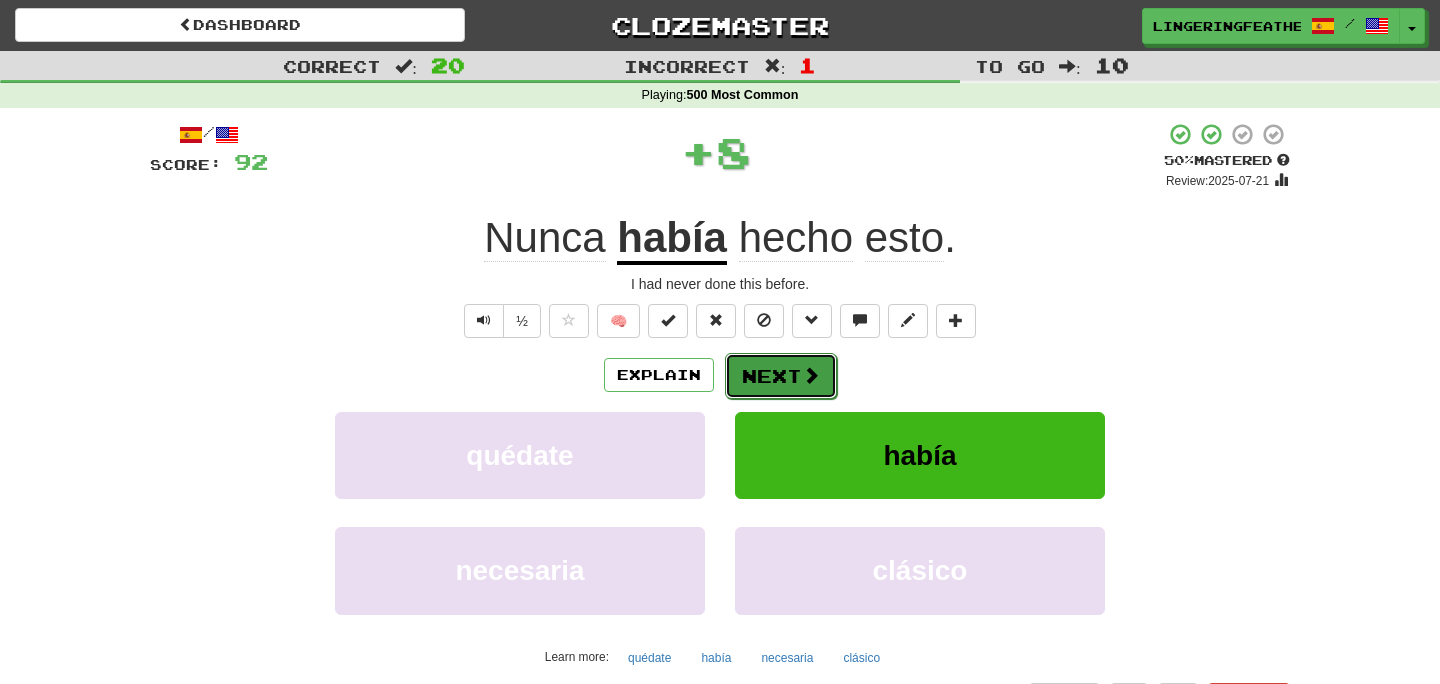 click on "Next" at bounding box center [781, 376] 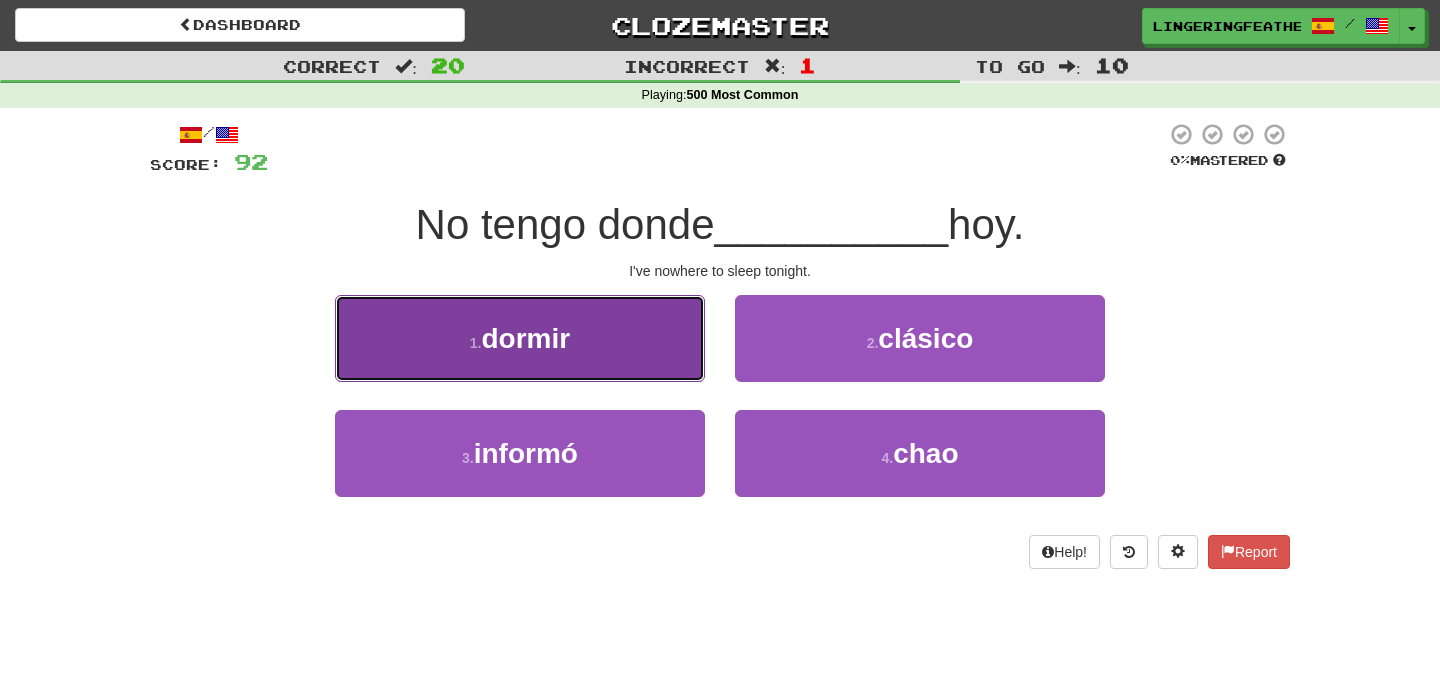 click on "1 .  dormir" at bounding box center [520, 338] 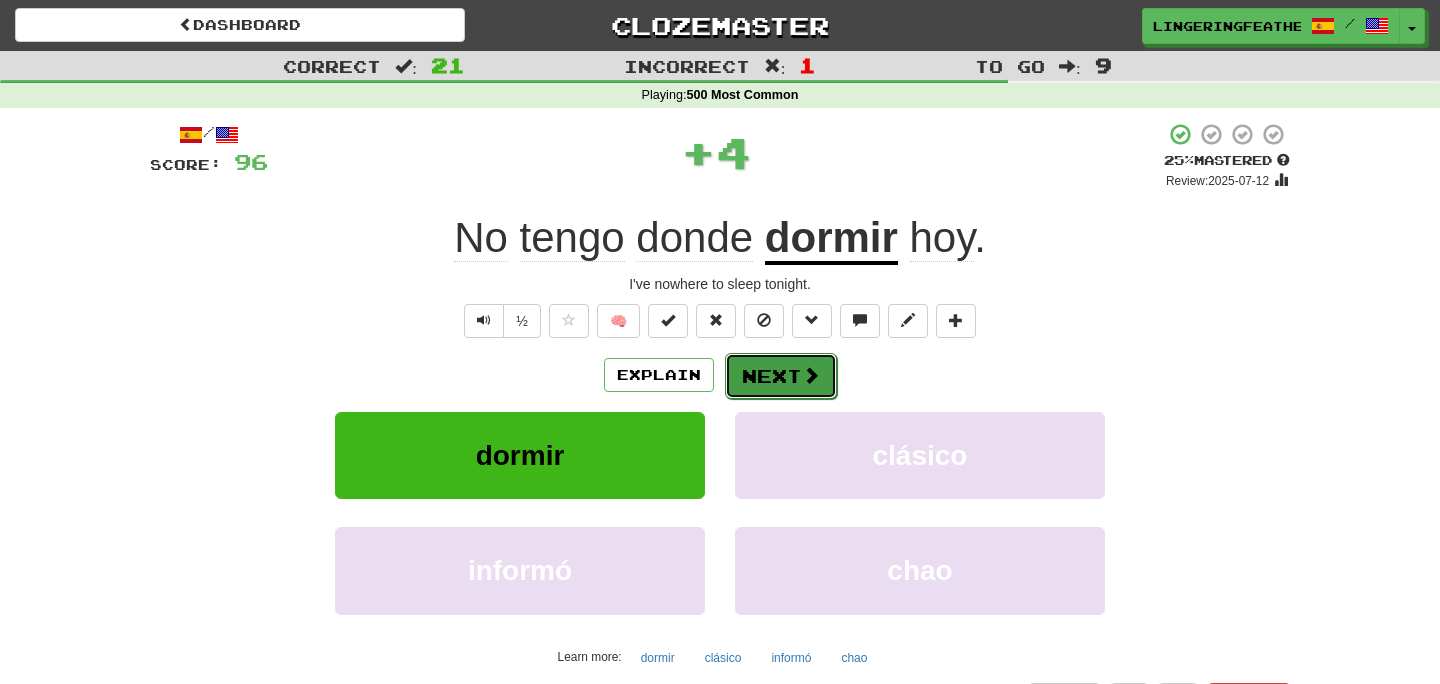click on "Next" at bounding box center [781, 376] 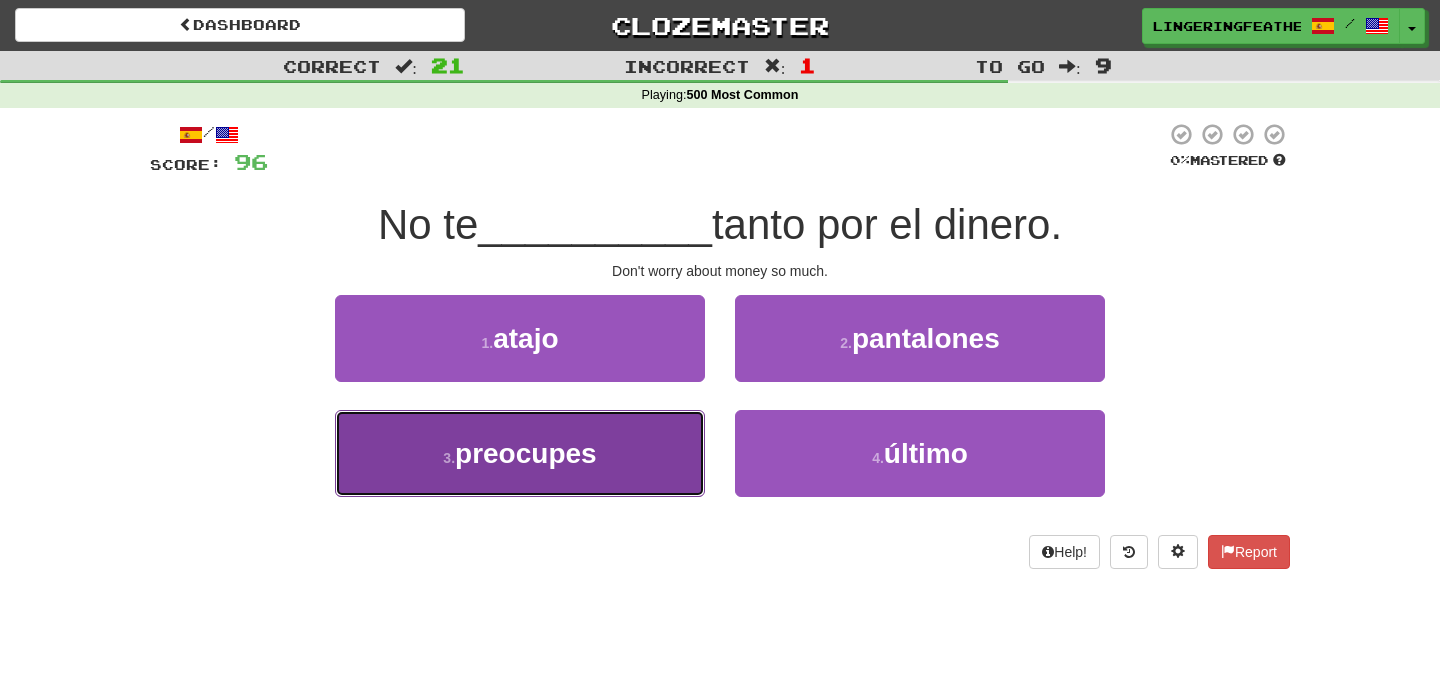 click on "3 .  preocupes" at bounding box center [520, 453] 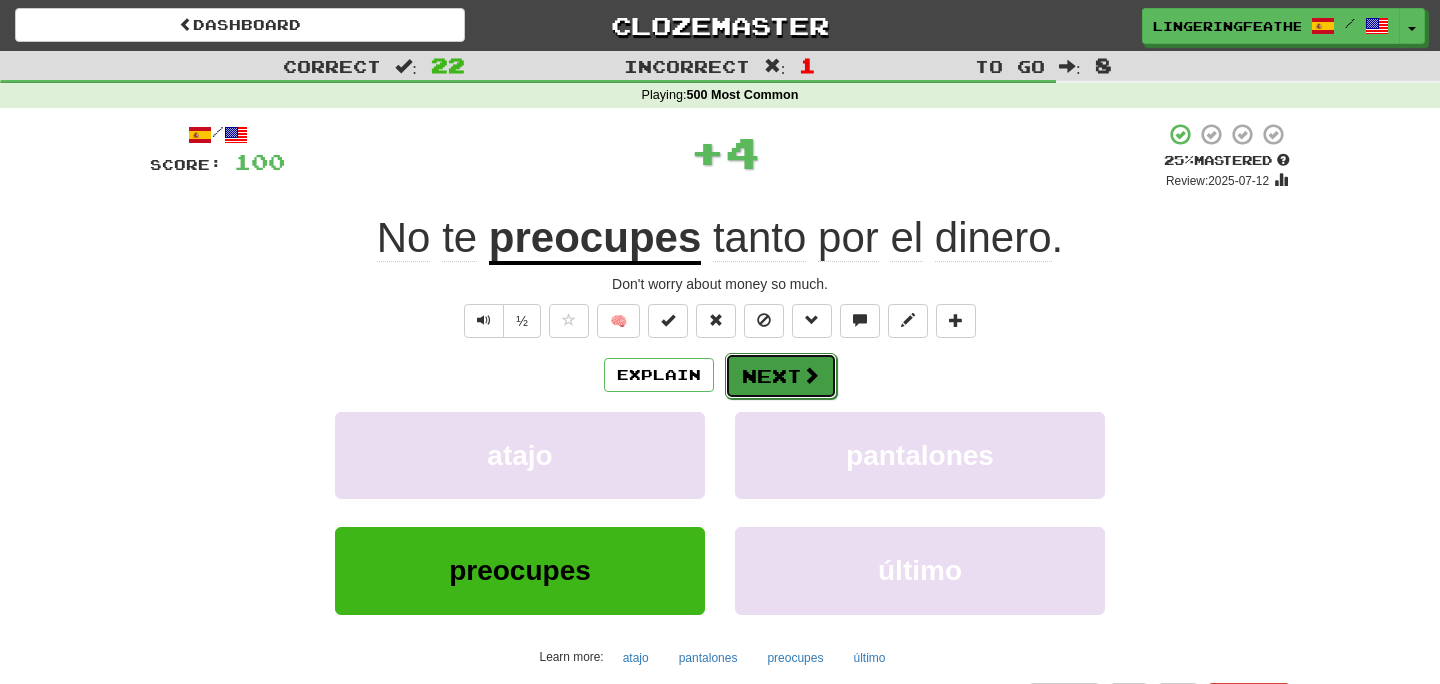 click on "Next" at bounding box center (781, 376) 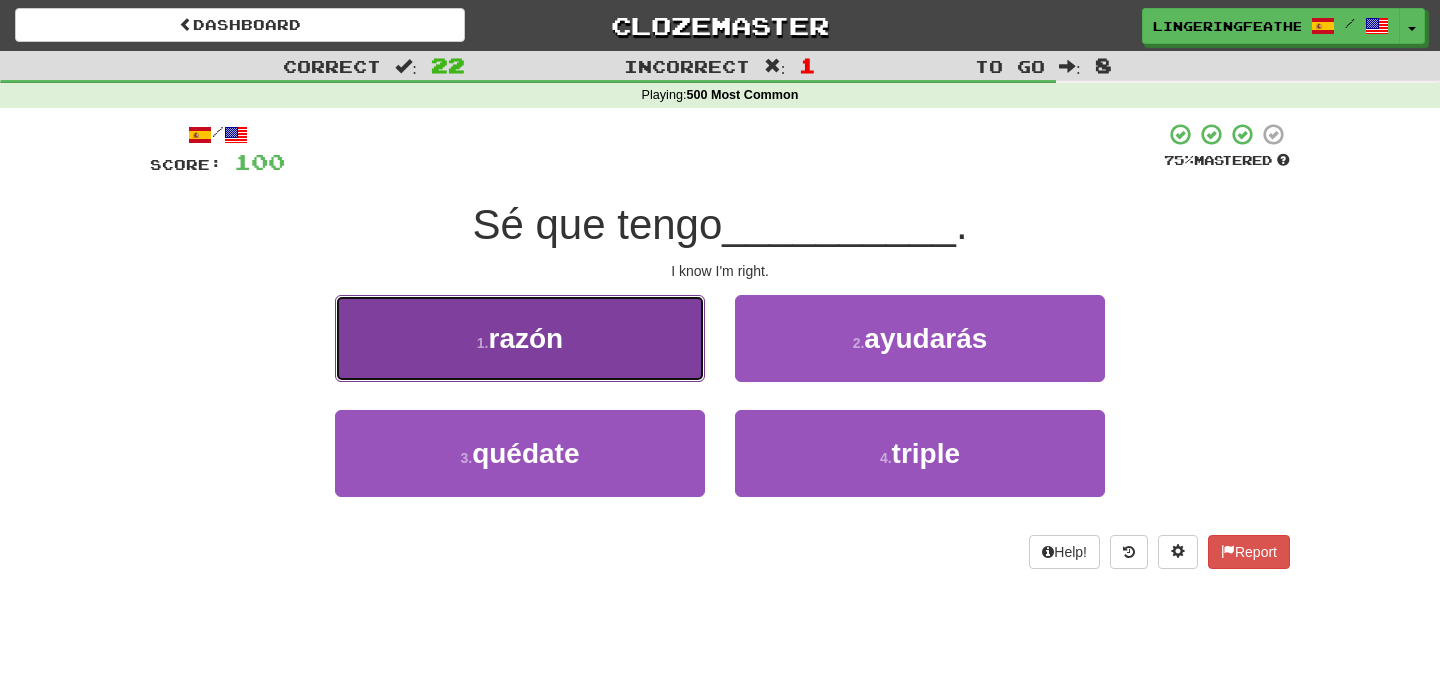 click on "1 .  razón" at bounding box center (520, 338) 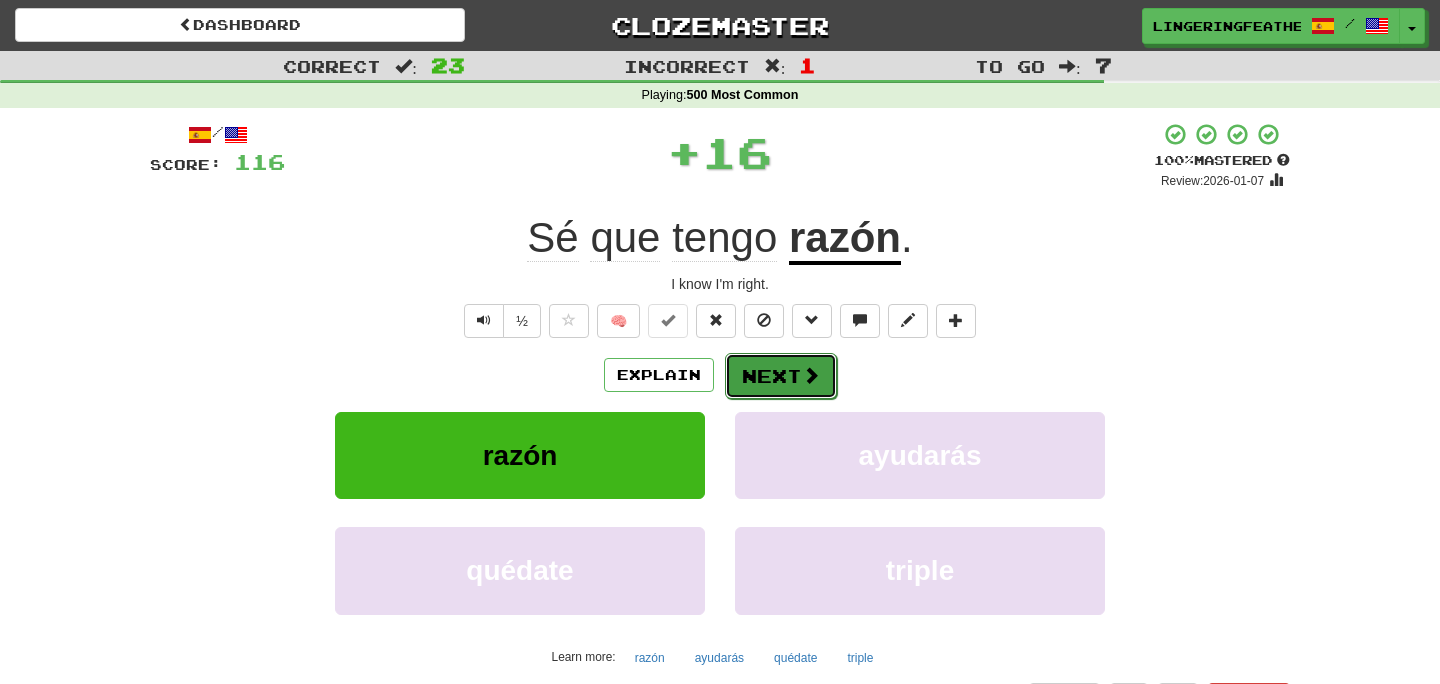click on "Next" at bounding box center [781, 376] 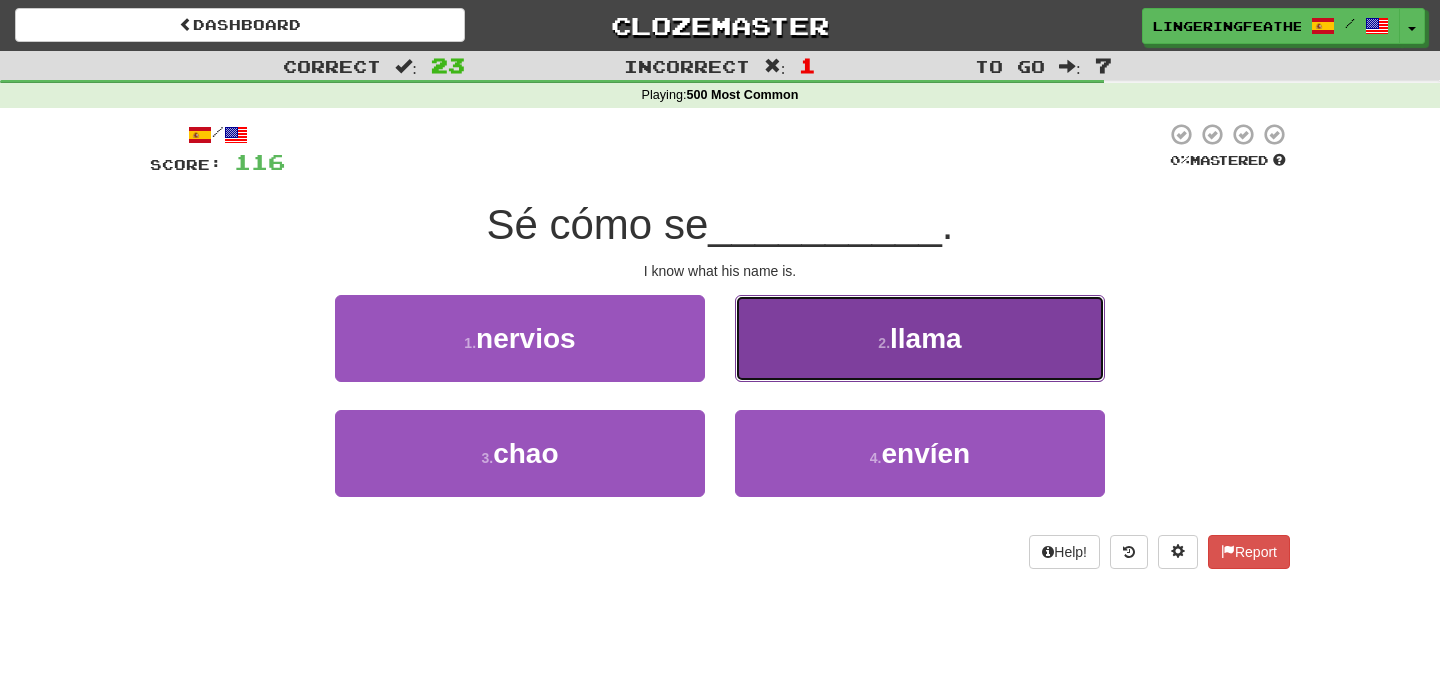click on "2 .  llama" at bounding box center [920, 338] 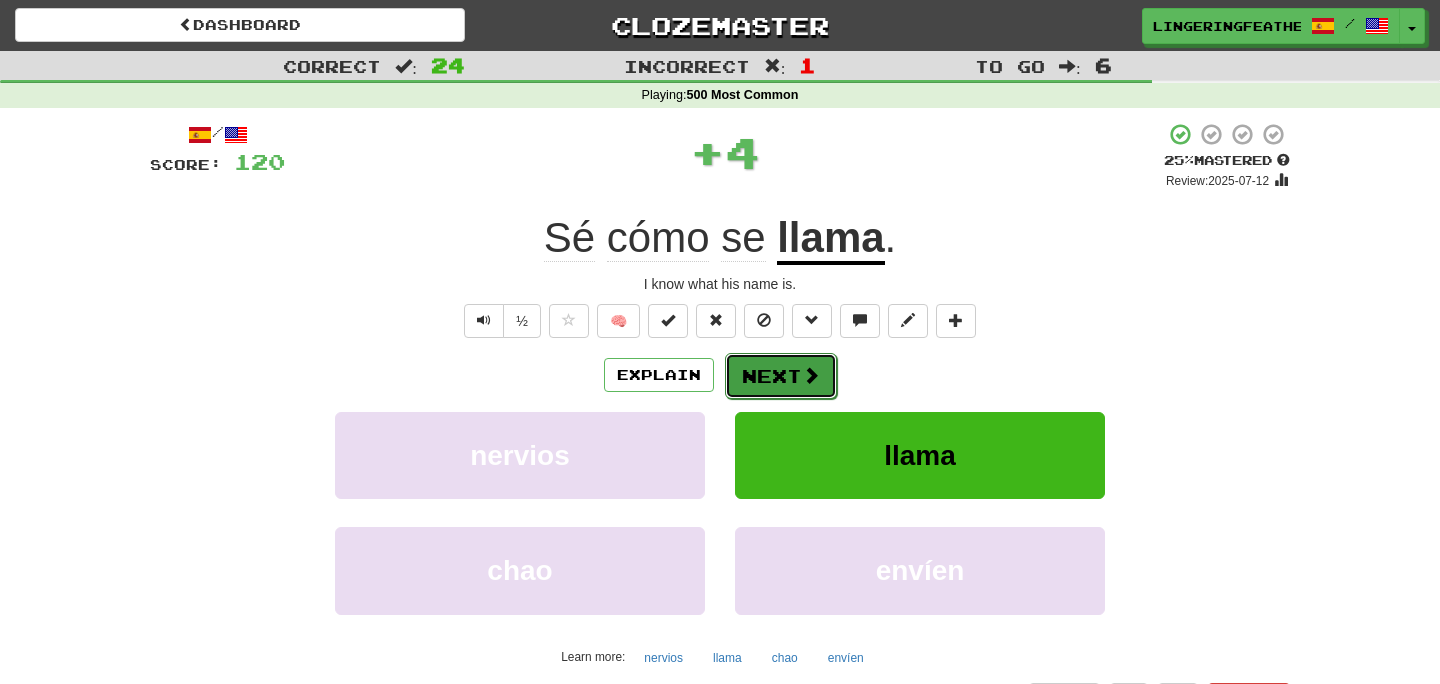 click on "Next" at bounding box center (781, 376) 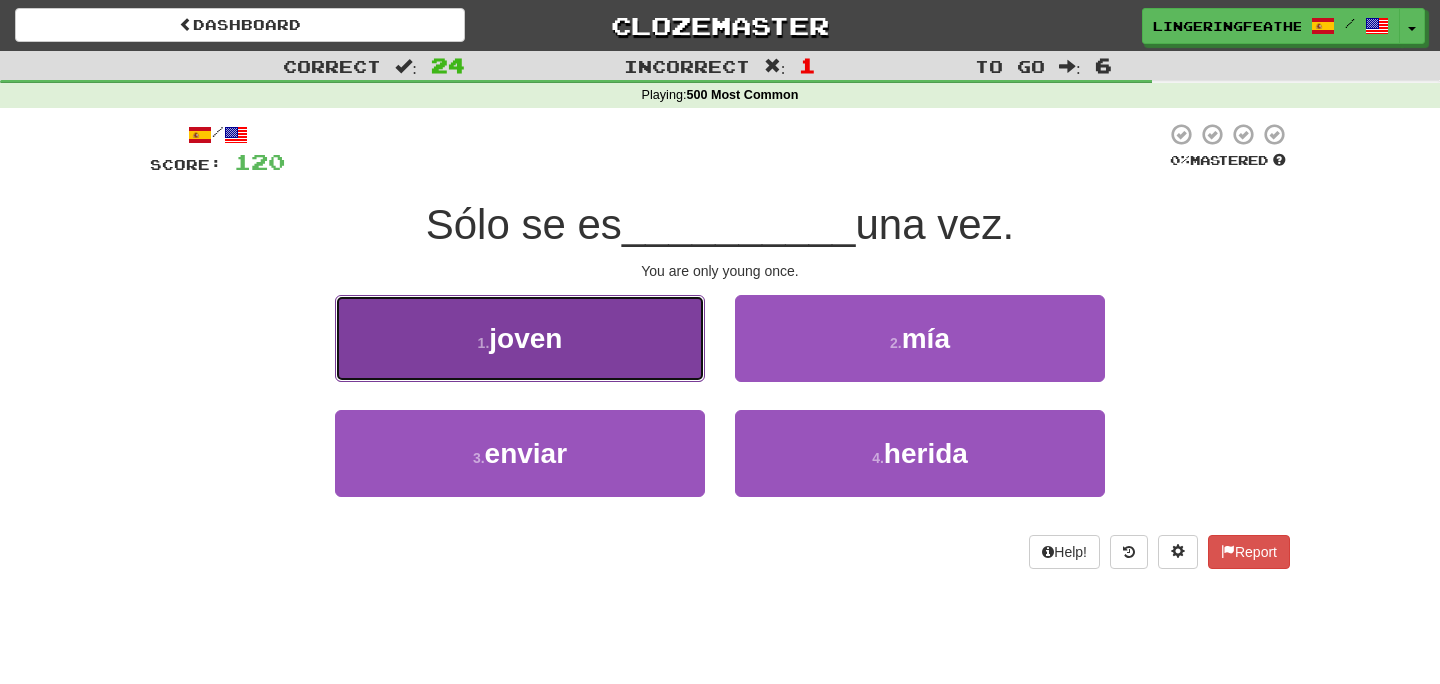 click on "1 .  joven" at bounding box center [520, 338] 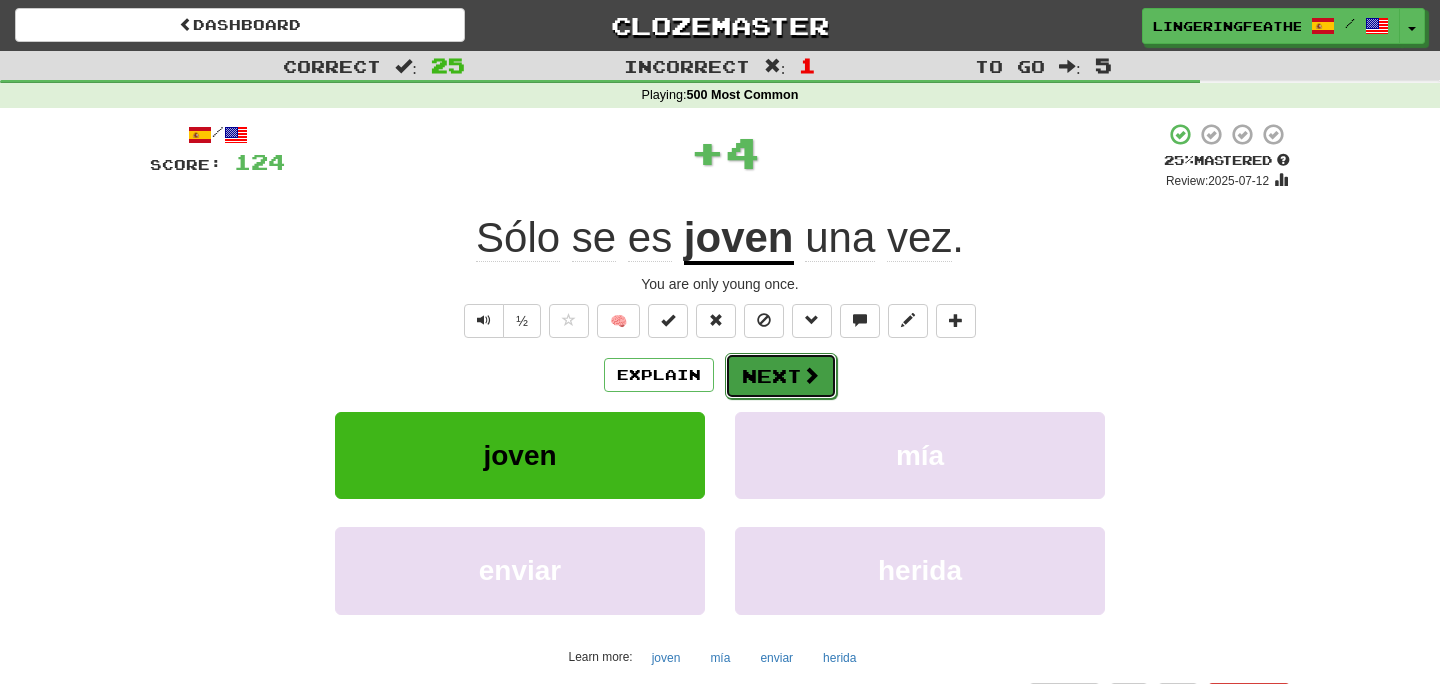 click on "Next" at bounding box center [781, 376] 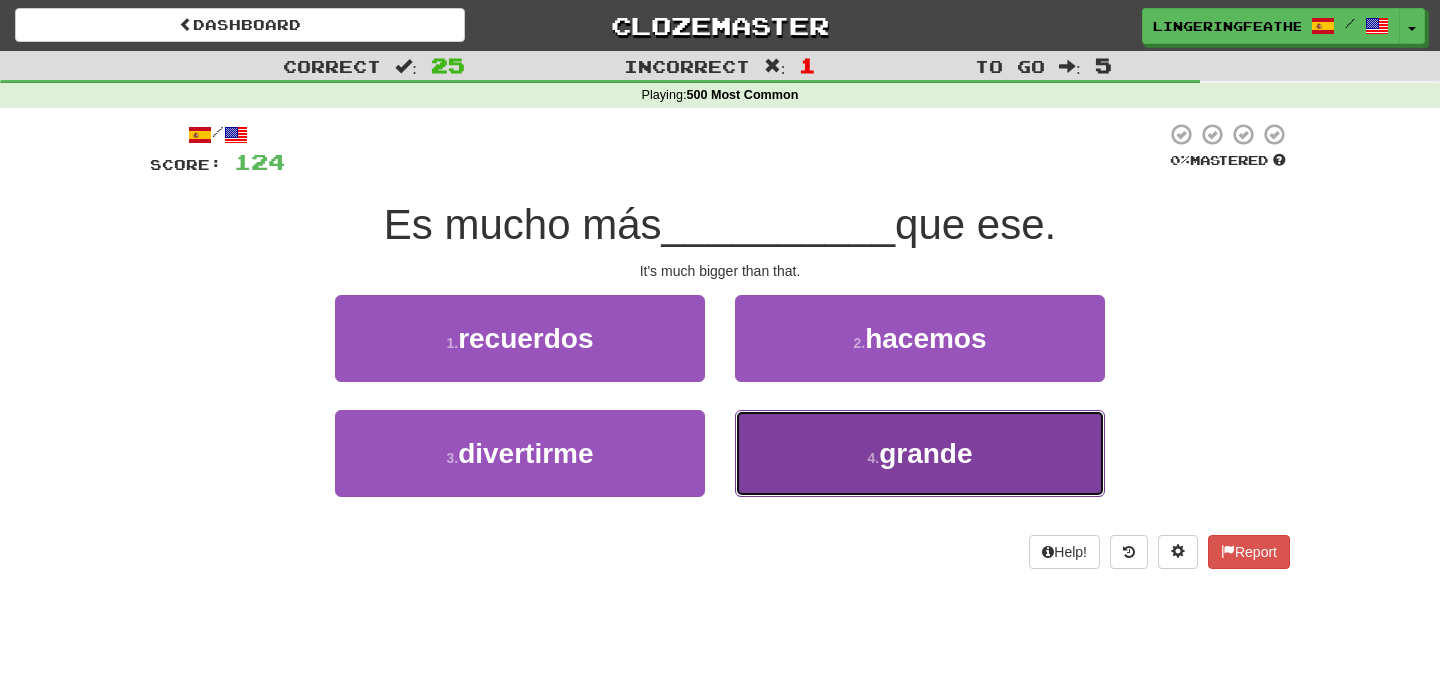 click on "4 .  grande" at bounding box center (920, 453) 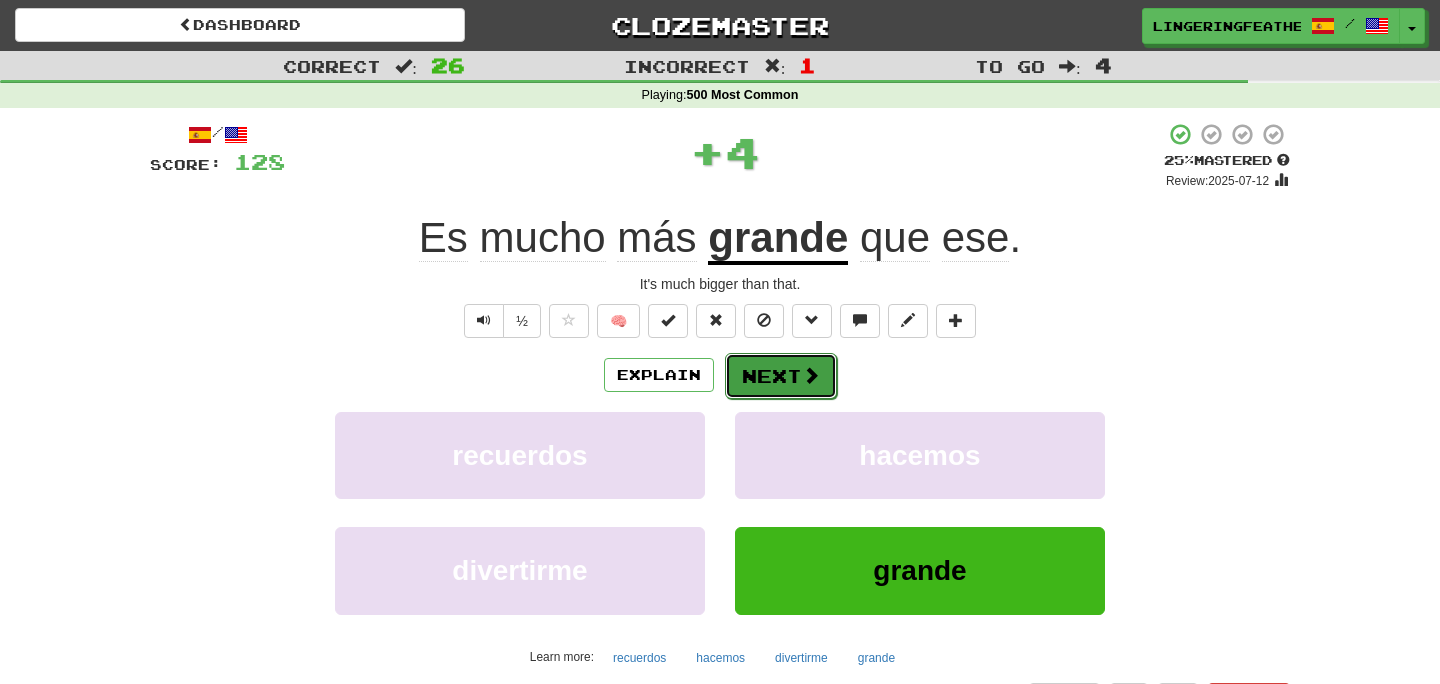 click on "Next" at bounding box center [781, 376] 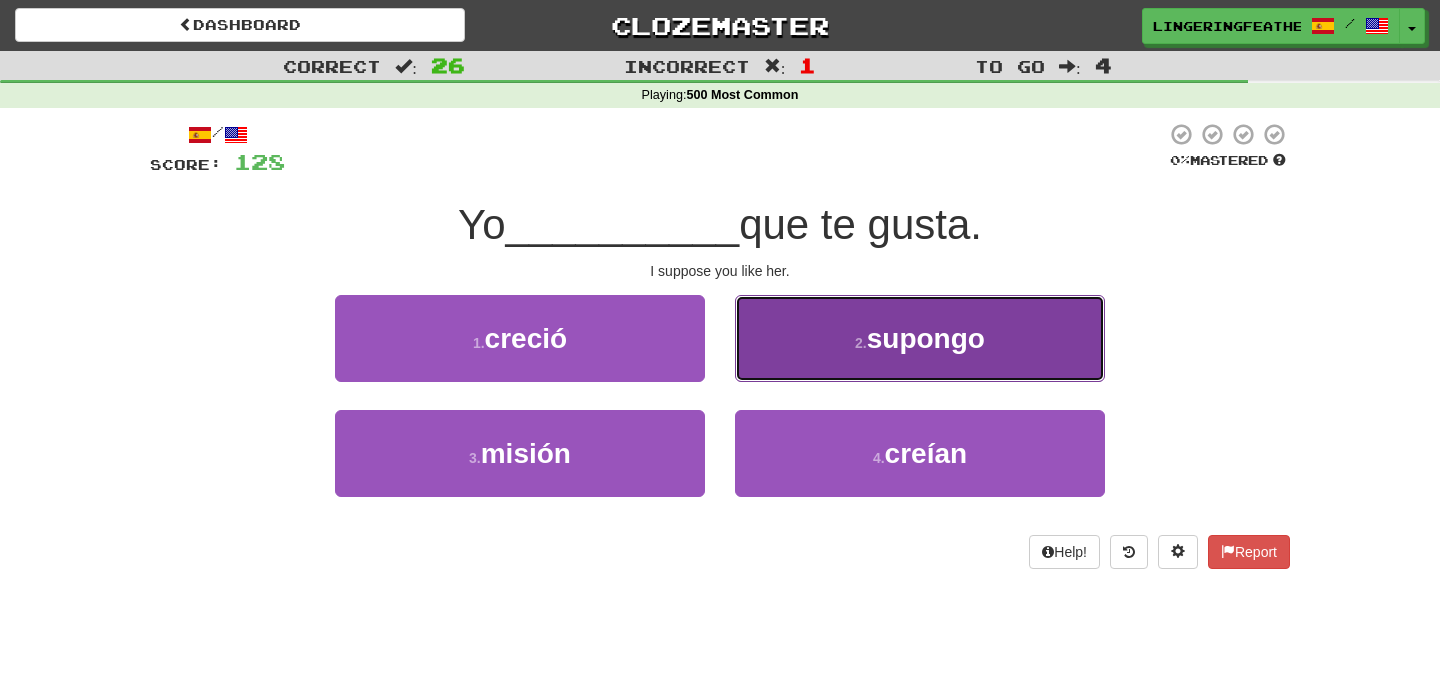 click on "2 .  supongo" at bounding box center (920, 338) 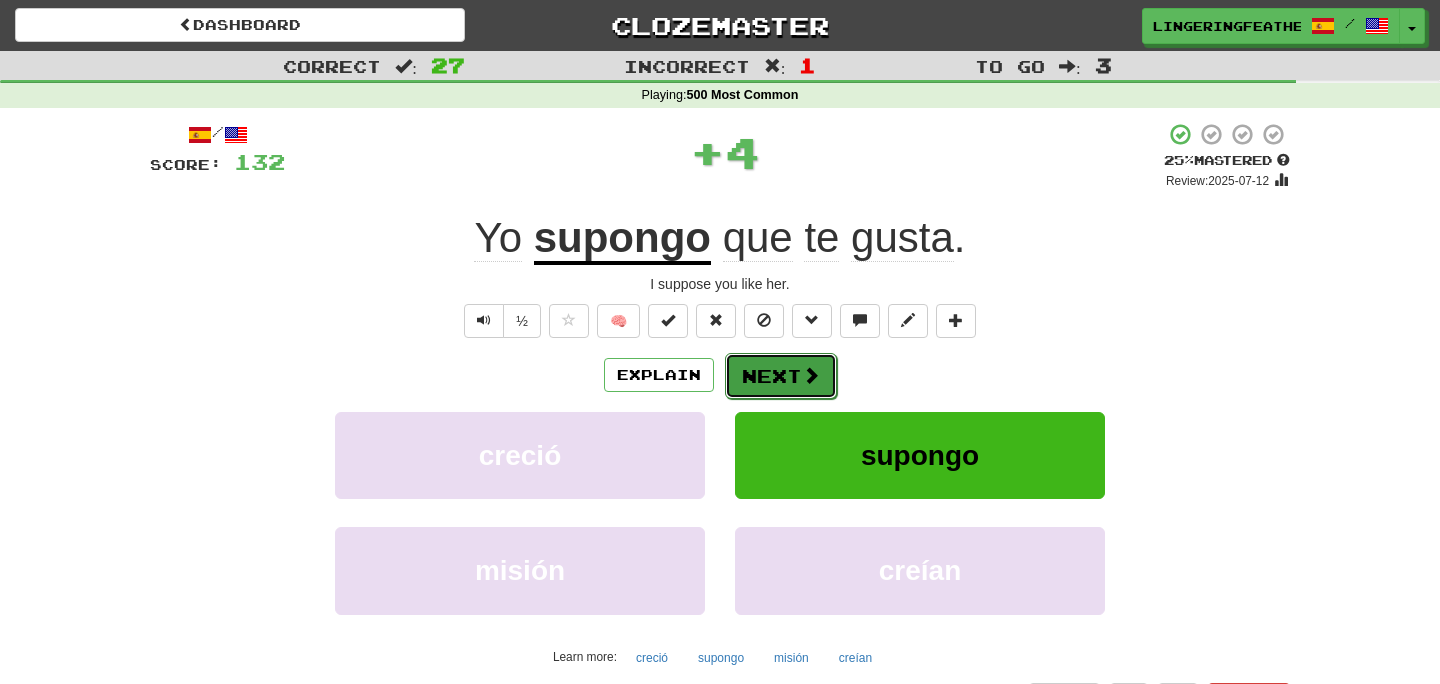 click on "Next" at bounding box center [781, 376] 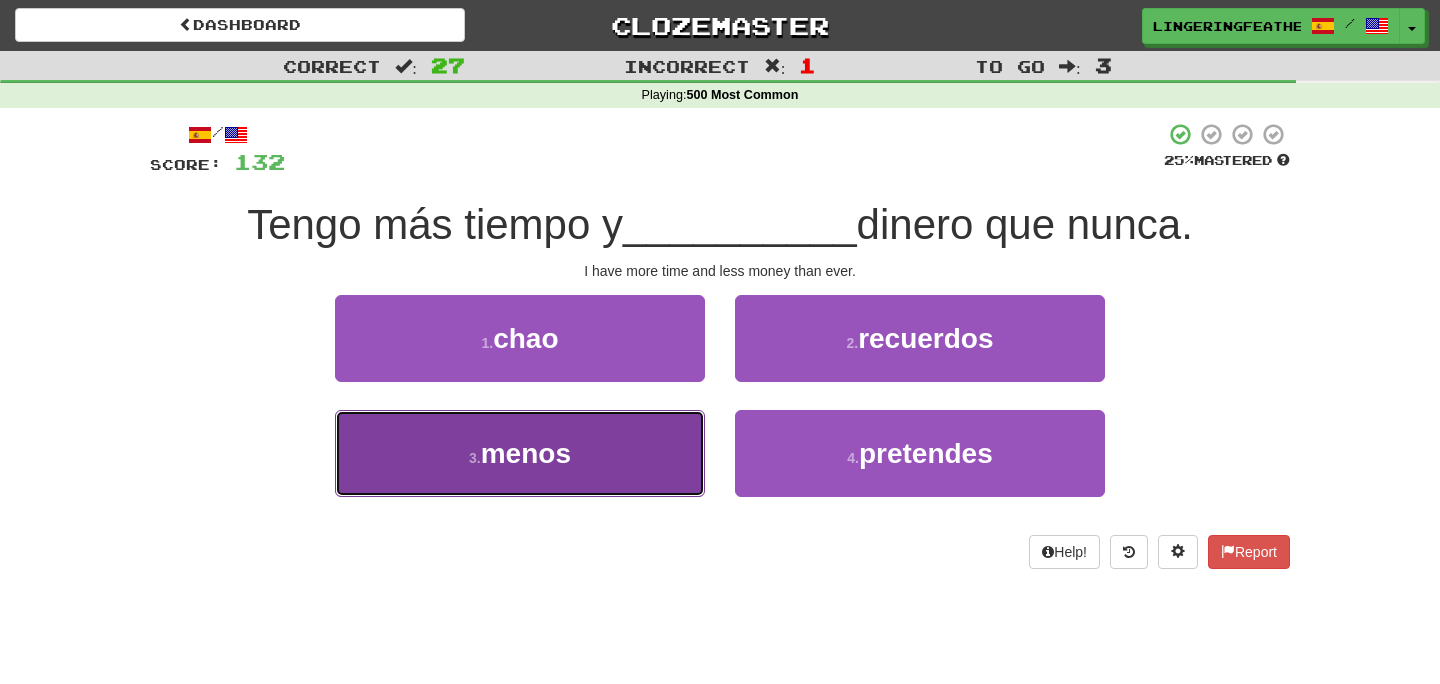 click on "3 .  menos" at bounding box center (520, 453) 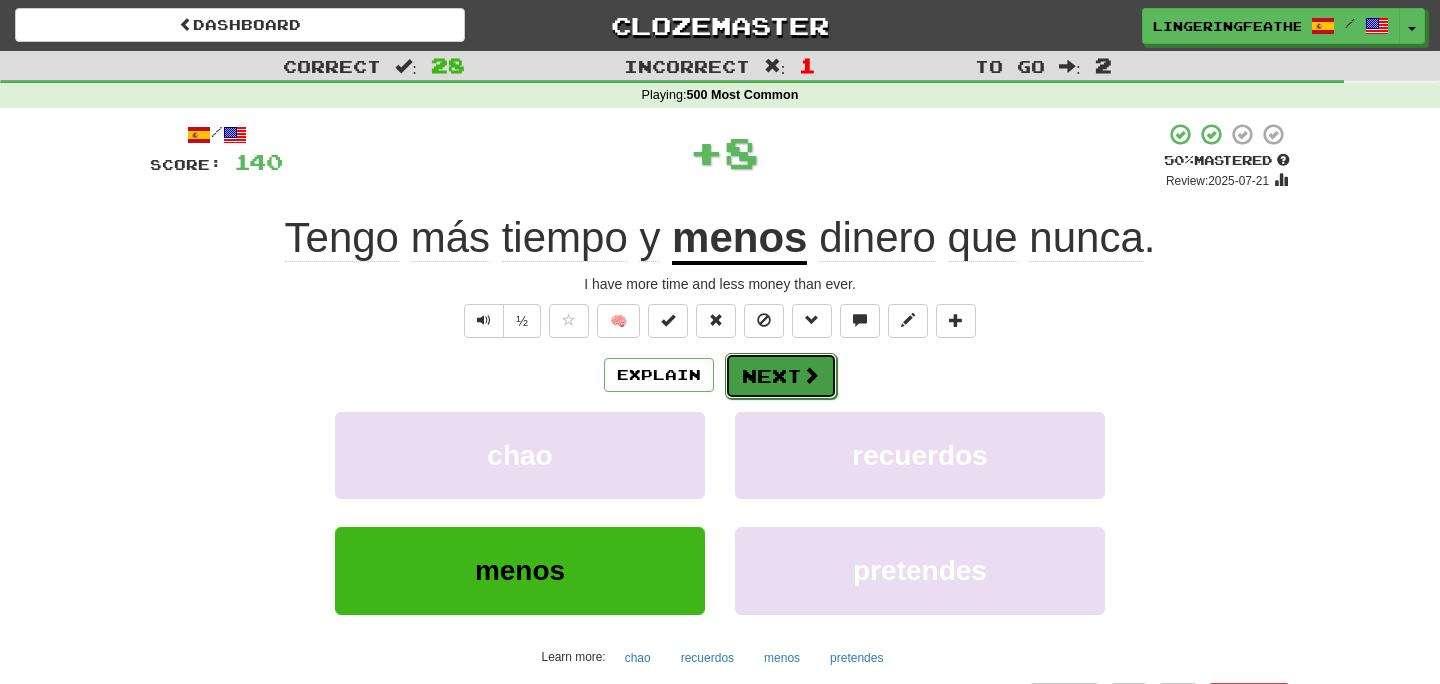 click on "Next" at bounding box center [781, 376] 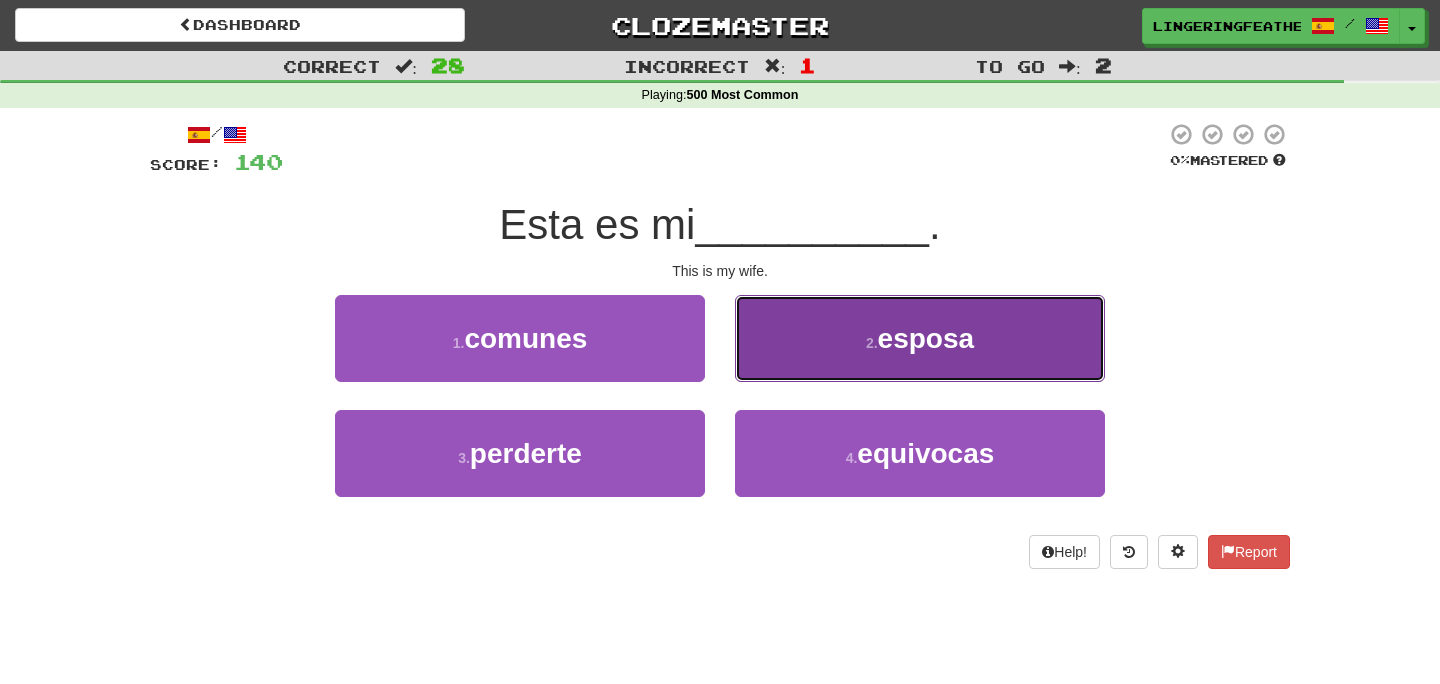 click on "2 .  esposa" at bounding box center (920, 338) 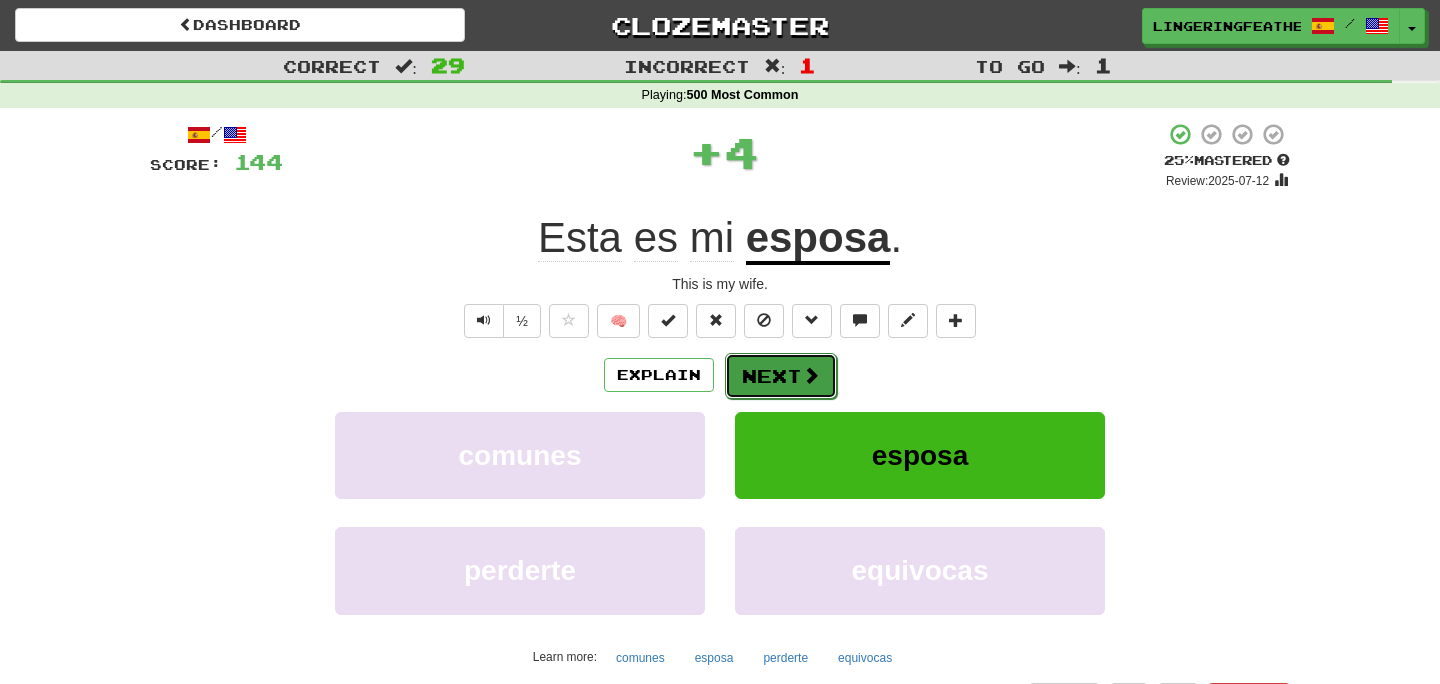 click on "Next" at bounding box center (781, 376) 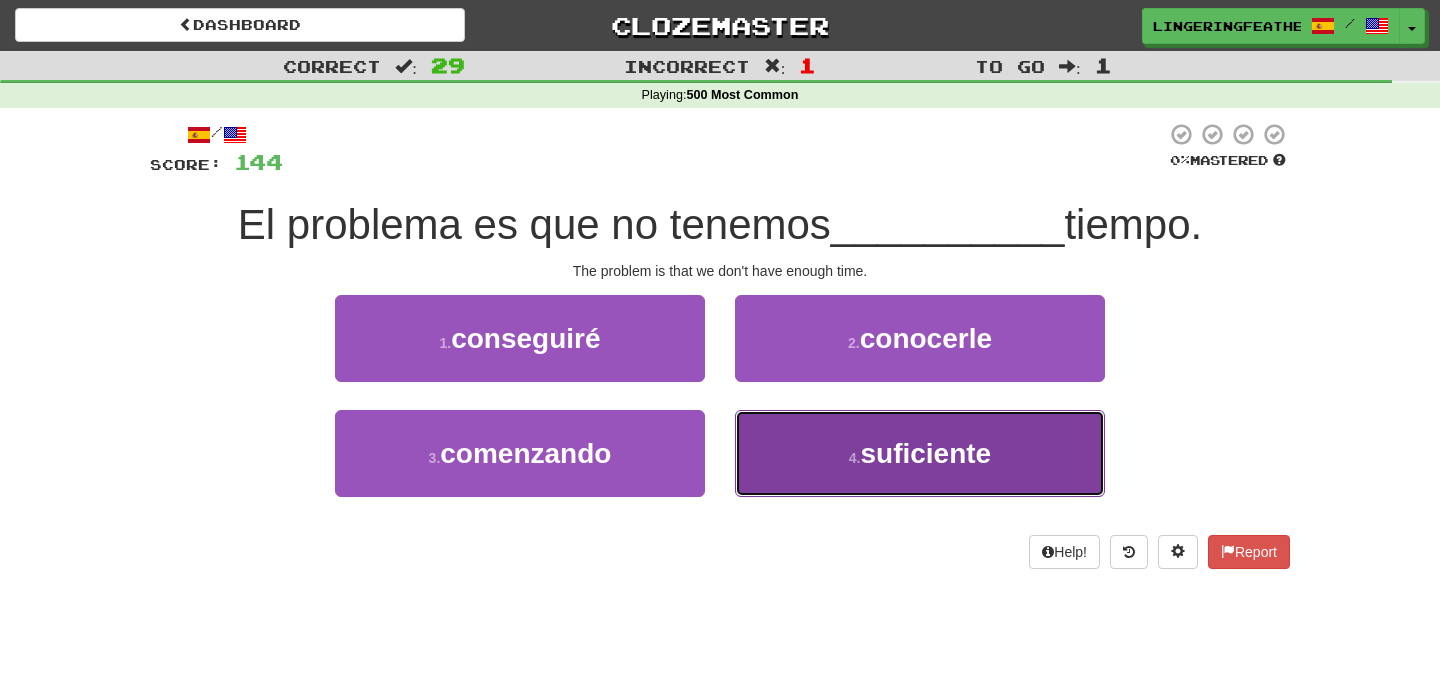 click on "4 .  suficiente" at bounding box center [920, 453] 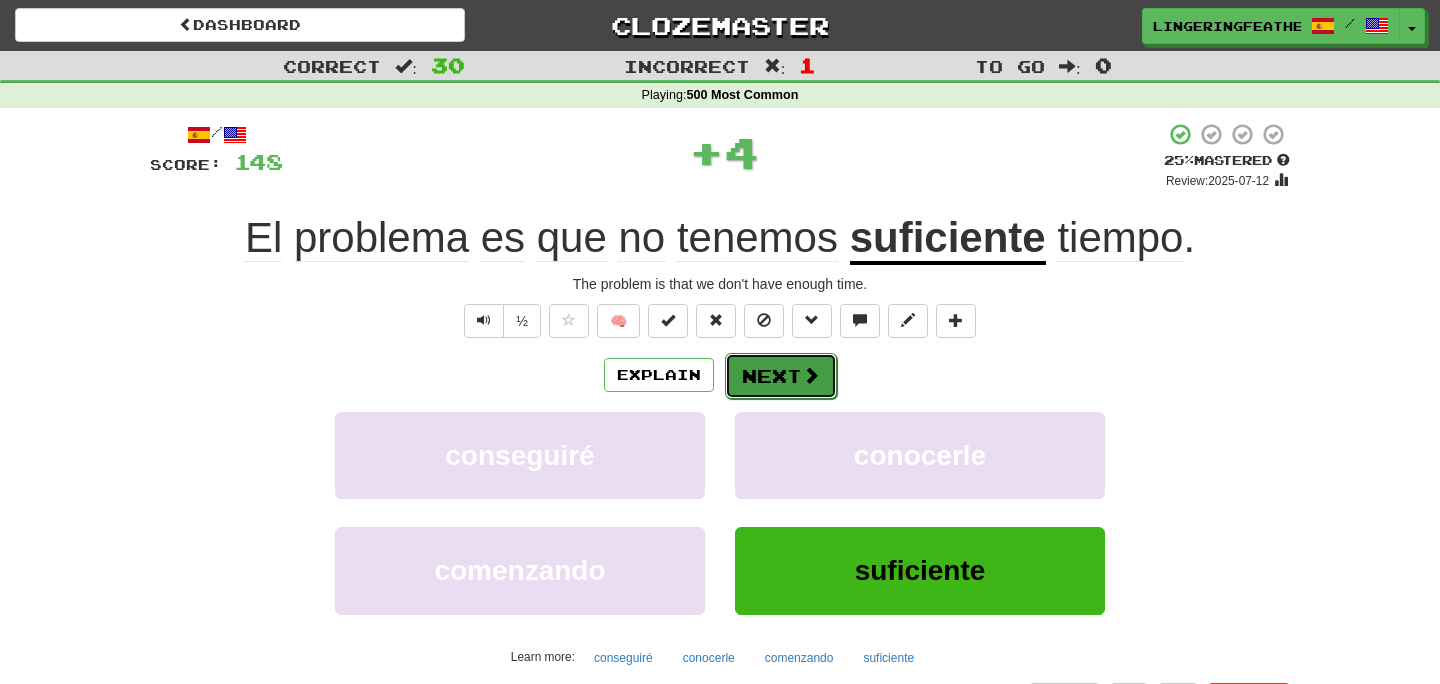 click on "Next" at bounding box center [781, 376] 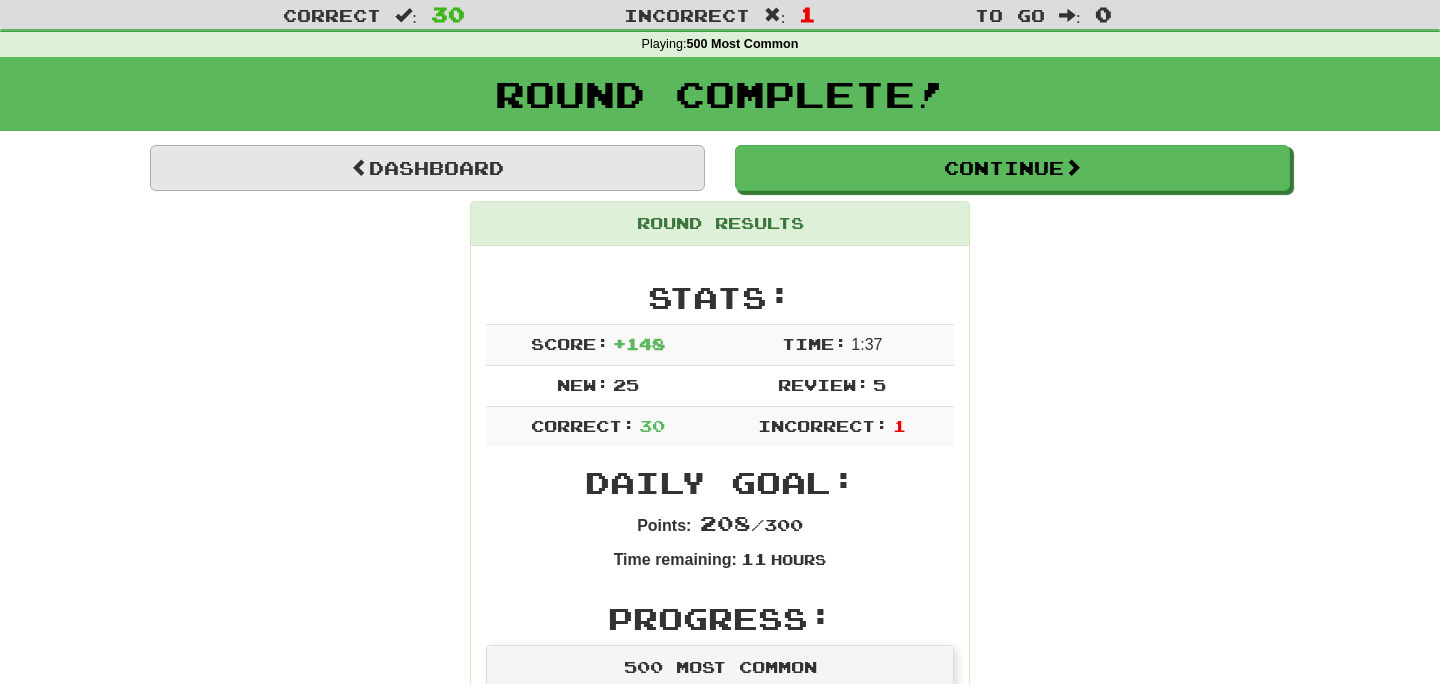 scroll, scrollTop: 22, scrollLeft: 0, axis: vertical 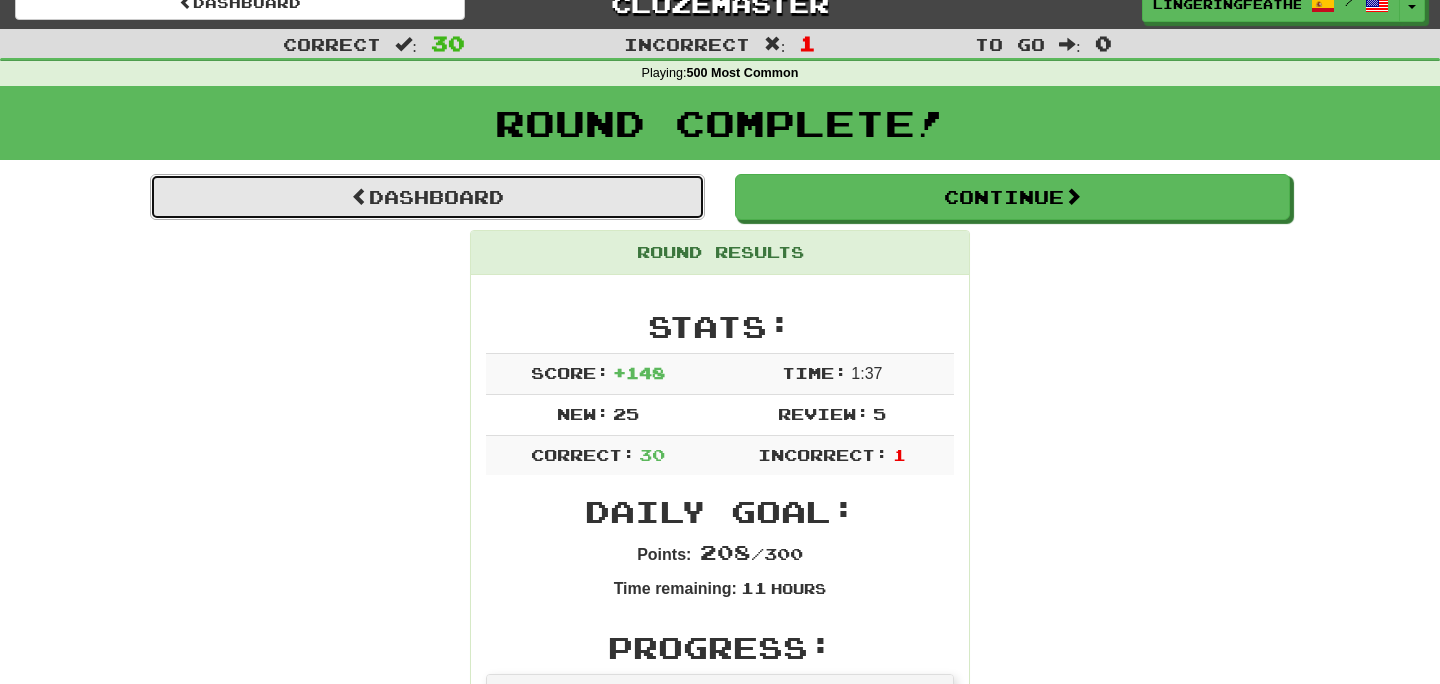 click on "Dashboard" at bounding box center [427, 197] 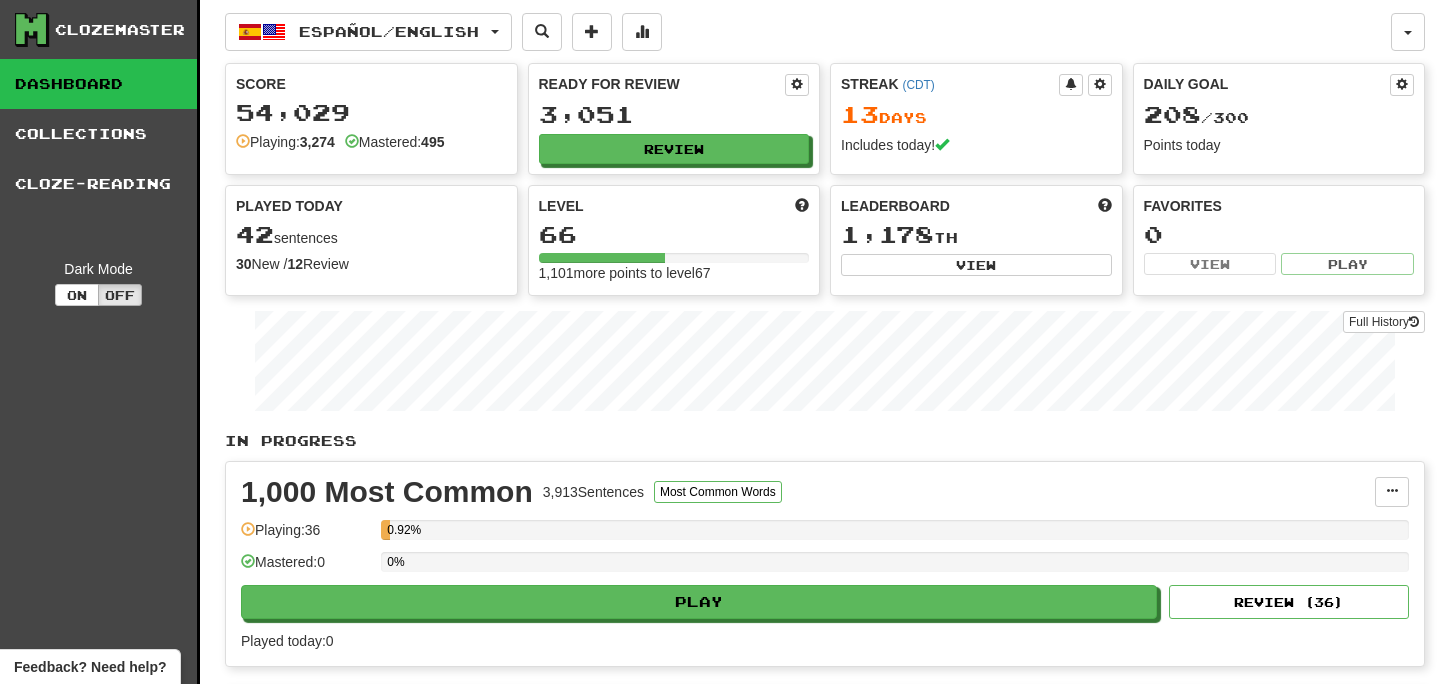 scroll, scrollTop: 0, scrollLeft: 0, axis: both 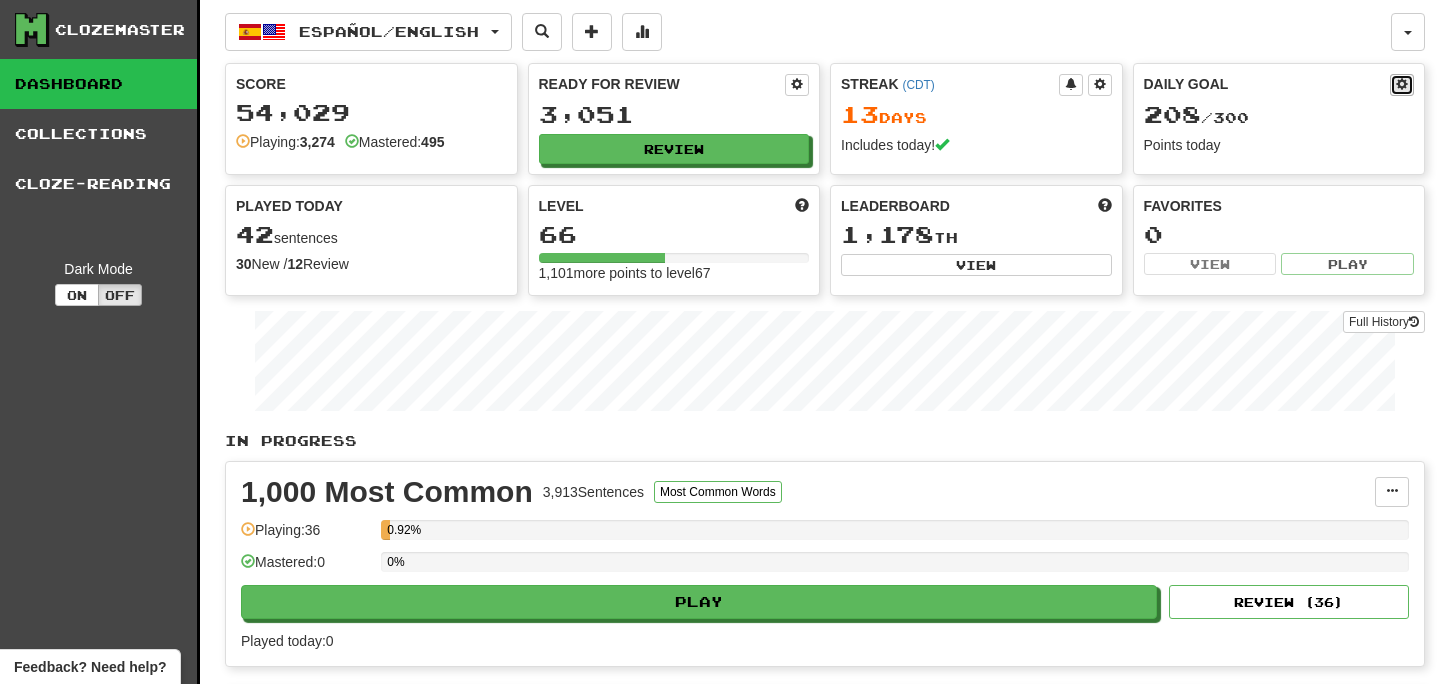 click at bounding box center (1402, 84) 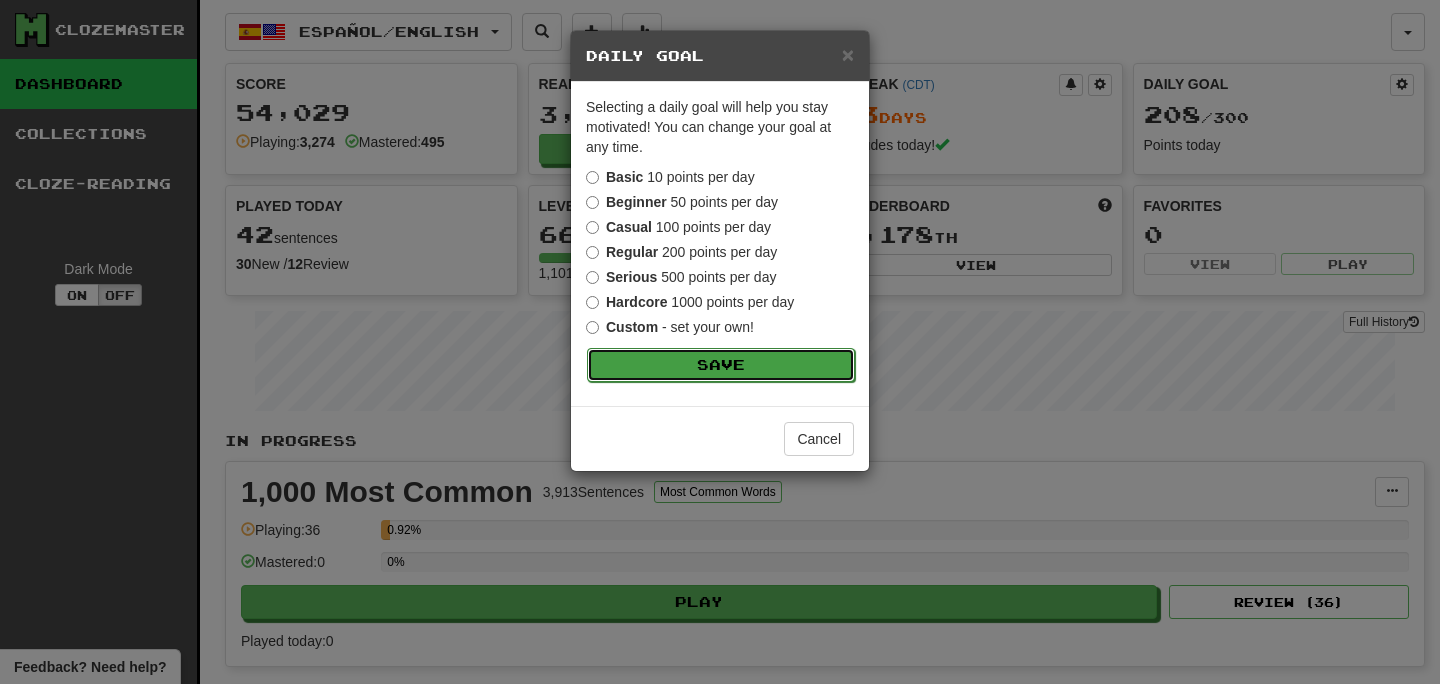 click on "Save" at bounding box center (721, 365) 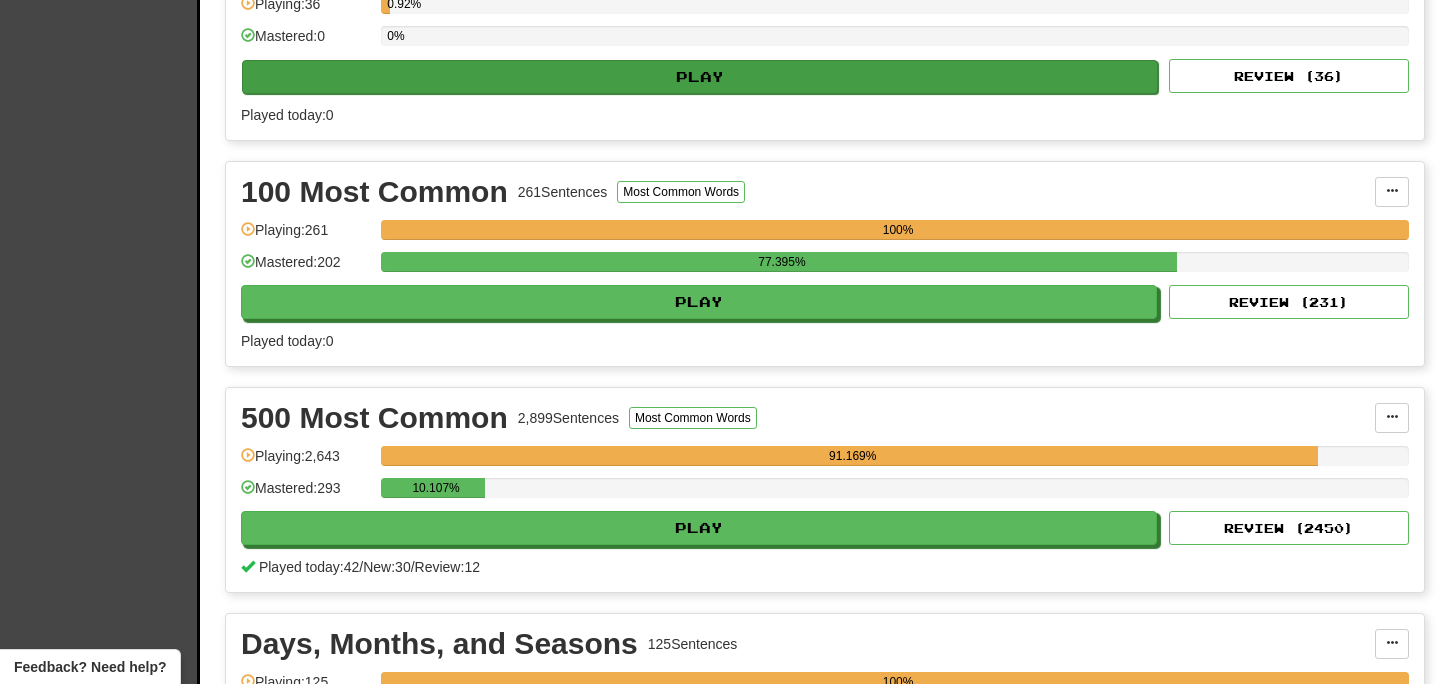 scroll, scrollTop: 548, scrollLeft: 0, axis: vertical 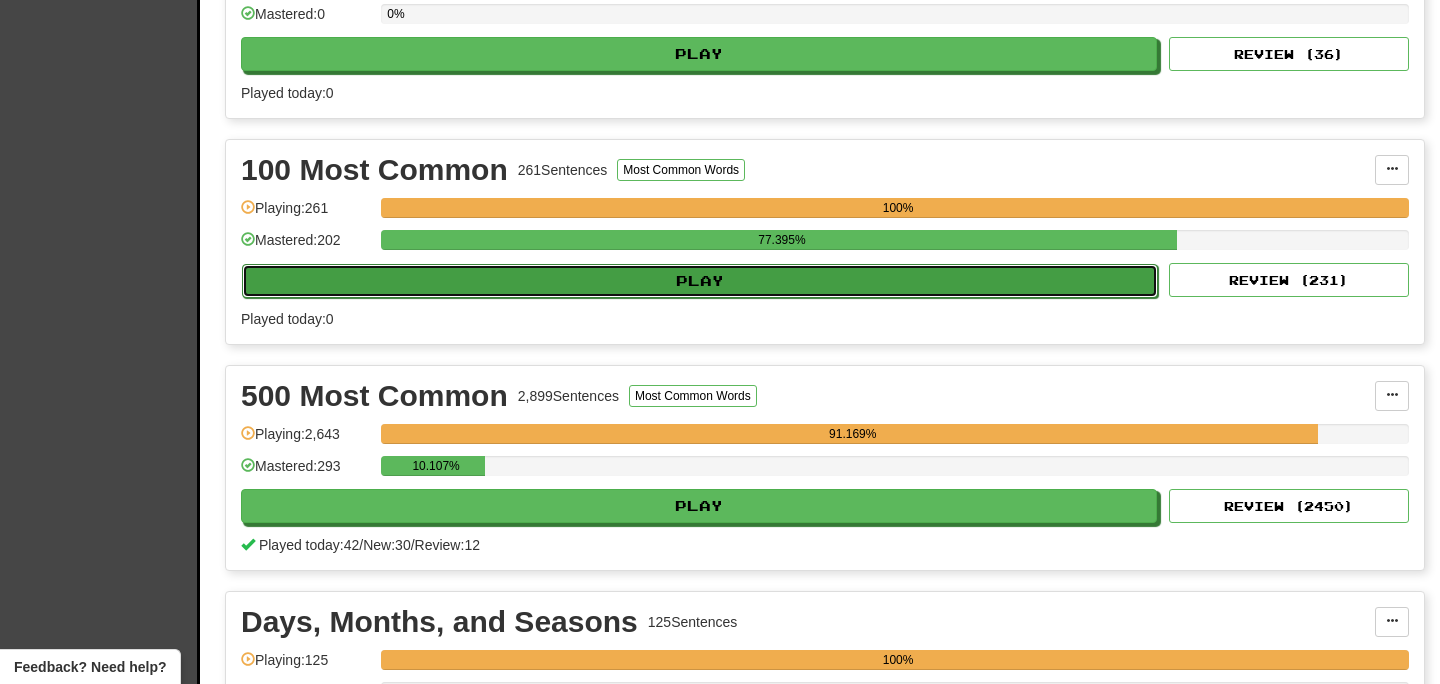 click on "Play" at bounding box center (700, 281) 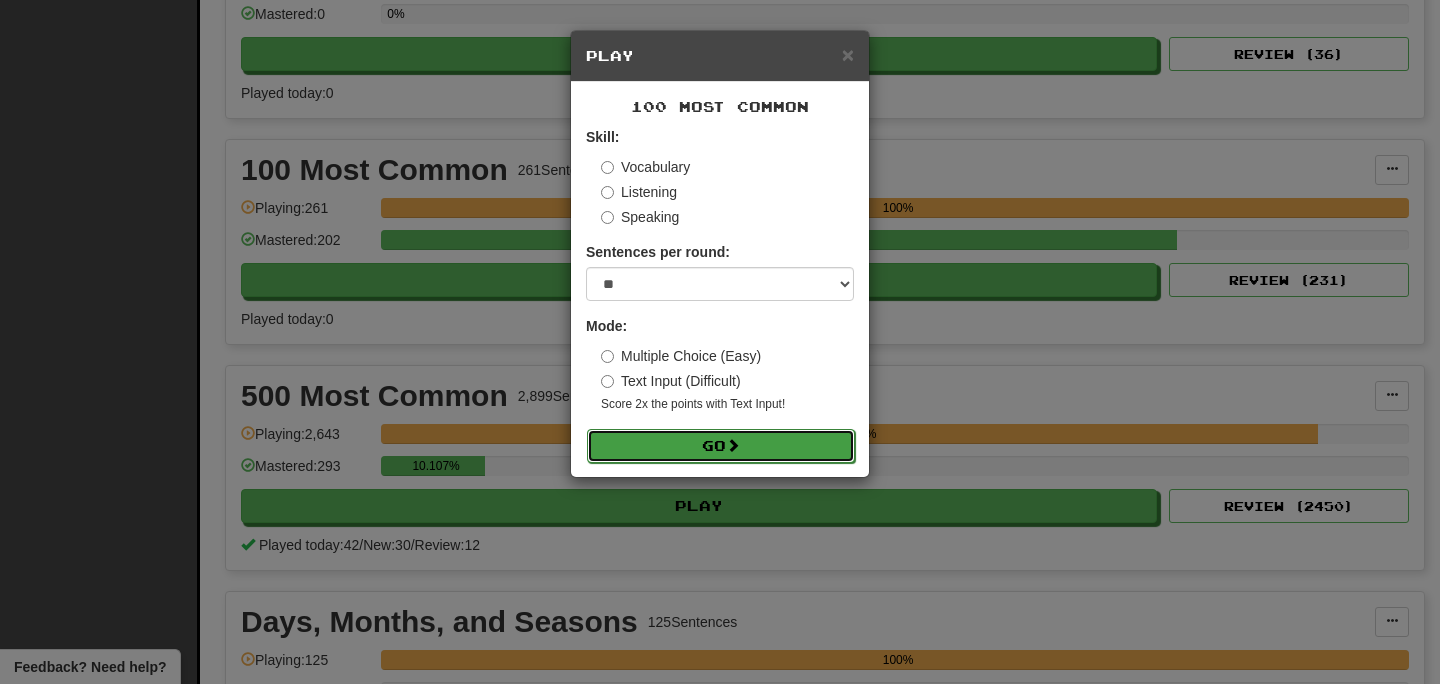 click on "Go" at bounding box center (721, 446) 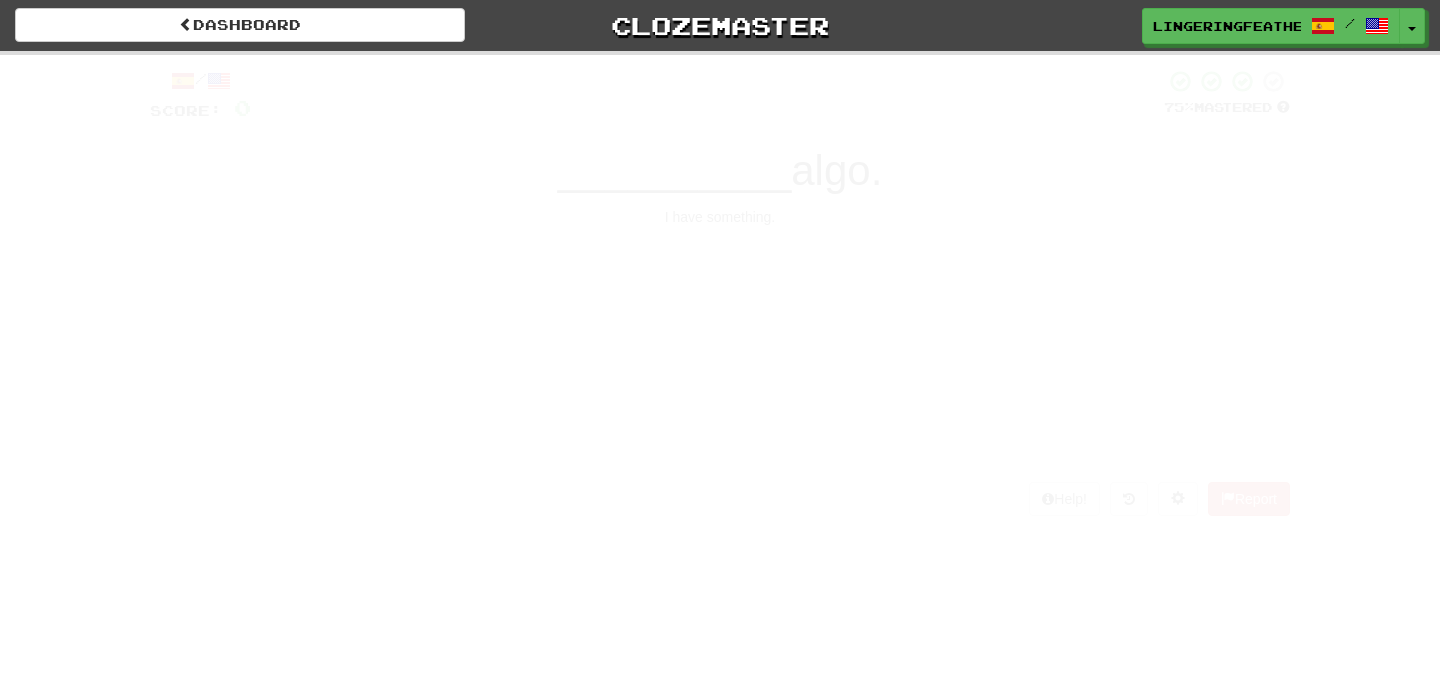 scroll, scrollTop: 0, scrollLeft: 0, axis: both 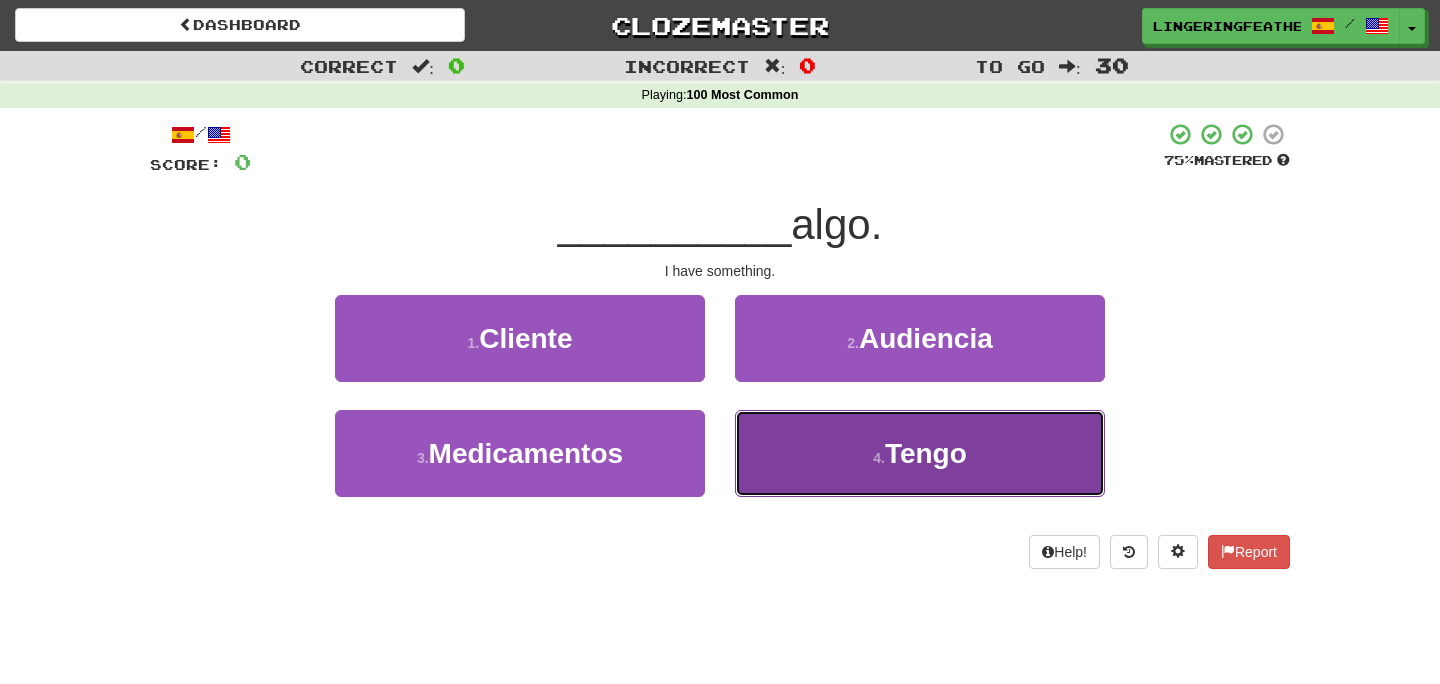 click on "4 .  Tengo" at bounding box center (920, 453) 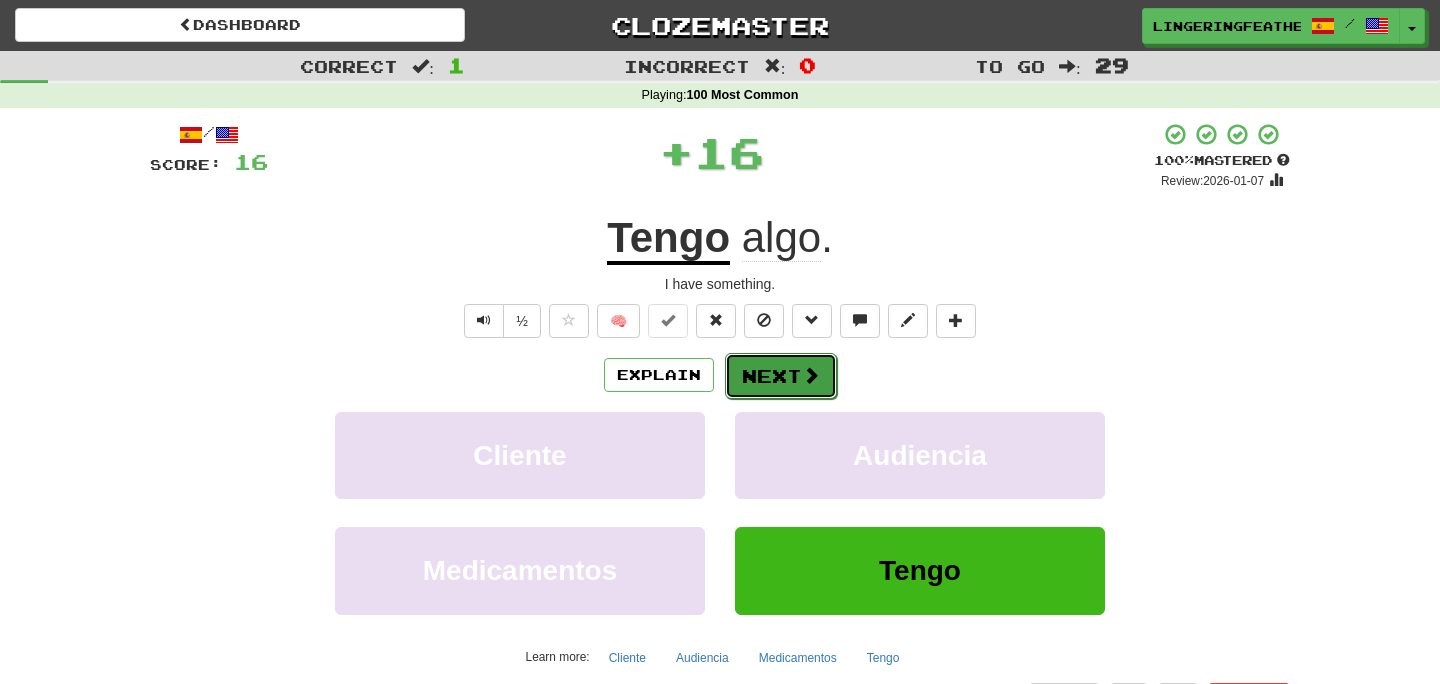 click on "Next" at bounding box center (781, 376) 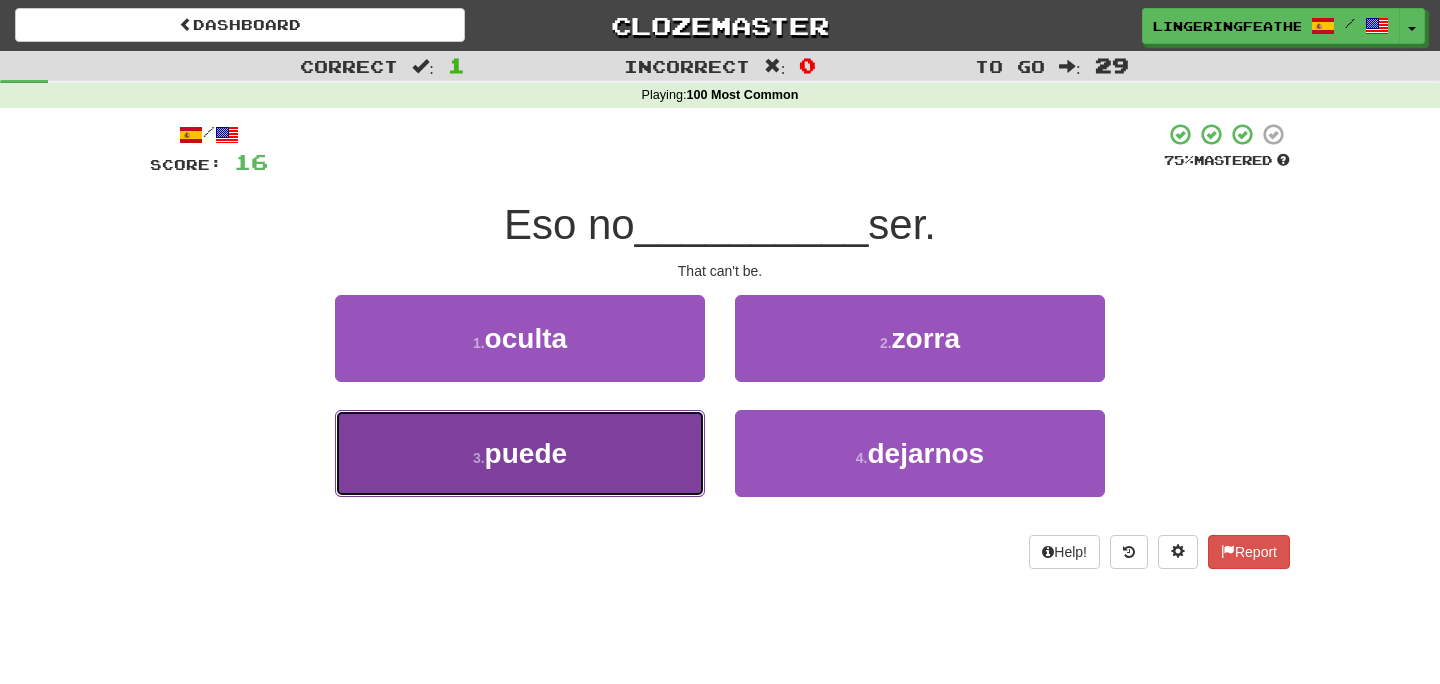 click on "3 .  puede" at bounding box center (520, 453) 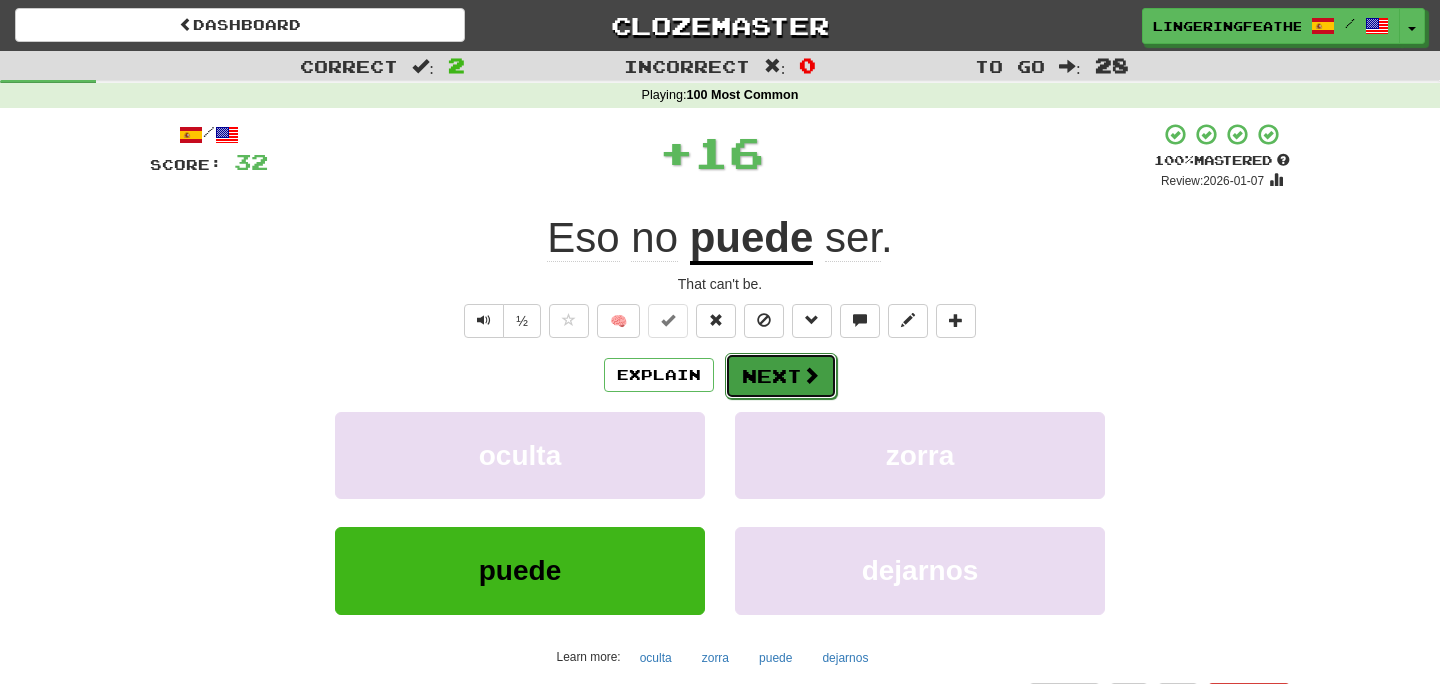 click on "Next" at bounding box center (781, 376) 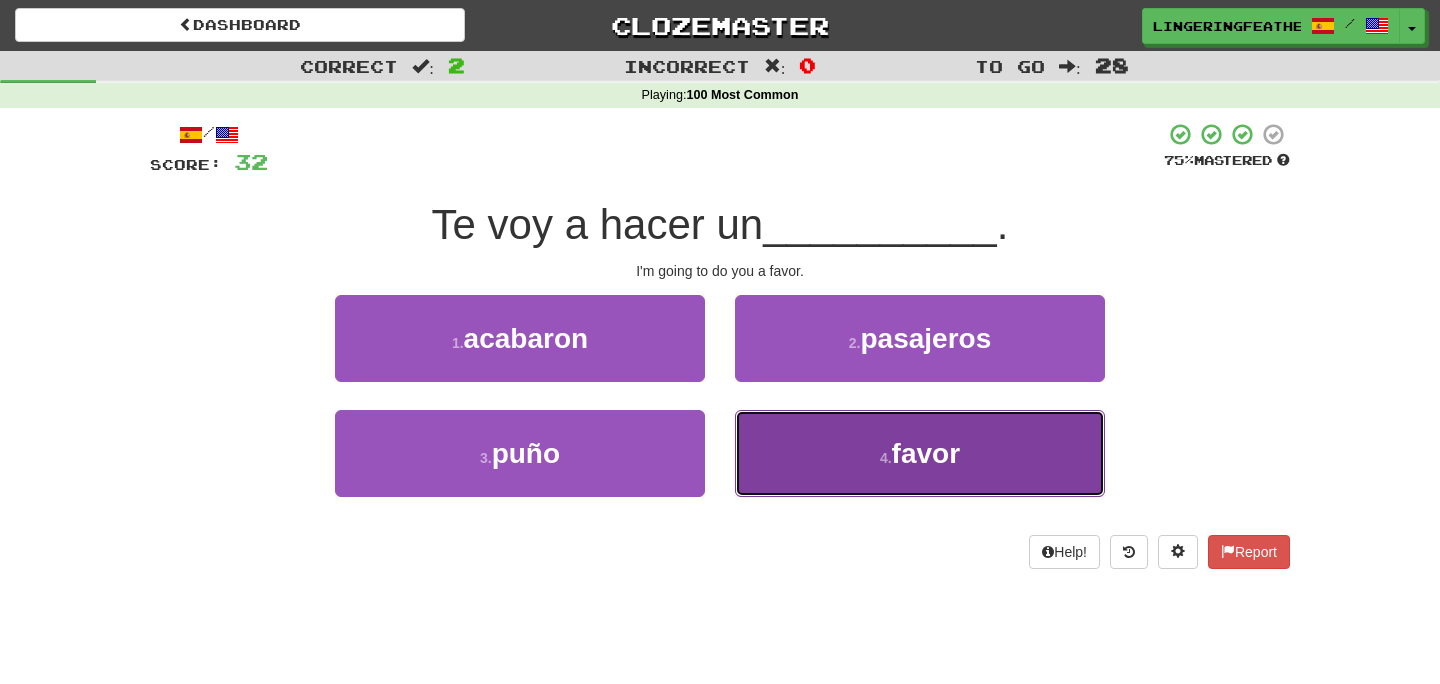 click on "4 .  favor" at bounding box center (920, 453) 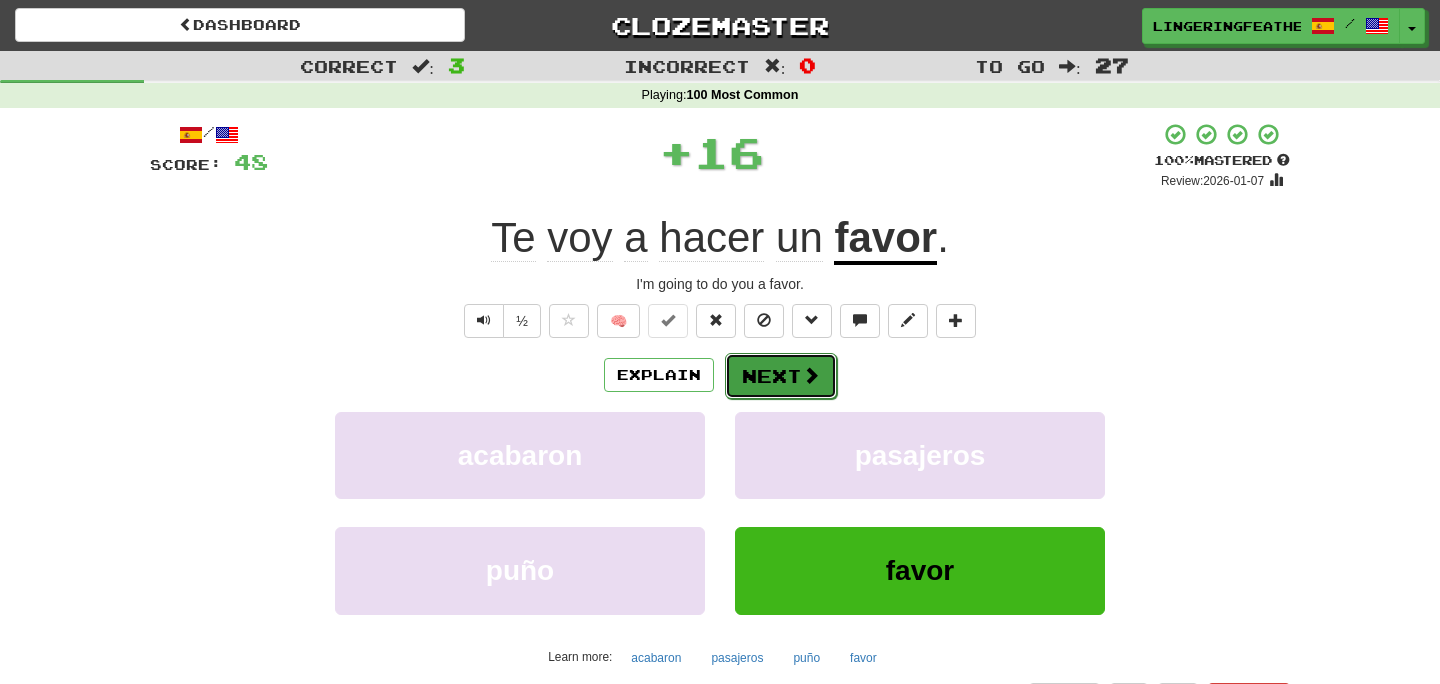 click on "Next" at bounding box center (781, 376) 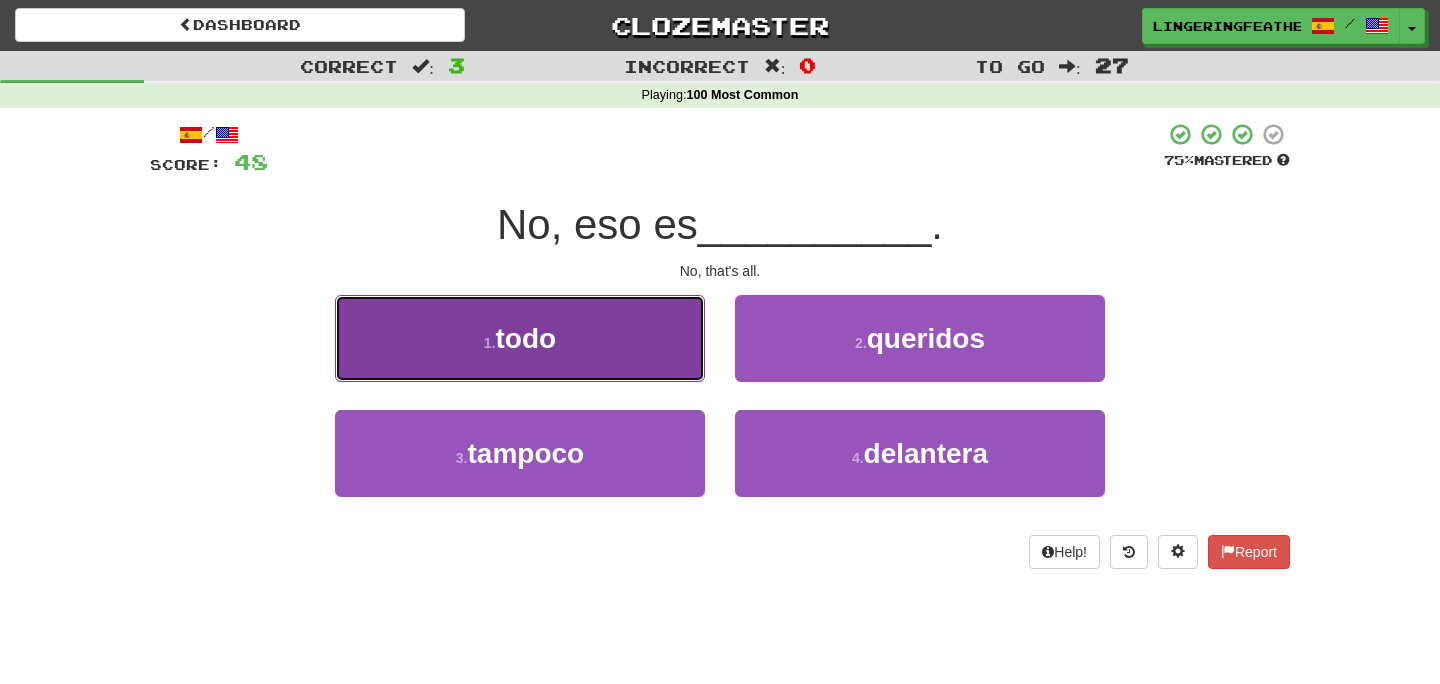 click on "1 .  todo" at bounding box center (520, 338) 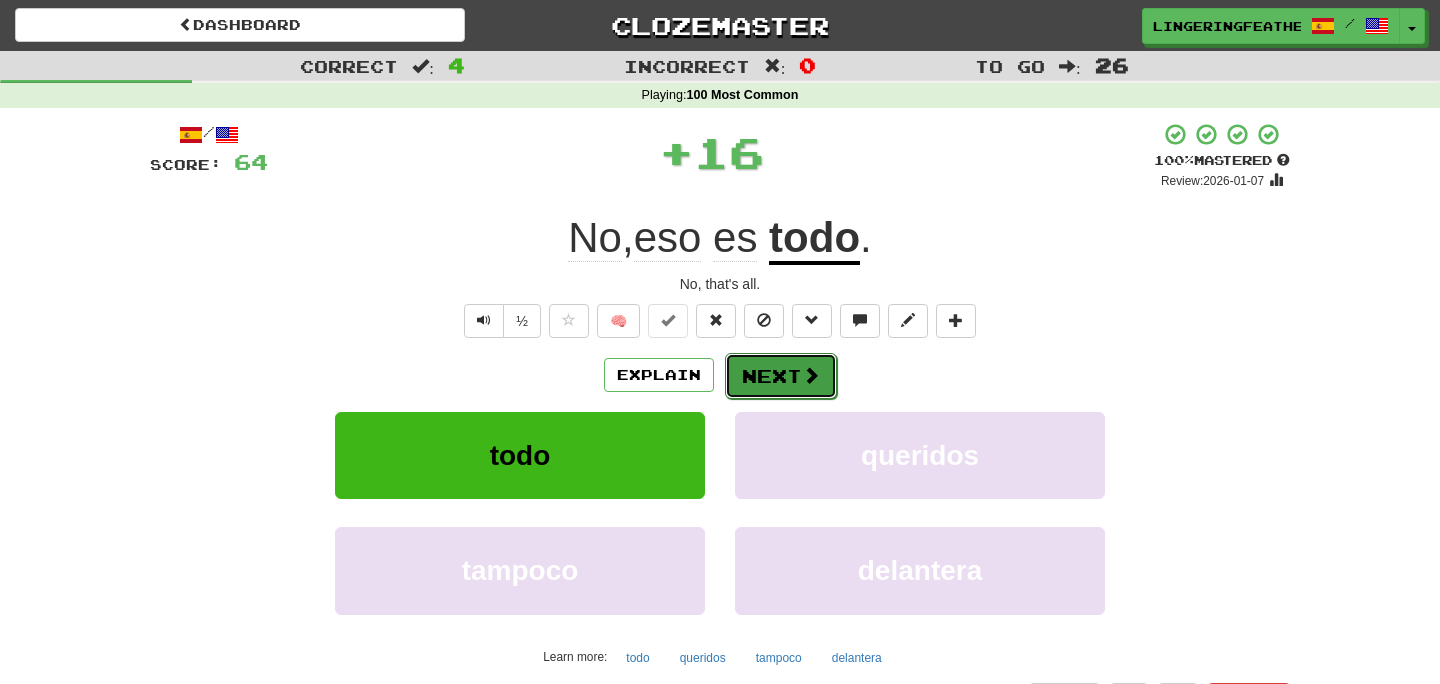 click on "Next" at bounding box center (781, 376) 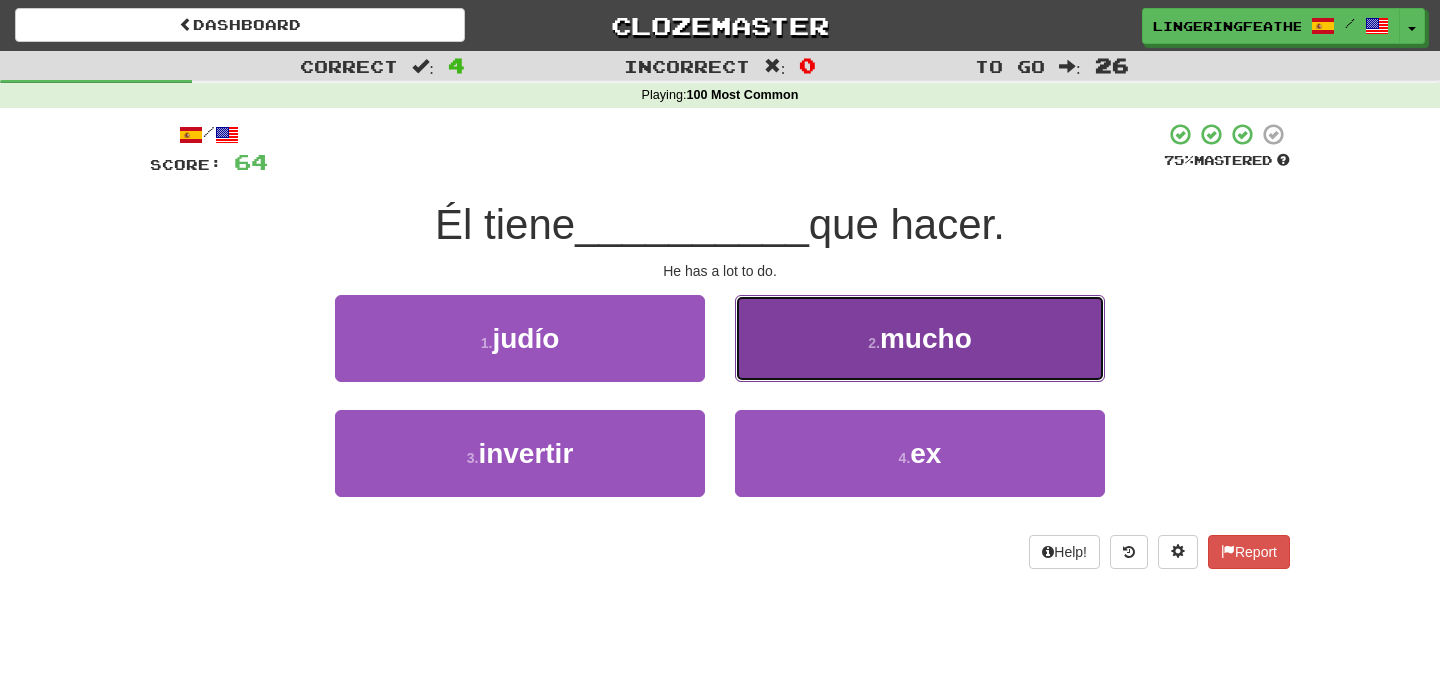 click on "2 .  mucho" at bounding box center (920, 338) 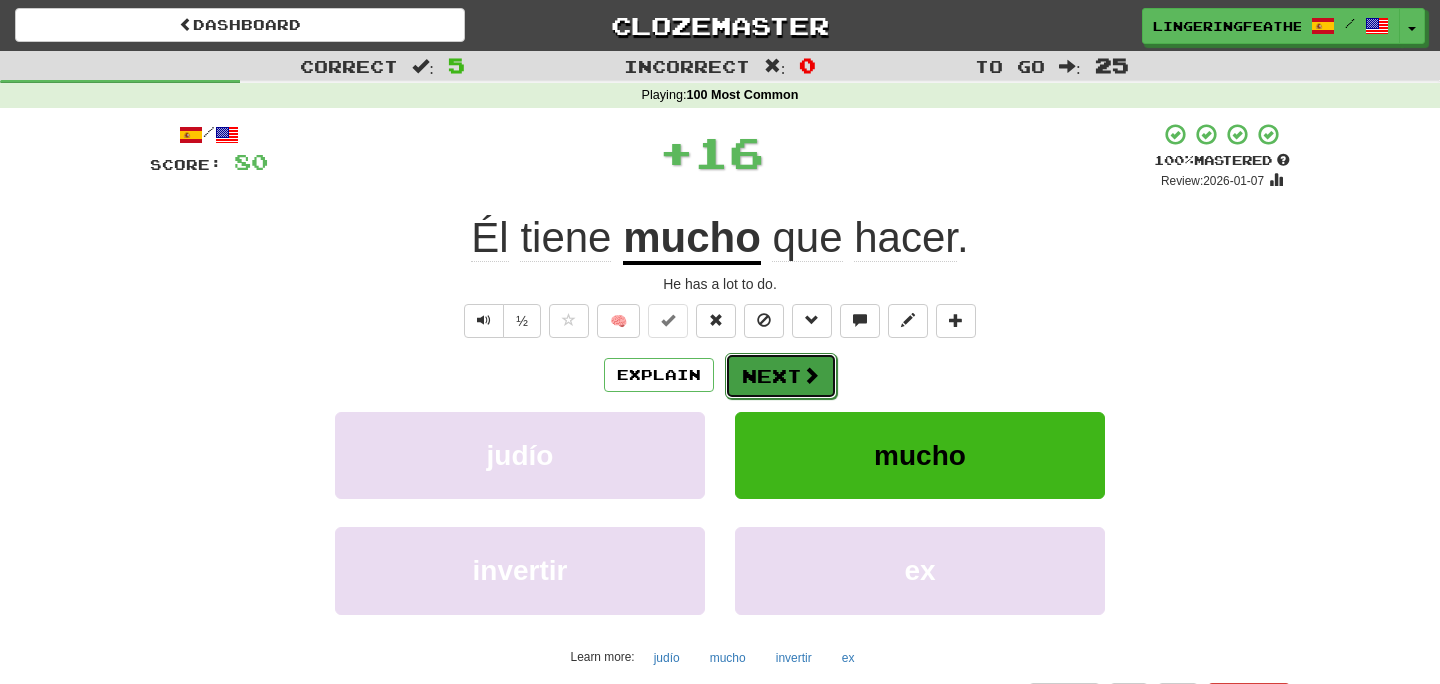 click on "Next" at bounding box center (781, 376) 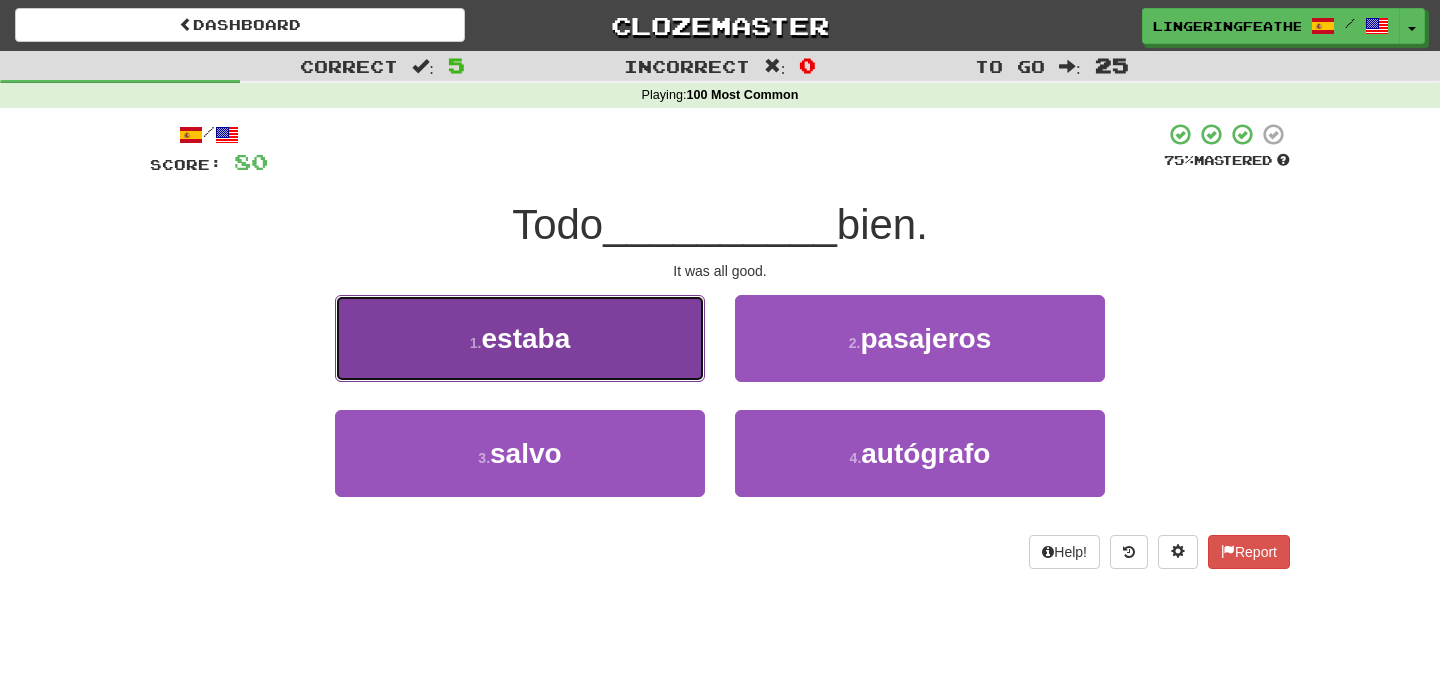 click on "1 .  estaba" at bounding box center (520, 338) 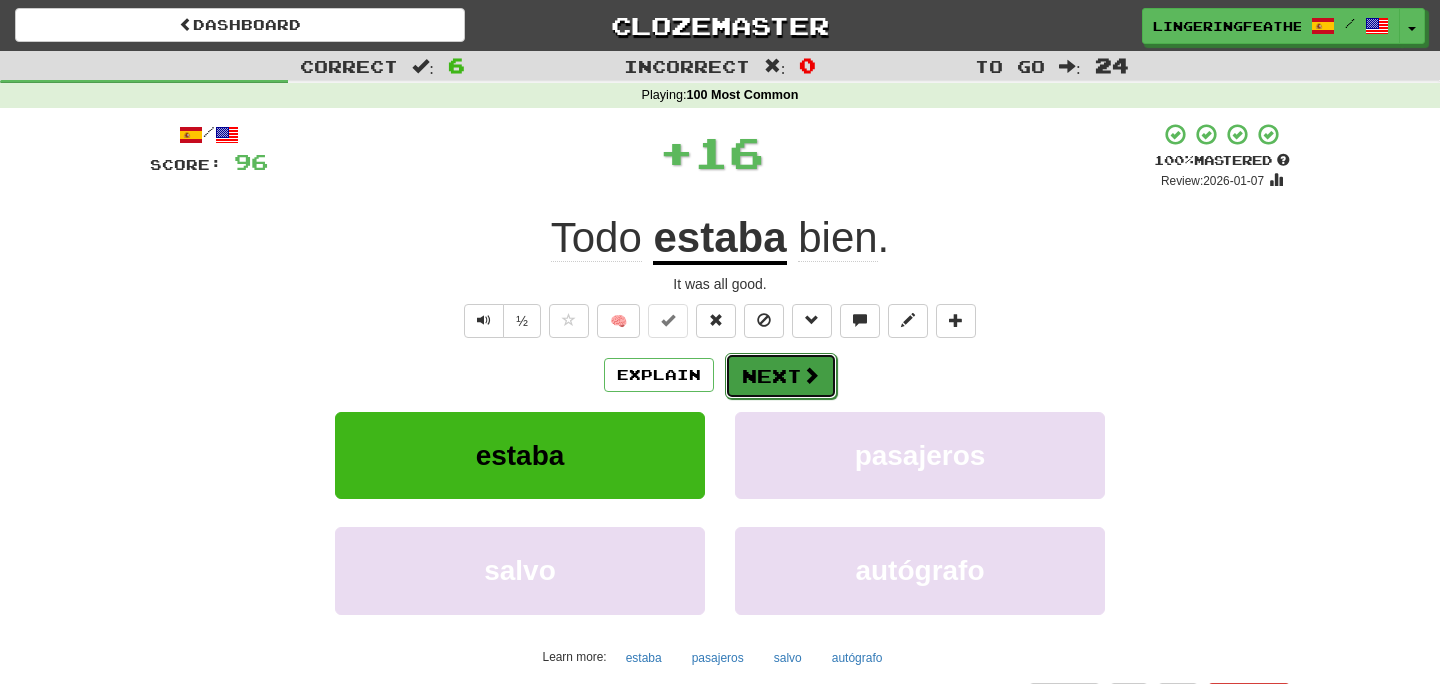 click on "Next" at bounding box center [781, 376] 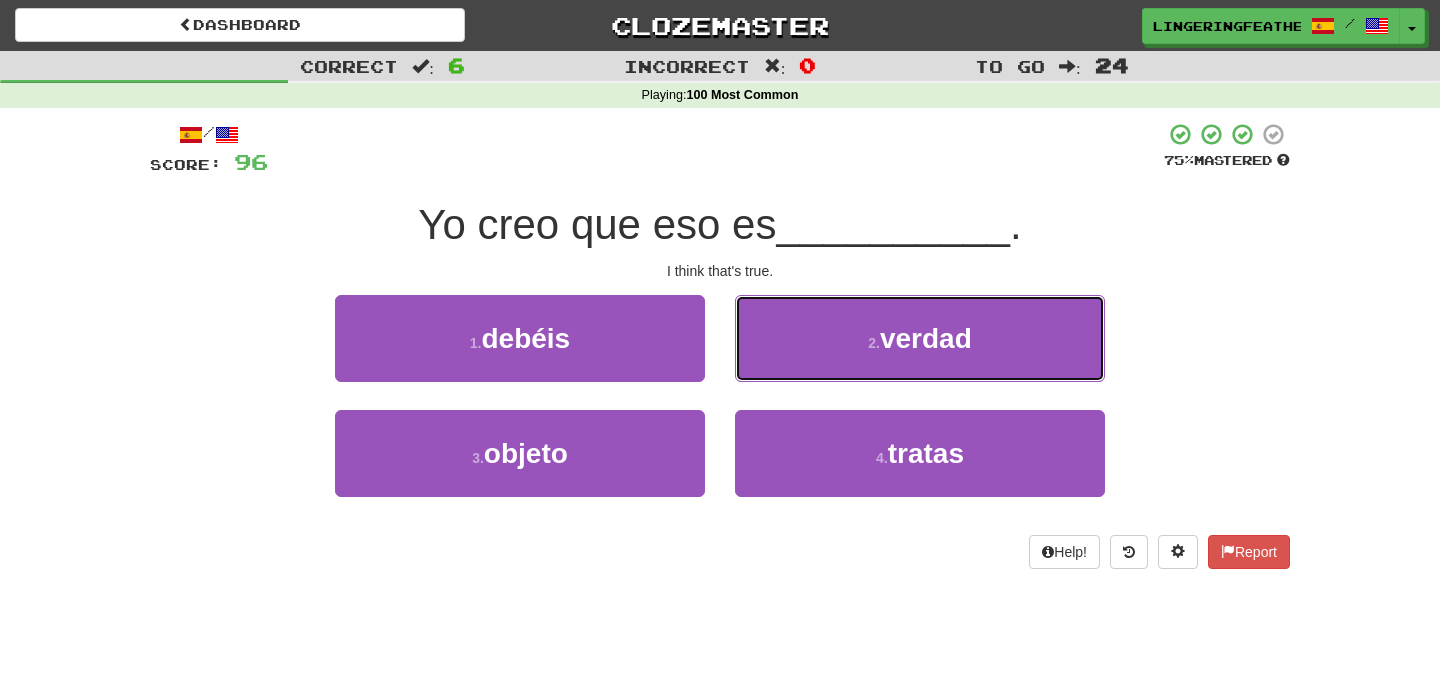 click on "2 .  verdad" at bounding box center (920, 338) 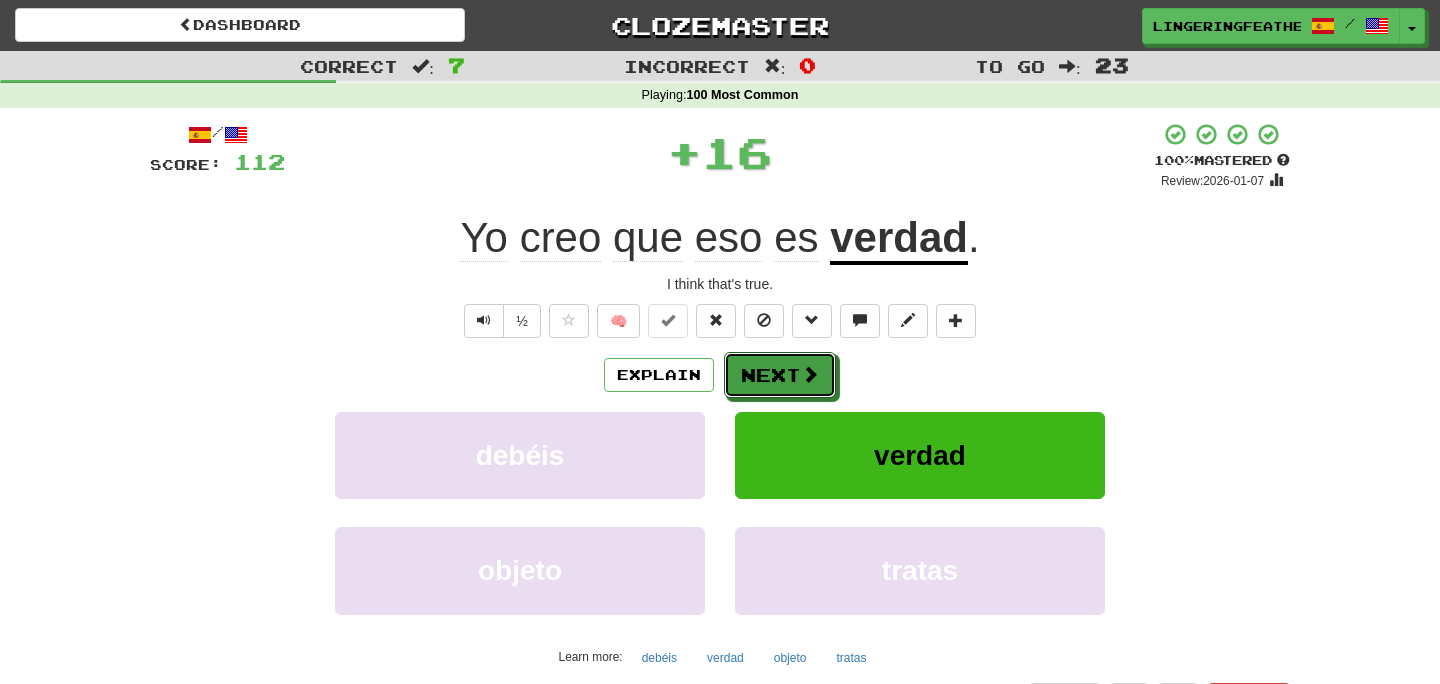 click on "Next" at bounding box center (780, 375) 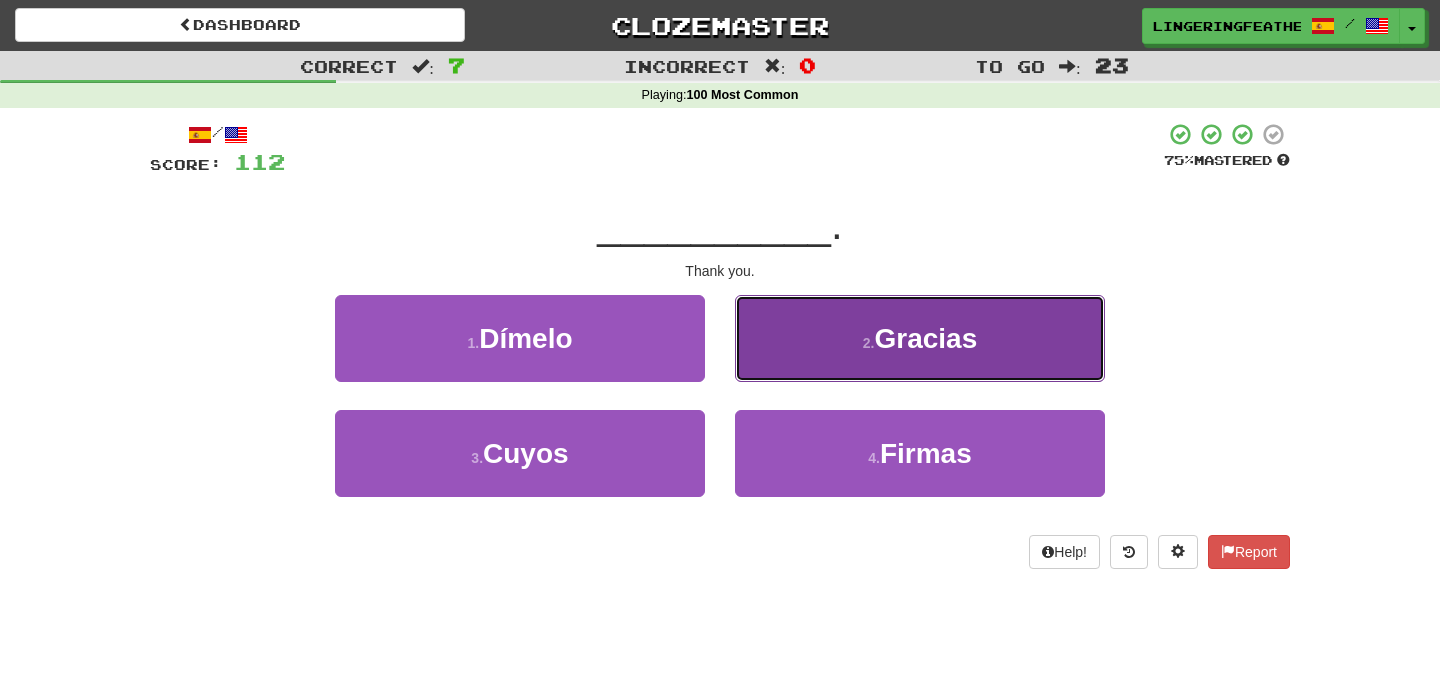 click on "2 .  Gracias" at bounding box center [920, 338] 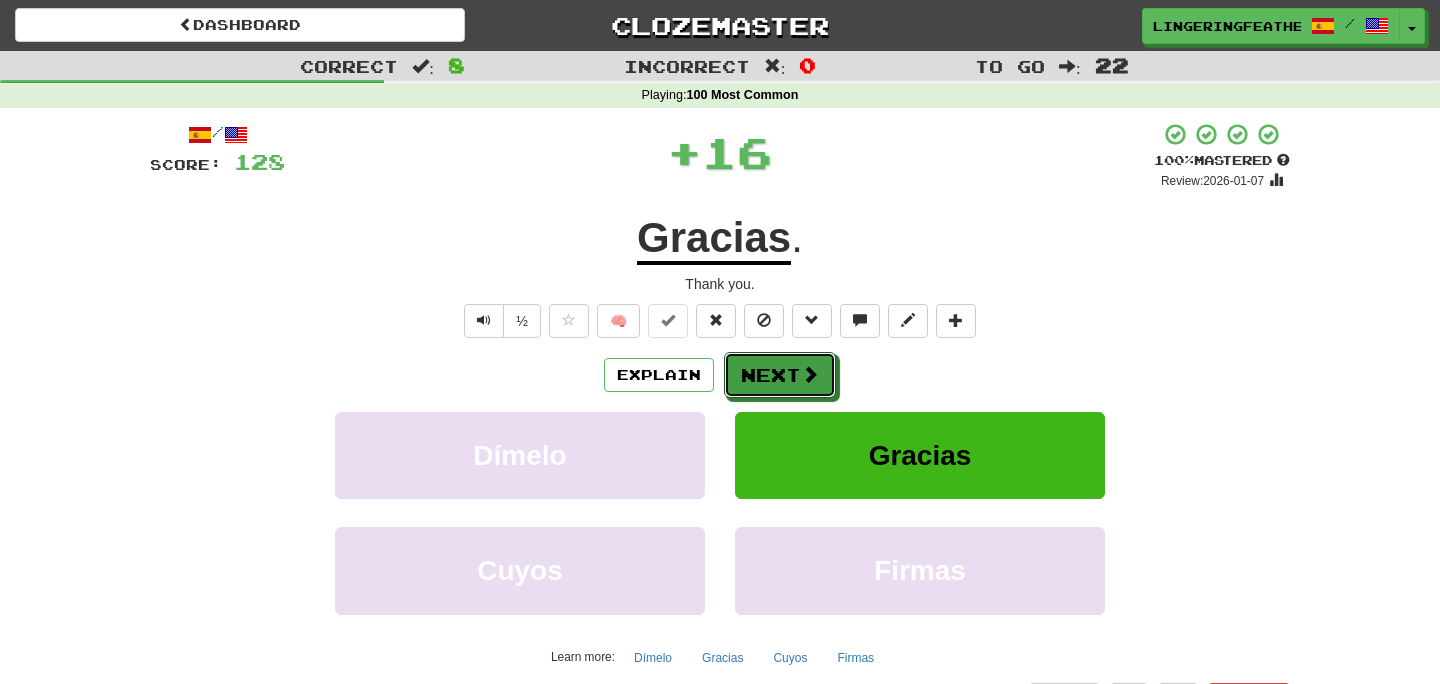 click on "Next" at bounding box center (780, 375) 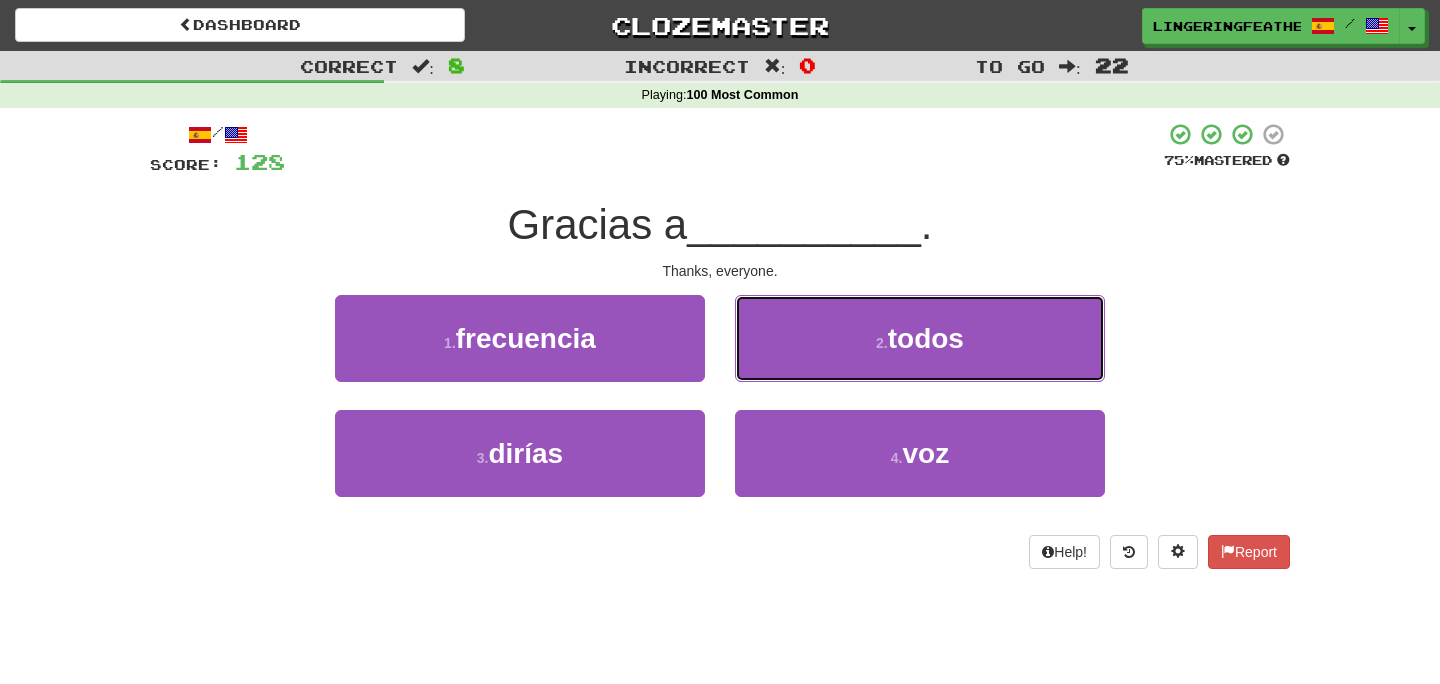 click on "2 .  todos" at bounding box center [920, 338] 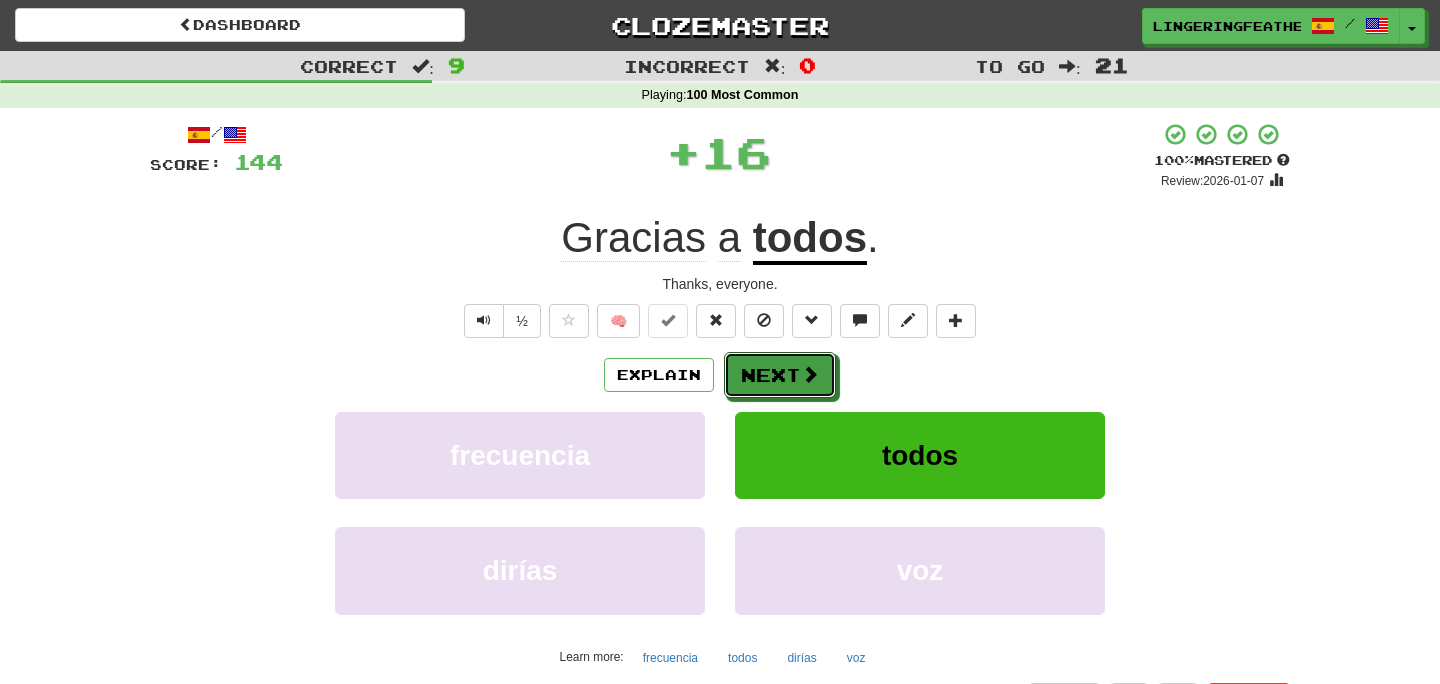 click on "Next" at bounding box center (780, 375) 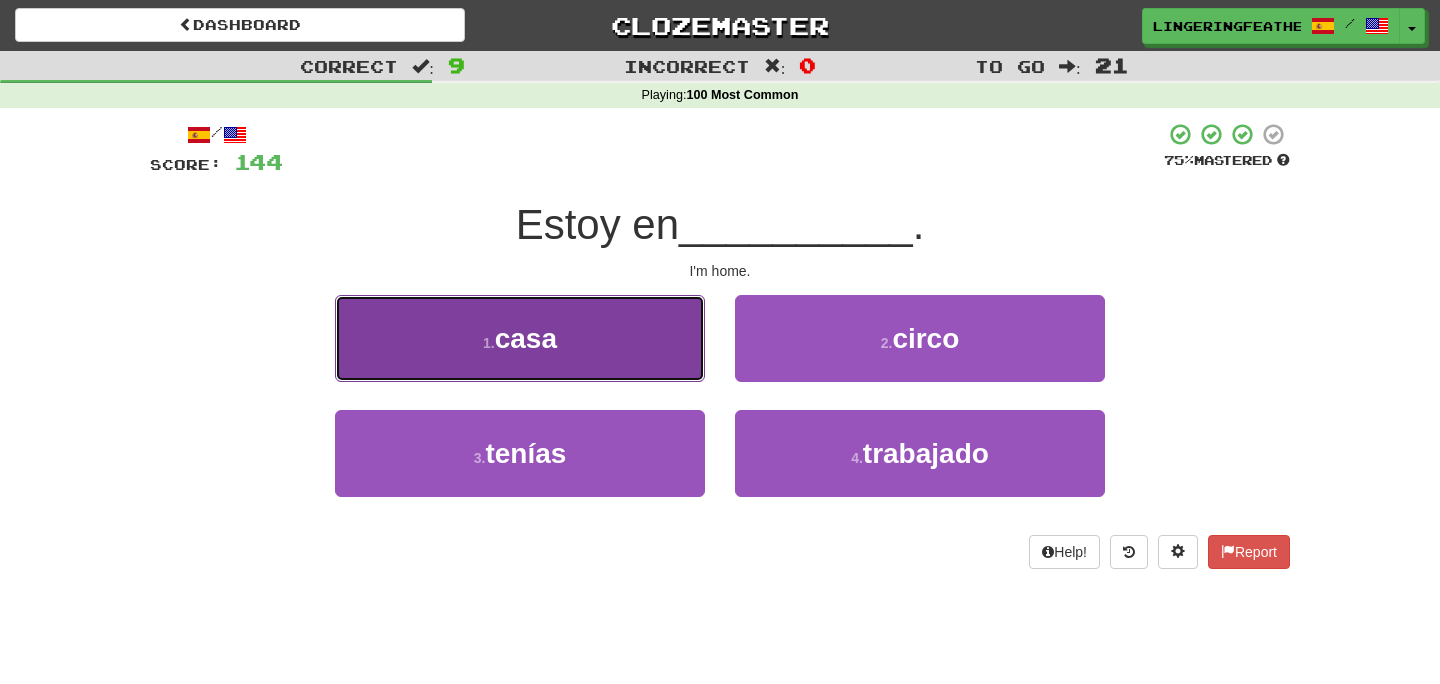 click on "1 .  casa" at bounding box center [520, 338] 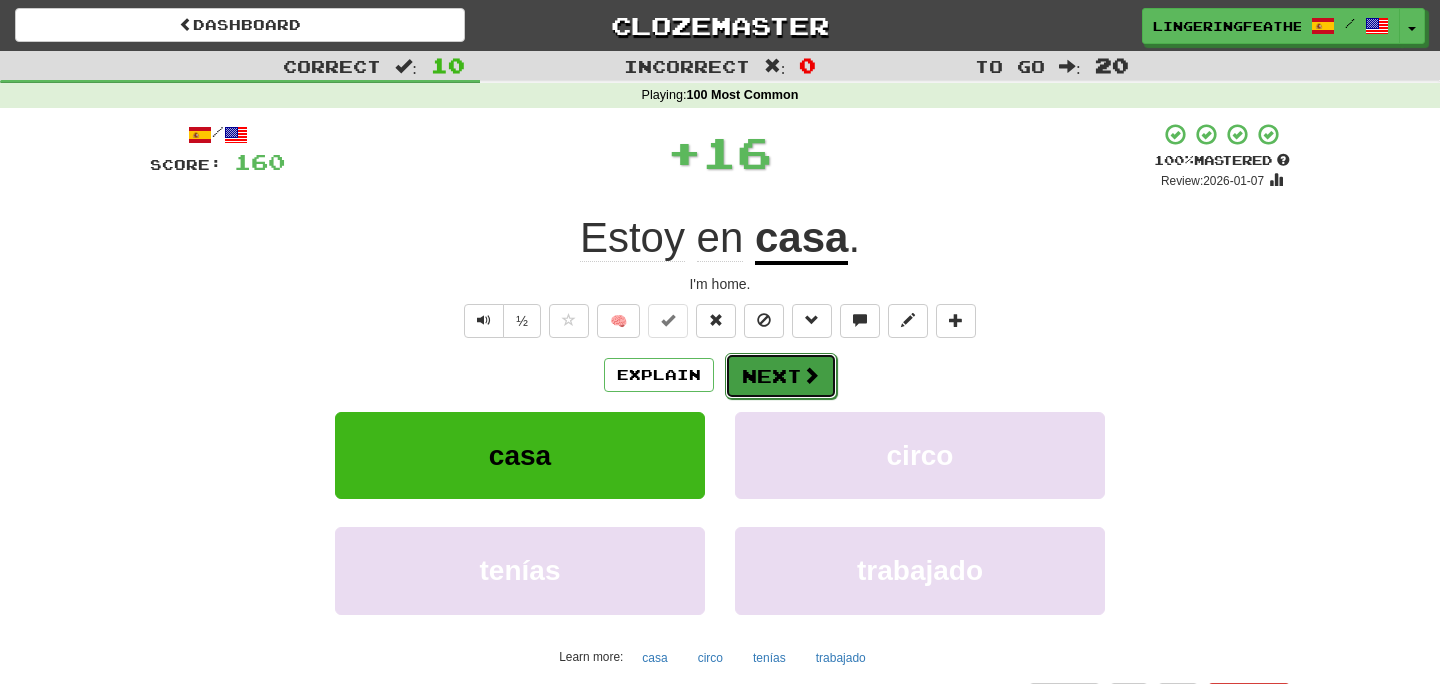 click on "Next" at bounding box center [781, 376] 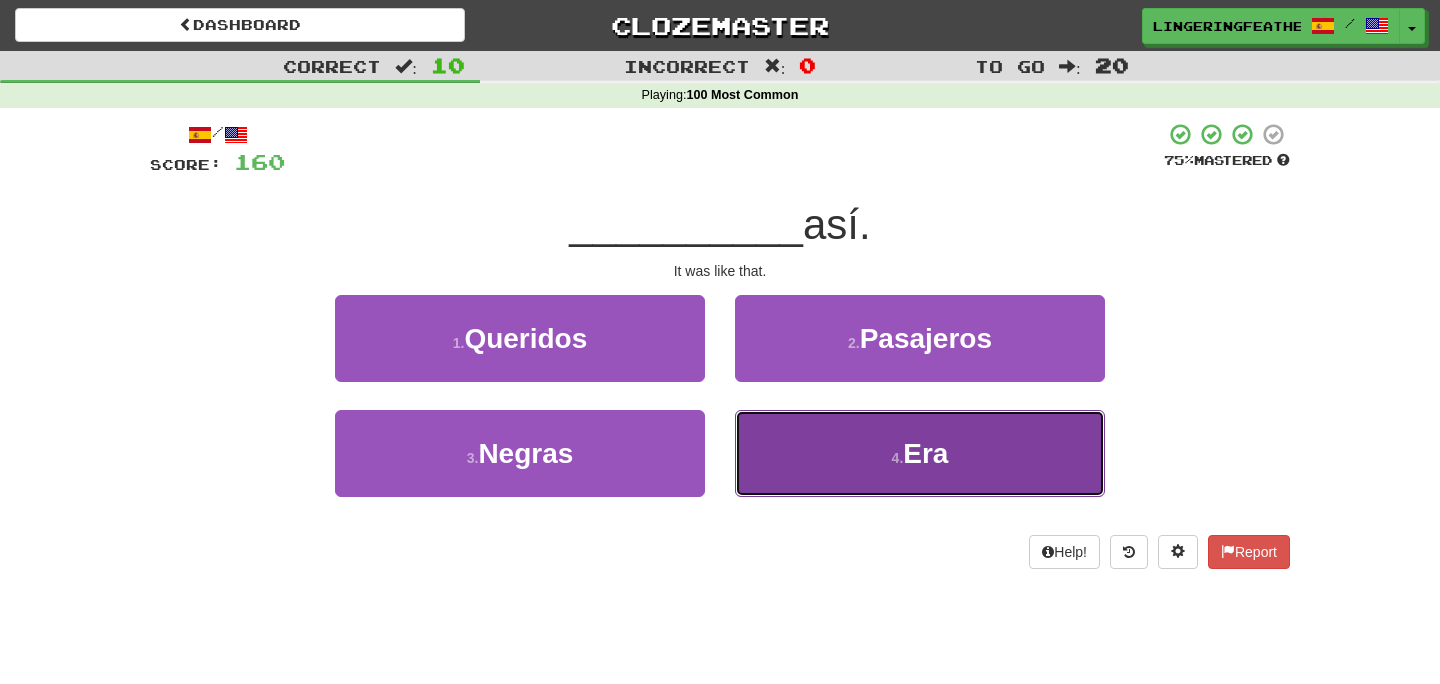 click on "4 .  Era" at bounding box center [920, 453] 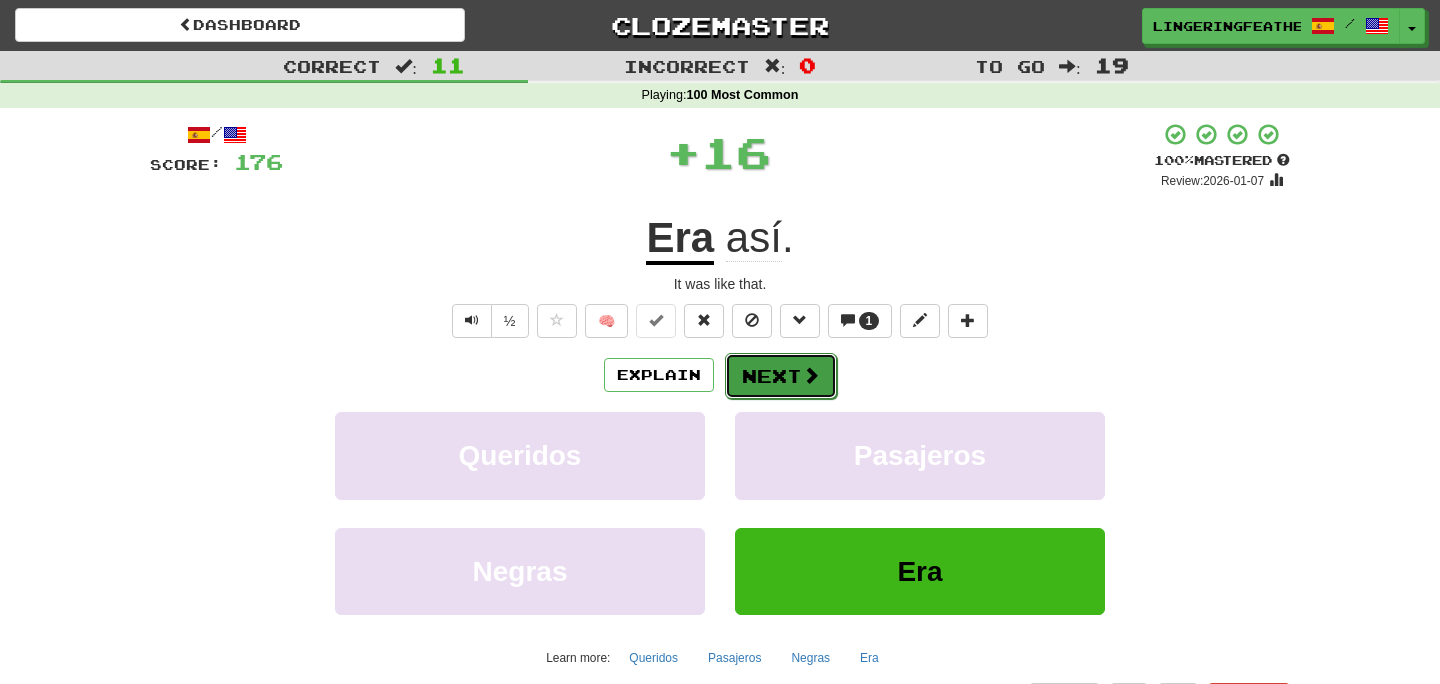 click on "Next" at bounding box center (781, 376) 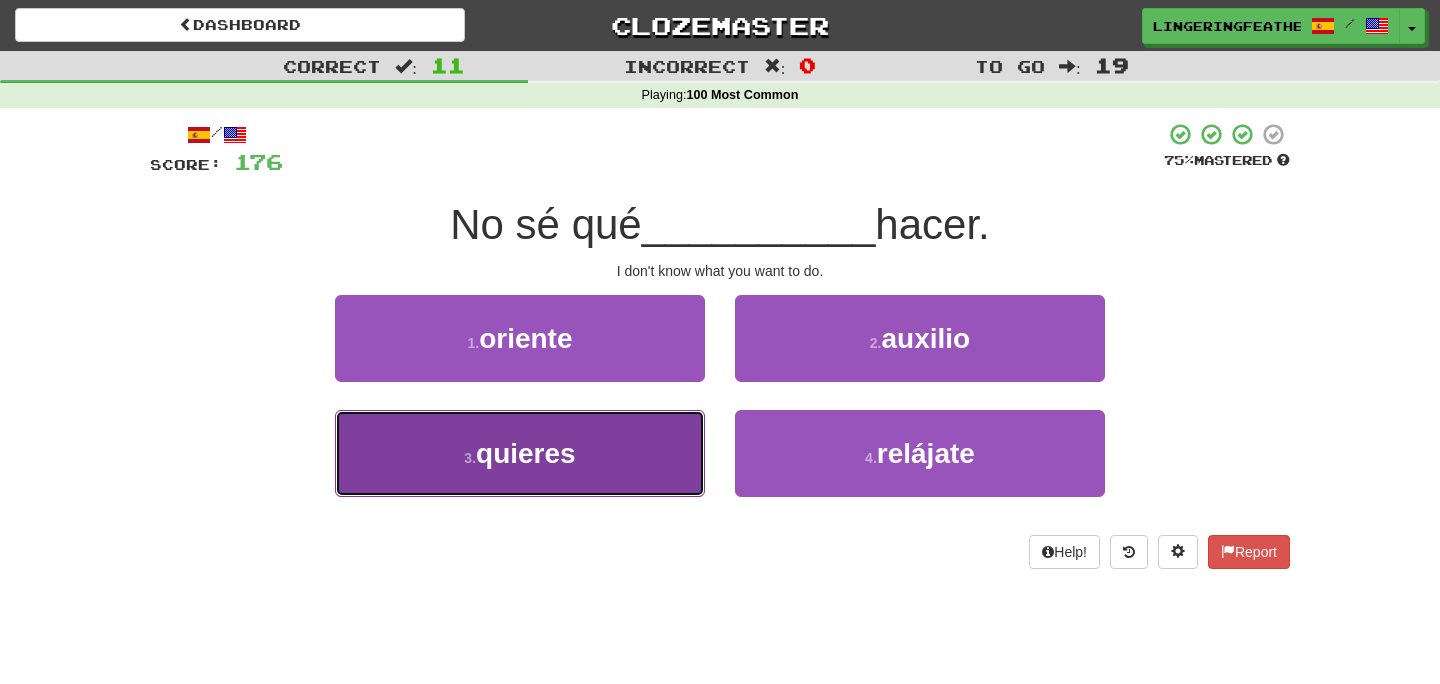 click on "3 .  quieres" at bounding box center (520, 453) 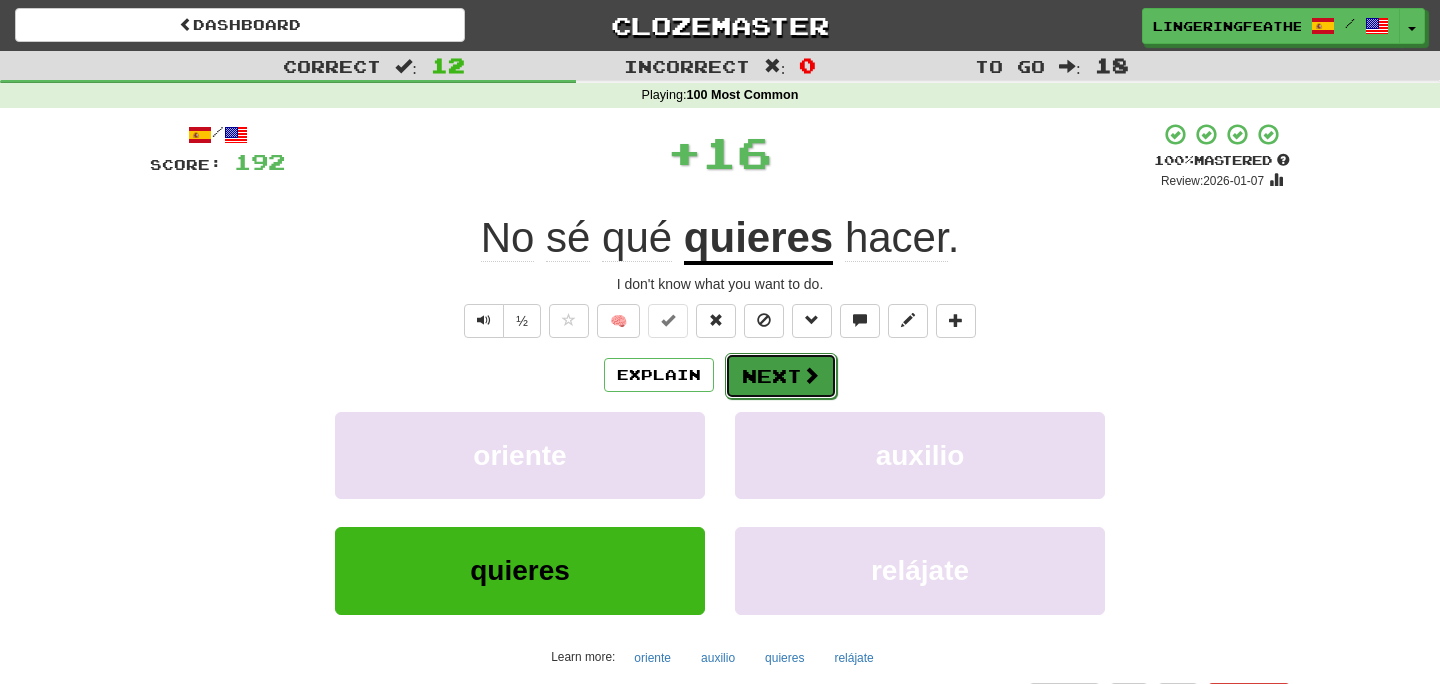 click on "Next" at bounding box center (781, 376) 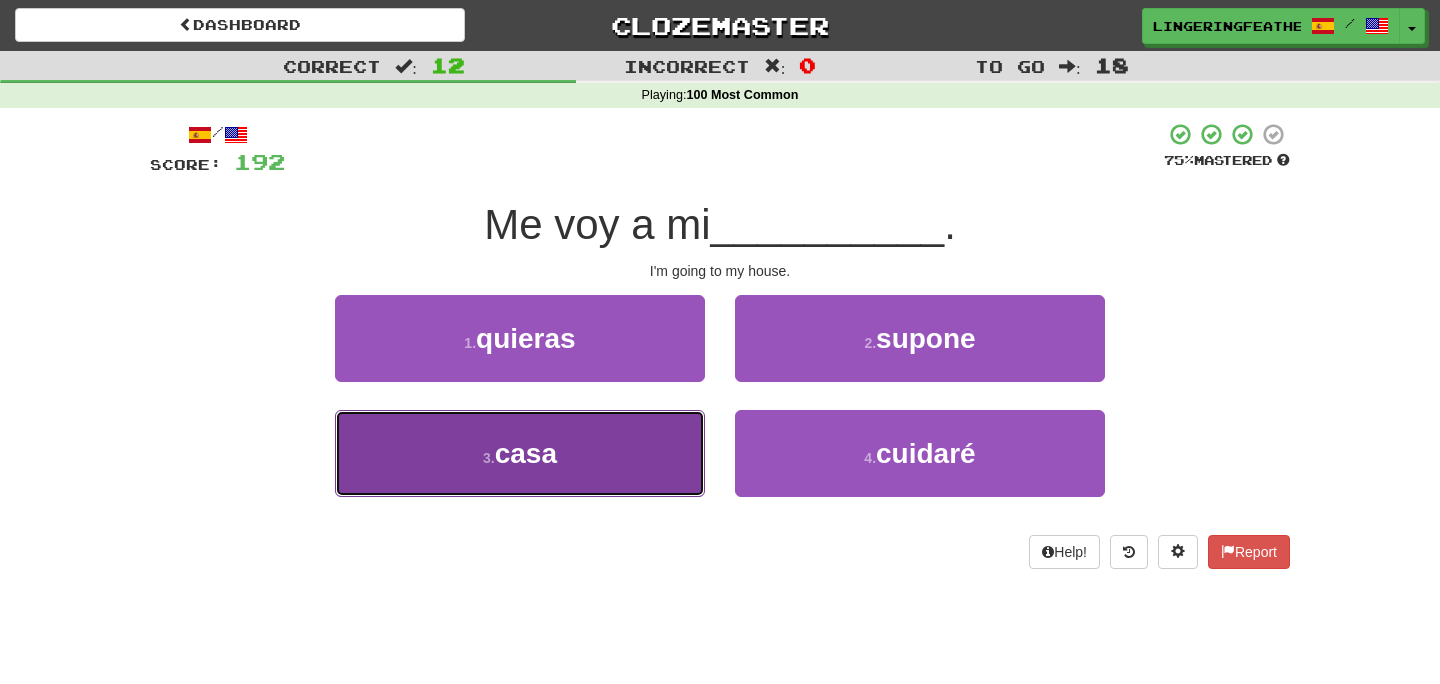 click on "3 .  casa" at bounding box center (520, 453) 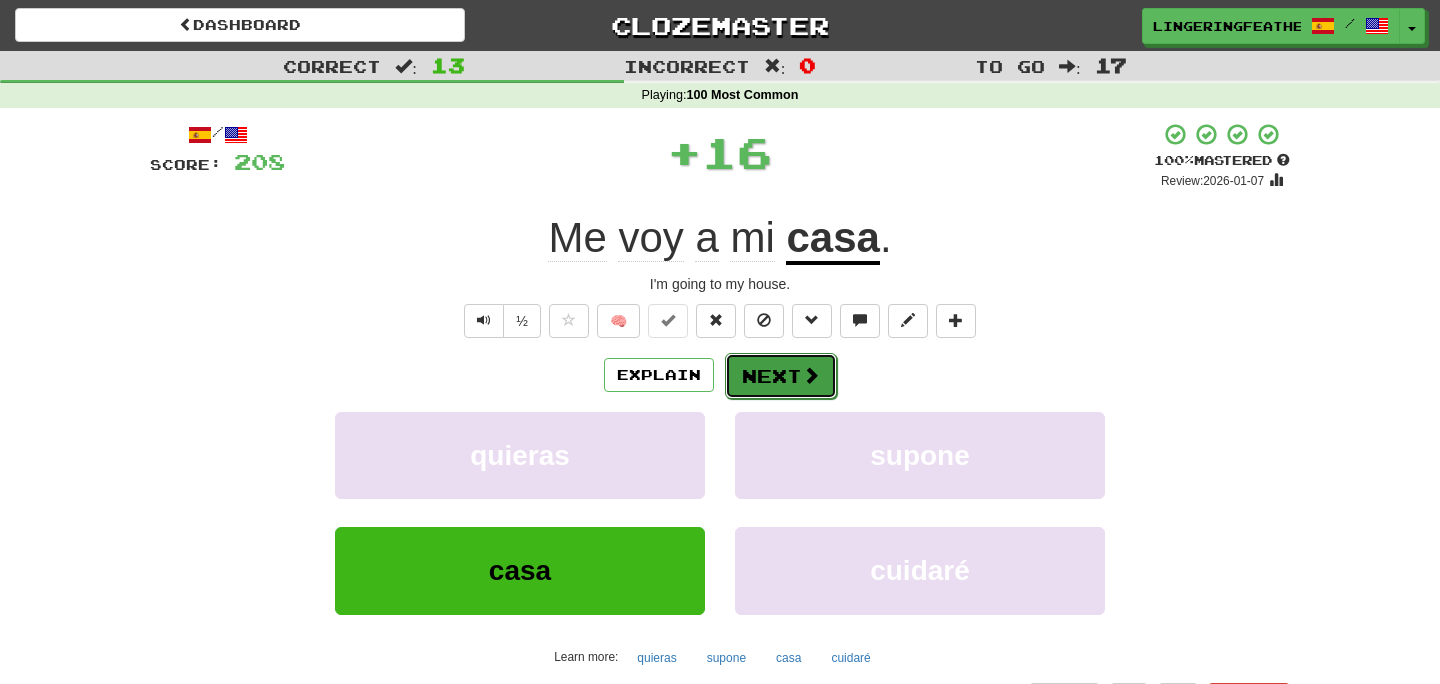 click on "Next" at bounding box center (781, 376) 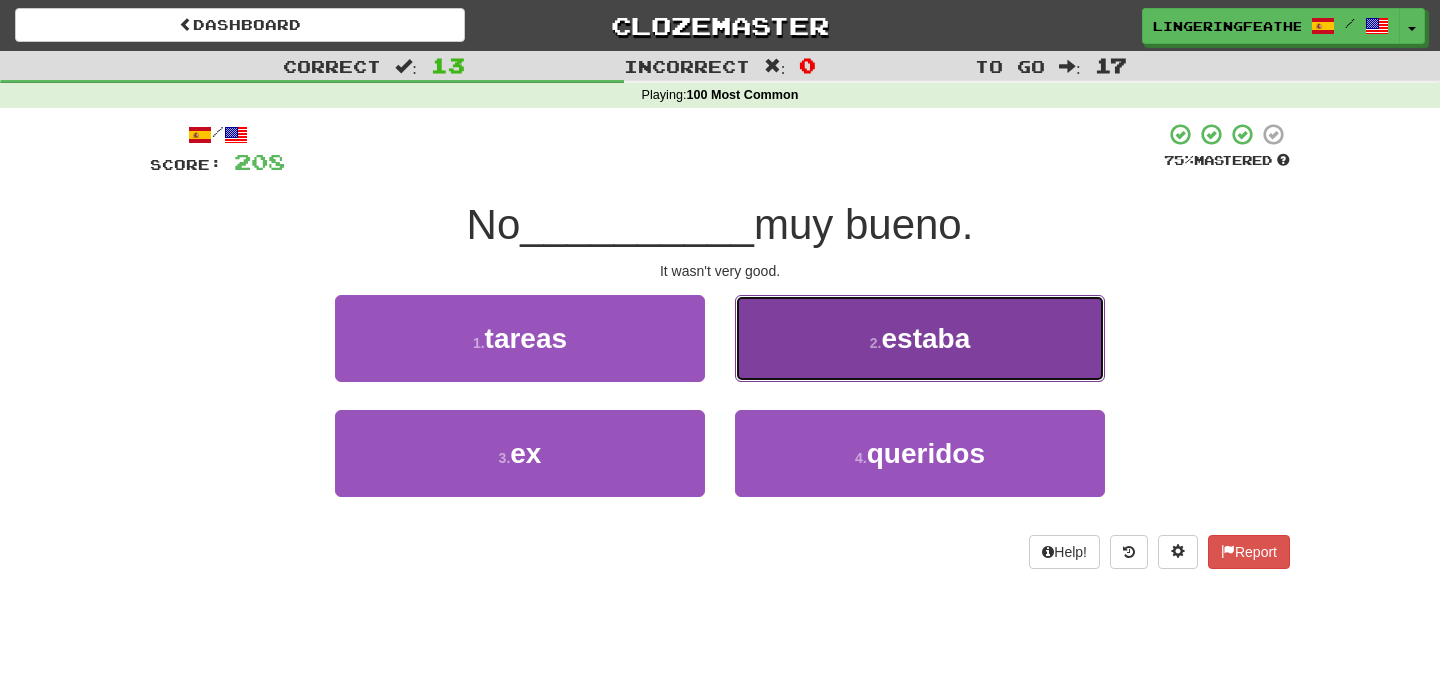 click on "2 .  estaba" at bounding box center [920, 338] 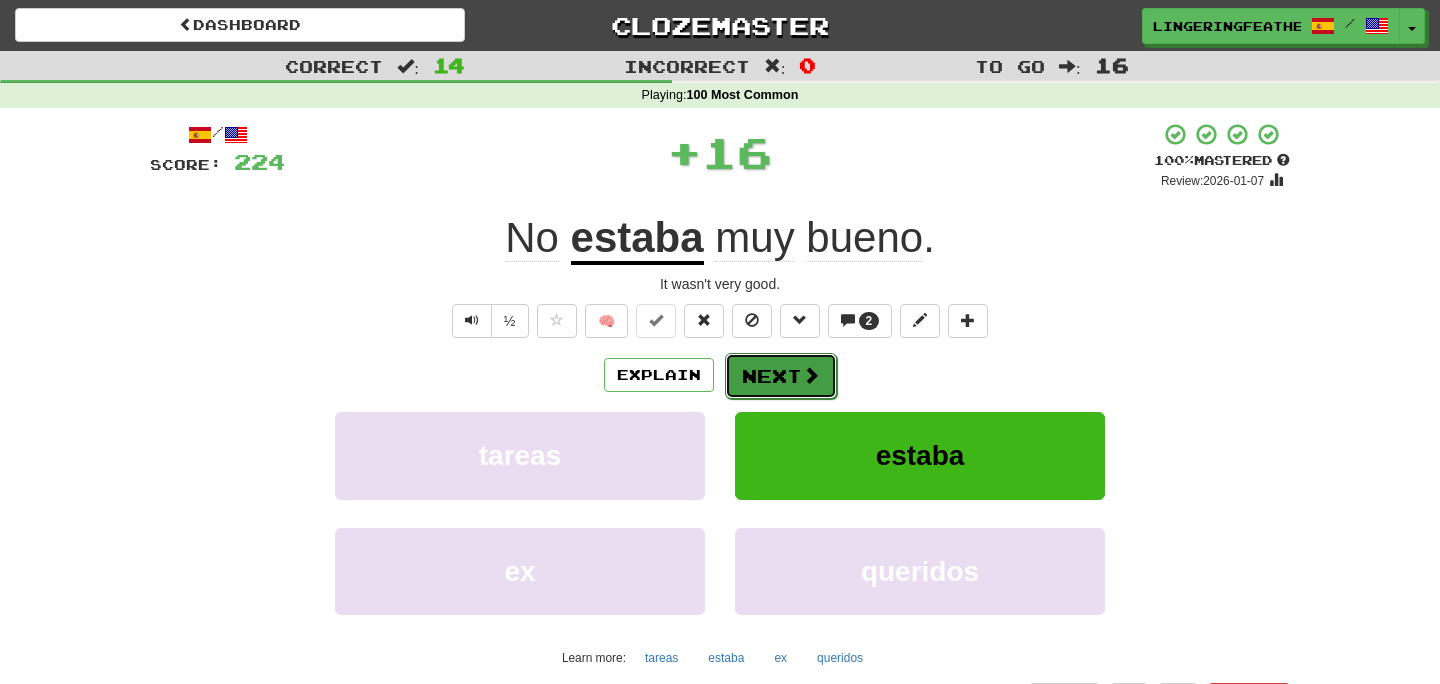 click on "Next" at bounding box center (781, 376) 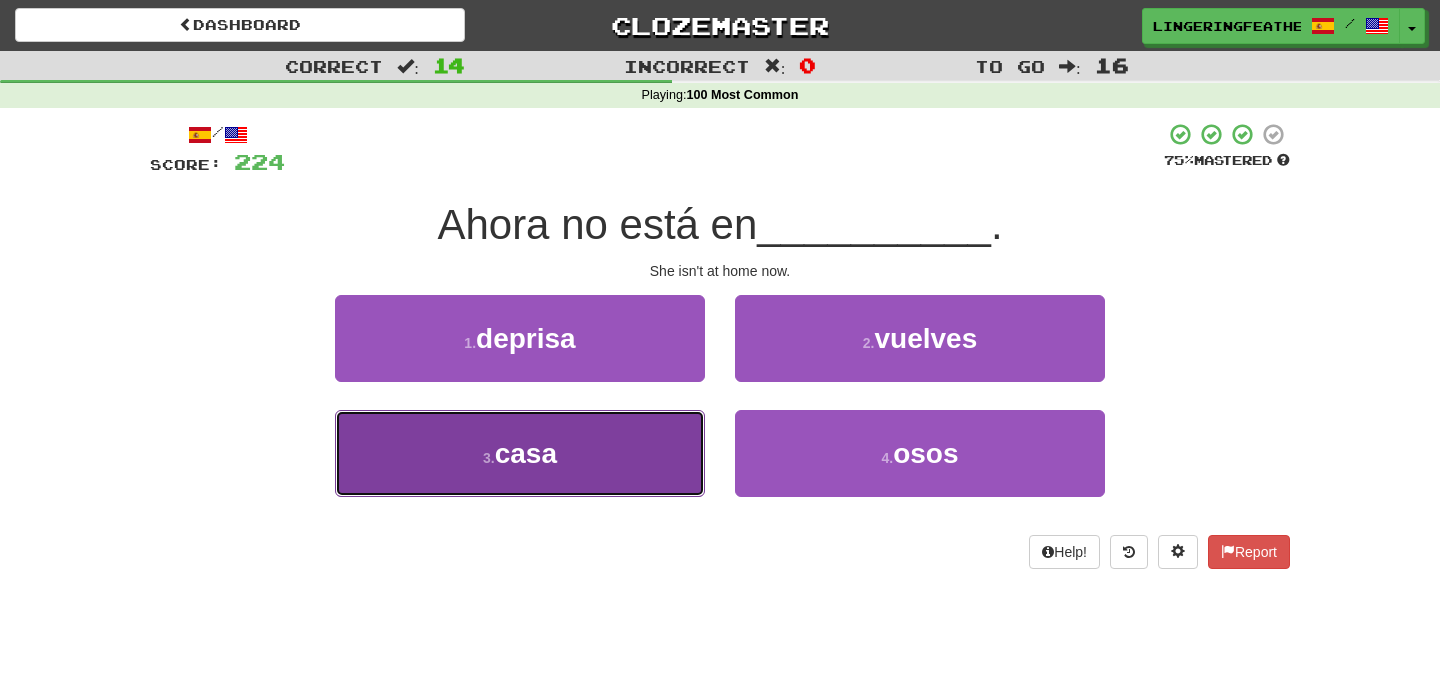 click on "3 .  casa" at bounding box center [520, 453] 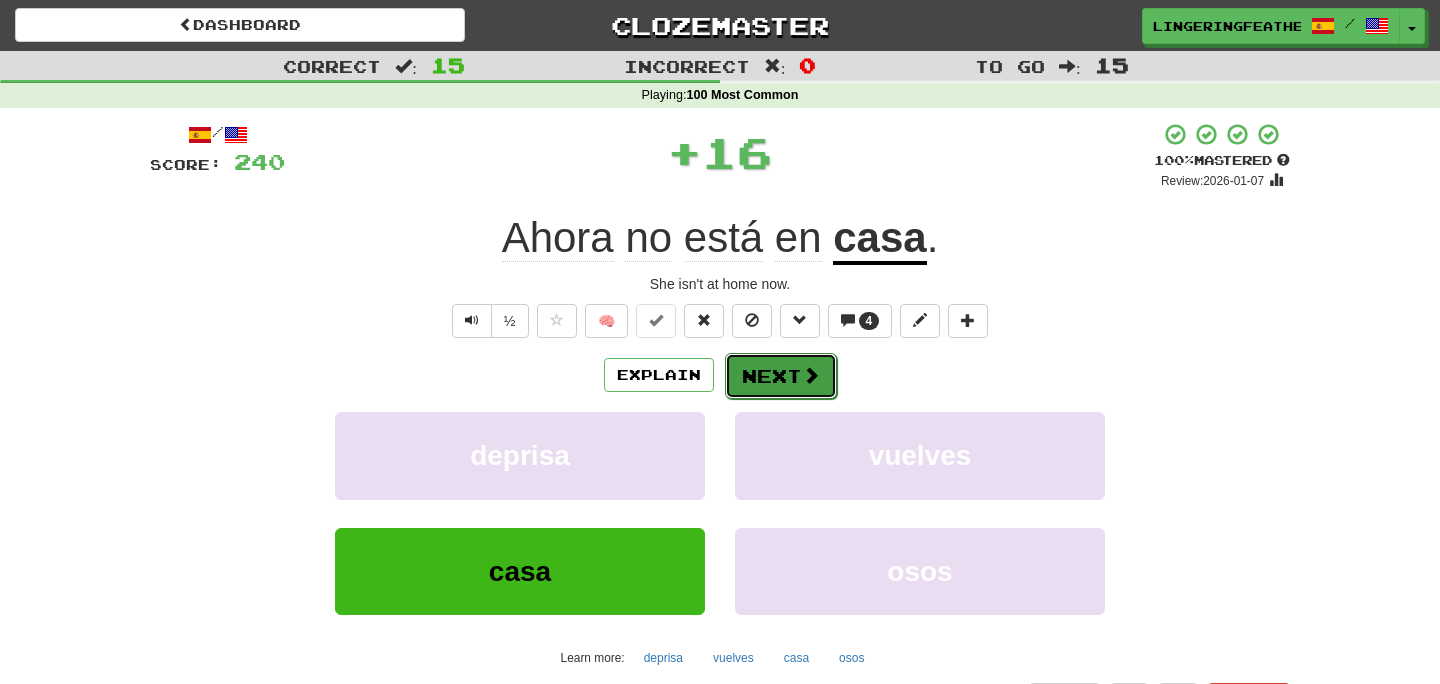 click on "Next" at bounding box center [781, 376] 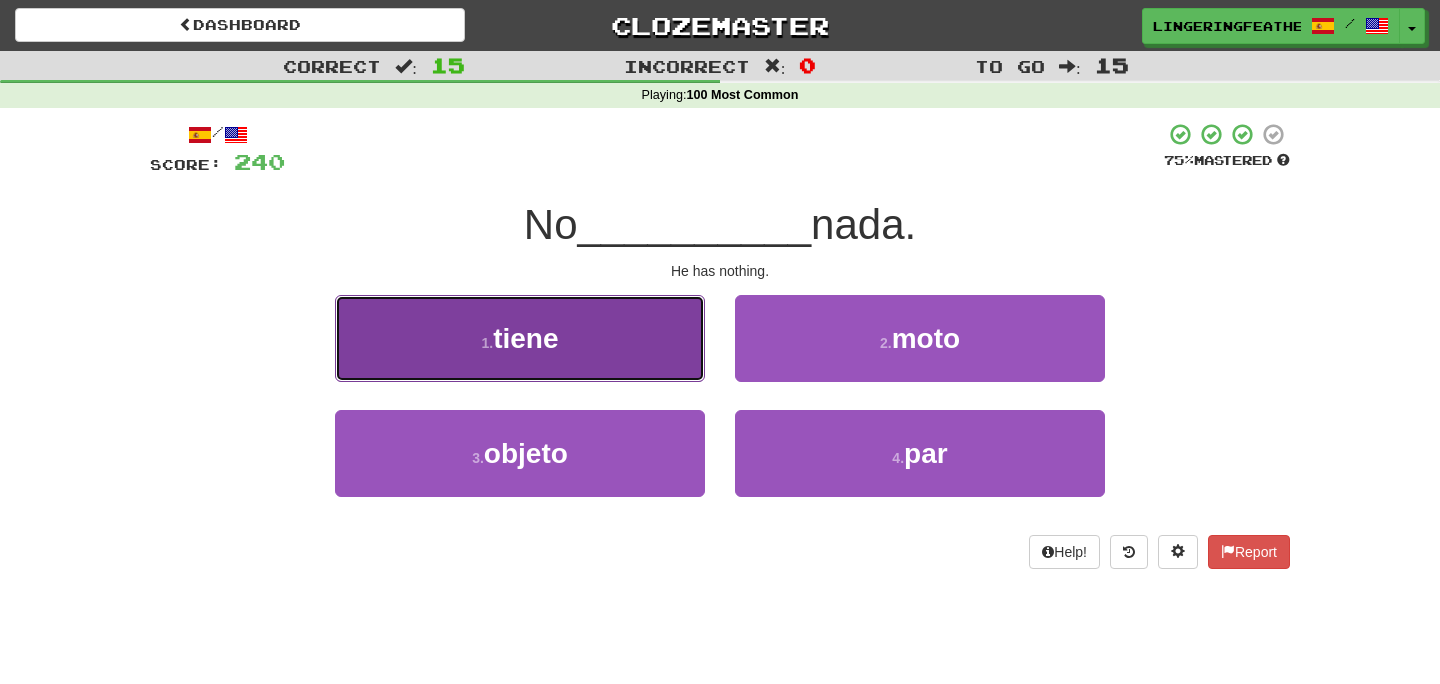 click on "1 .  tiene" at bounding box center [520, 338] 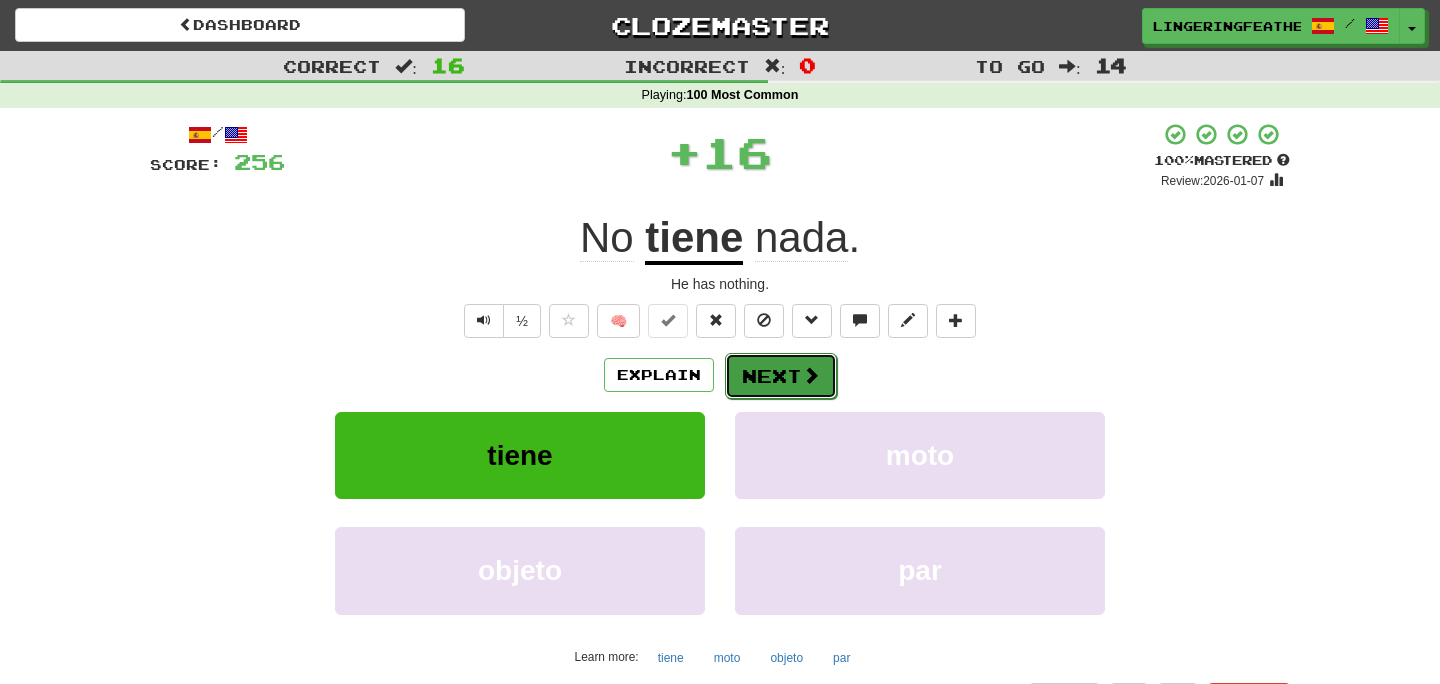click on "Next" at bounding box center (781, 376) 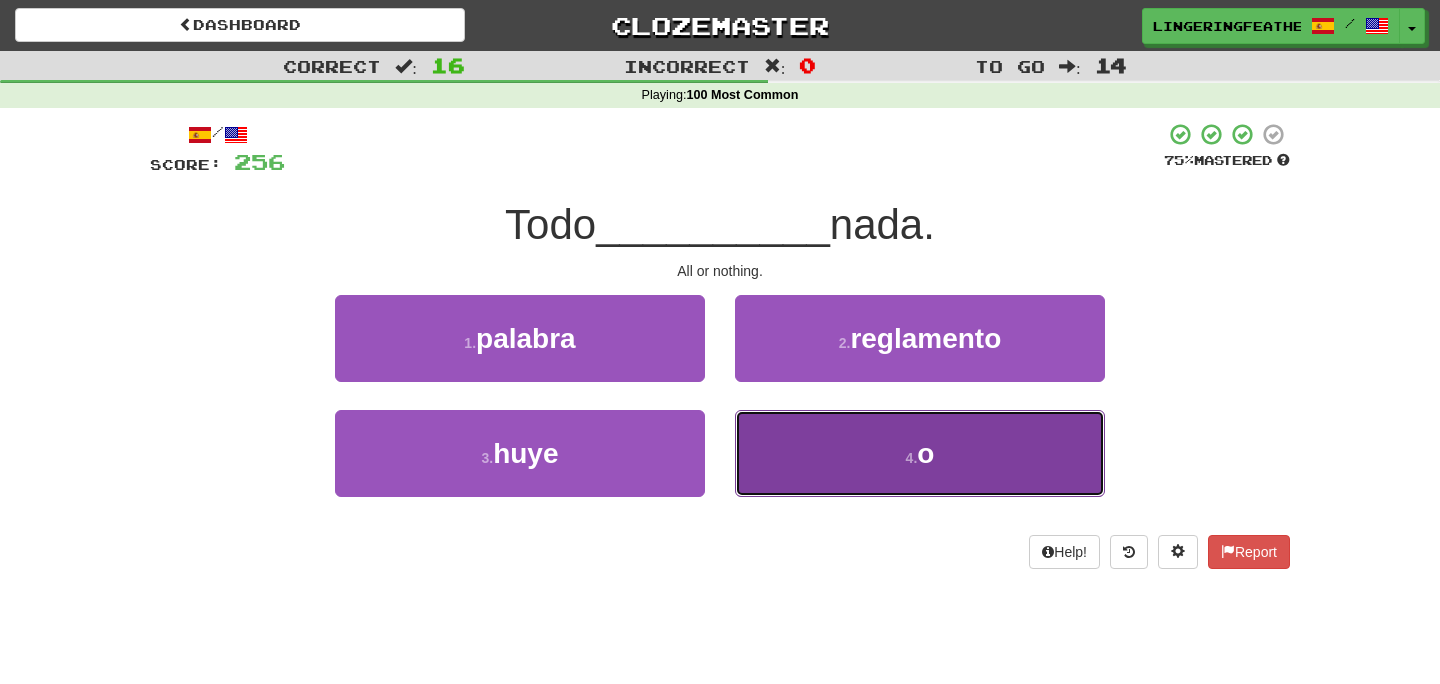 click on "4 .  o" at bounding box center (920, 453) 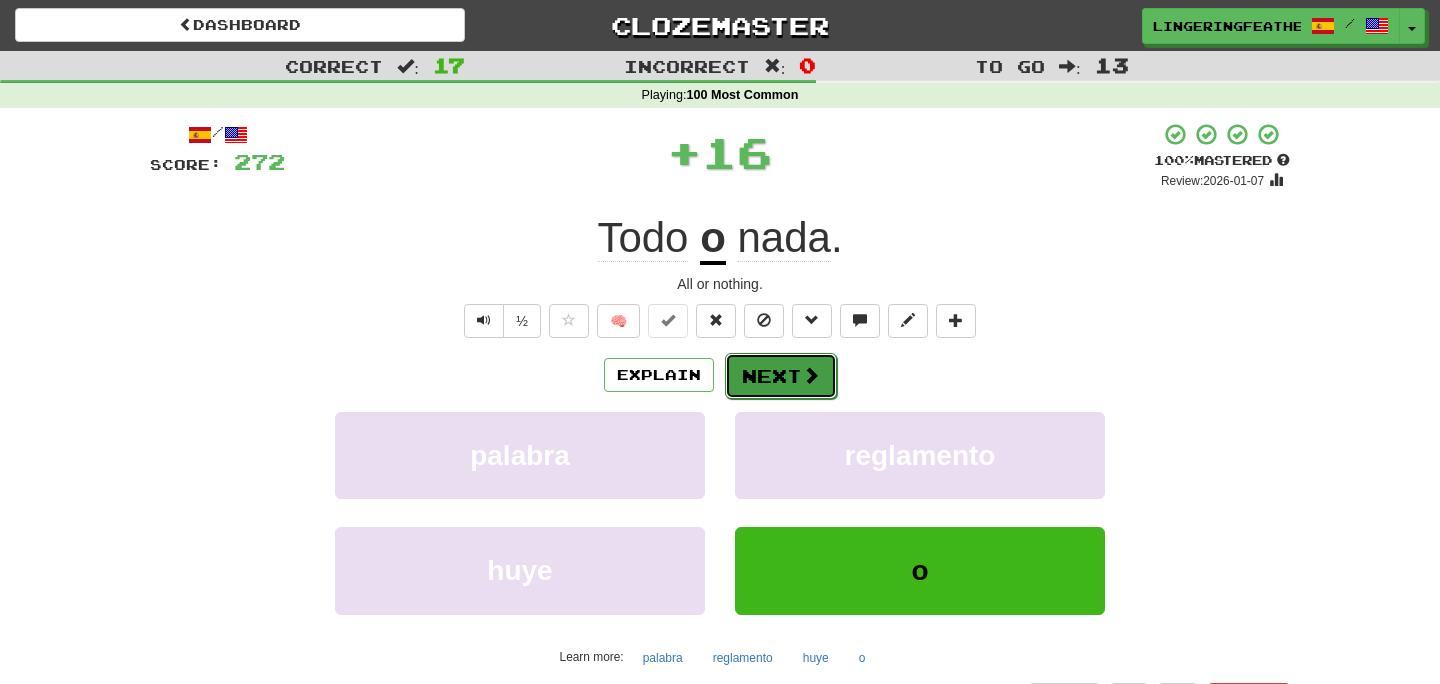 click on "Next" at bounding box center [781, 376] 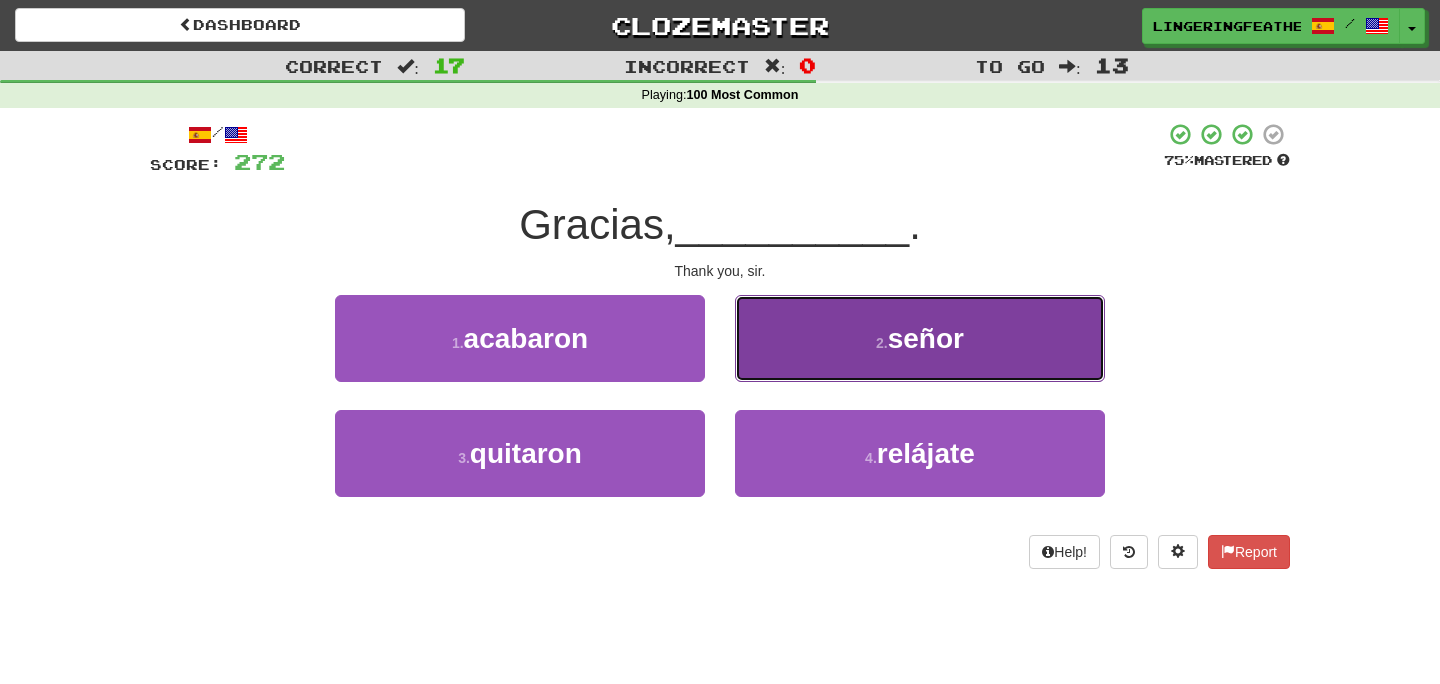 click on "2 .  señor" at bounding box center (920, 338) 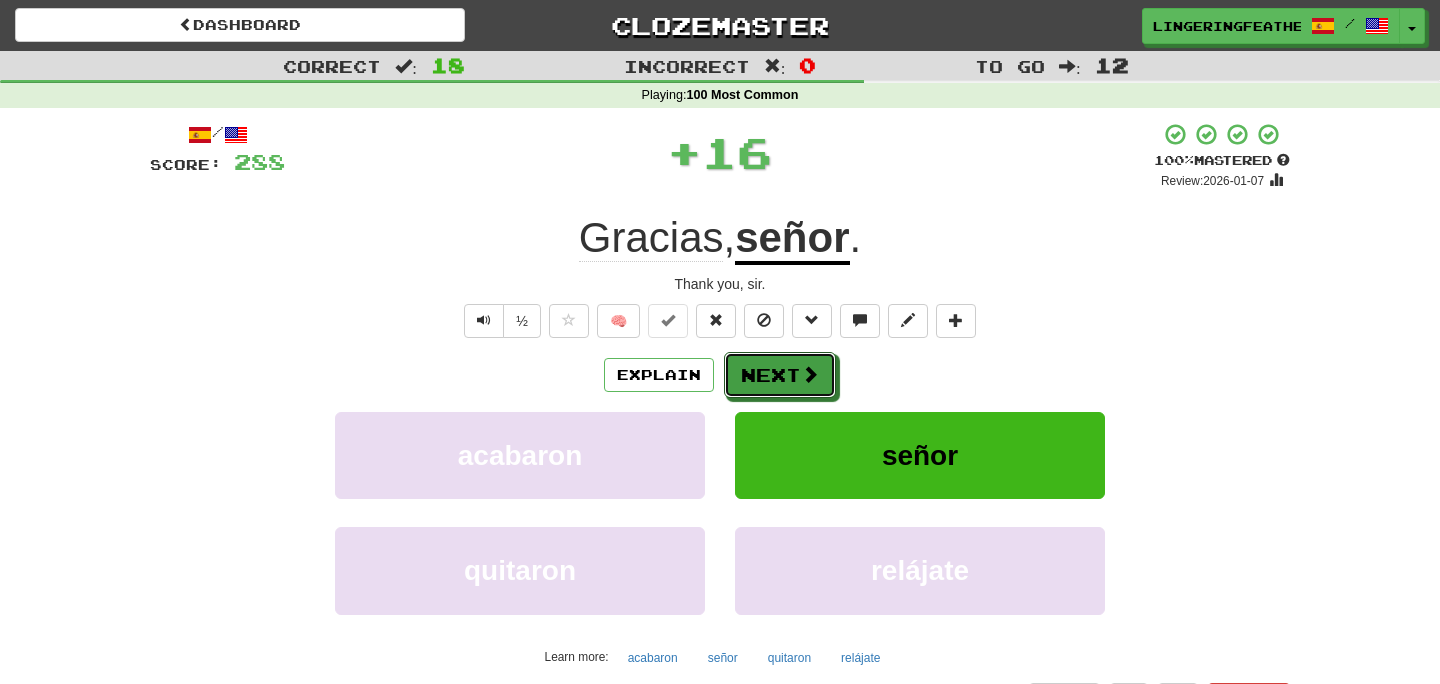 click on "Next" at bounding box center (780, 375) 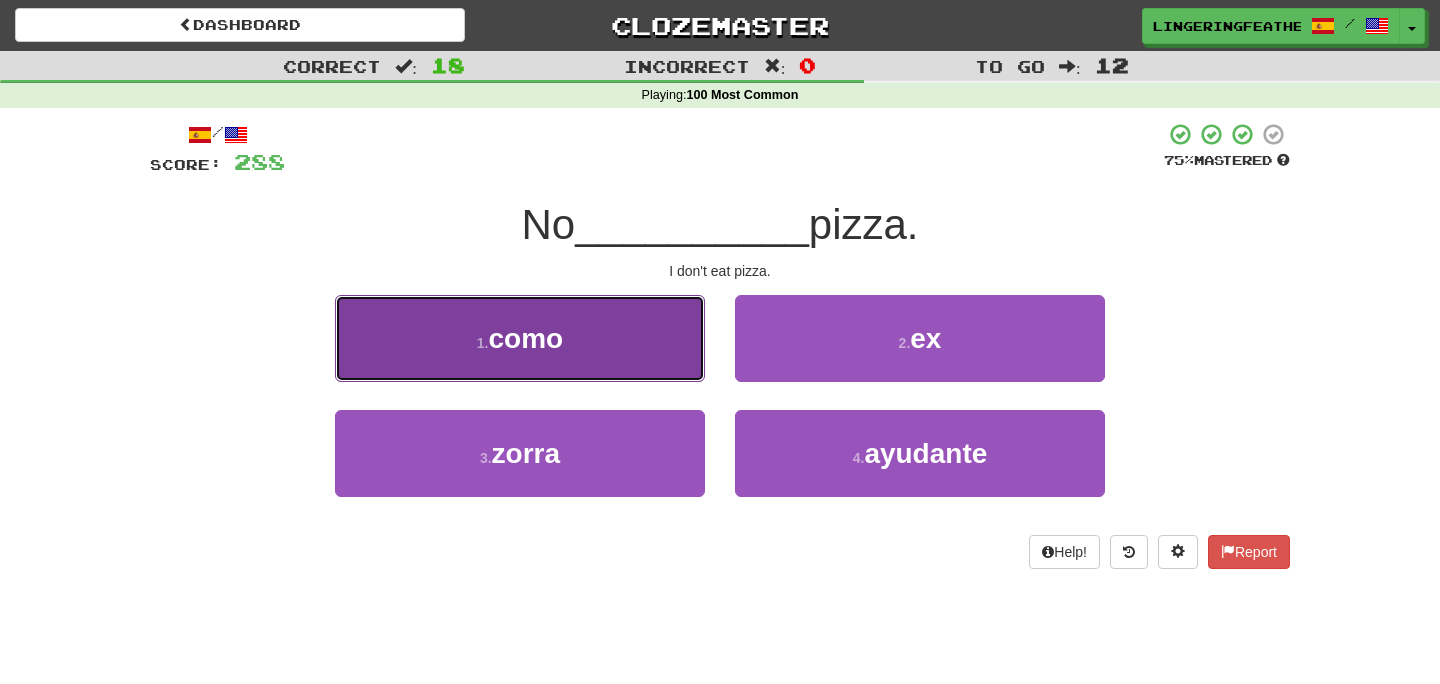 click on "1 .  como" at bounding box center (520, 338) 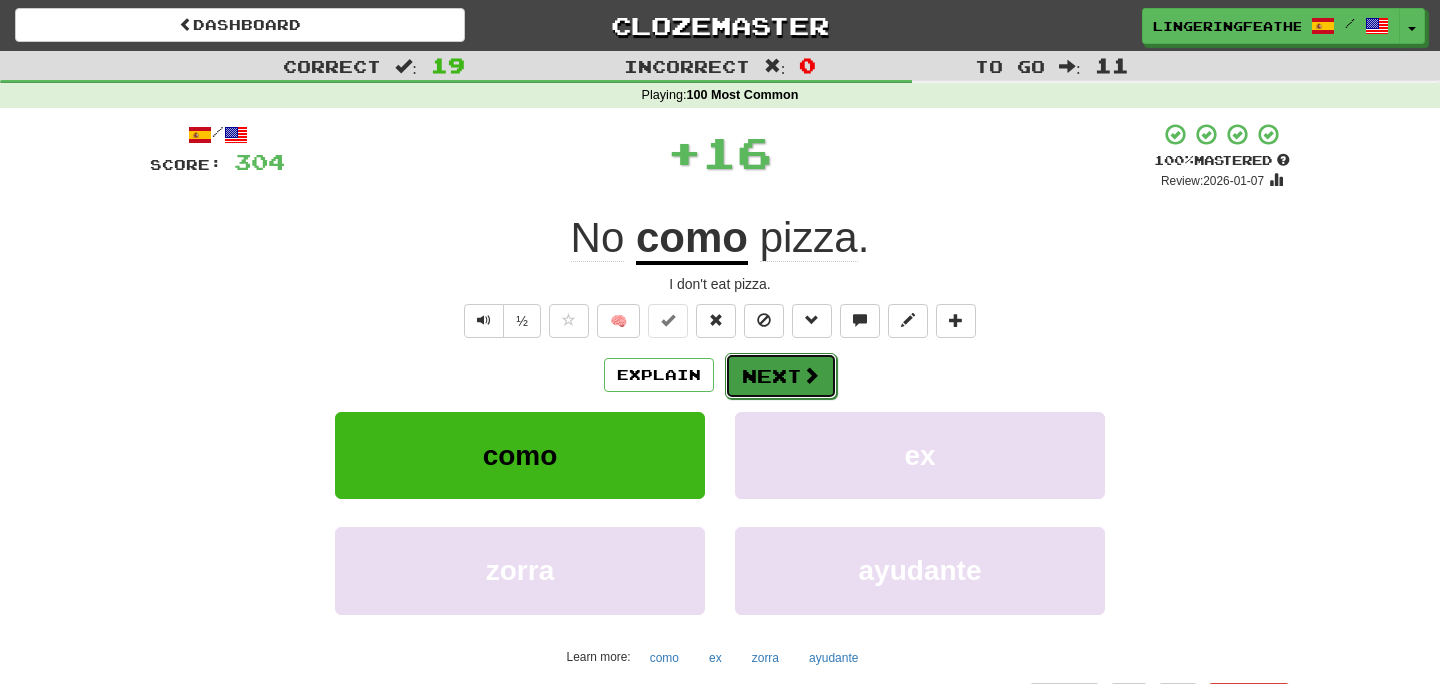 click on "Next" at bounding box center [781, 376] 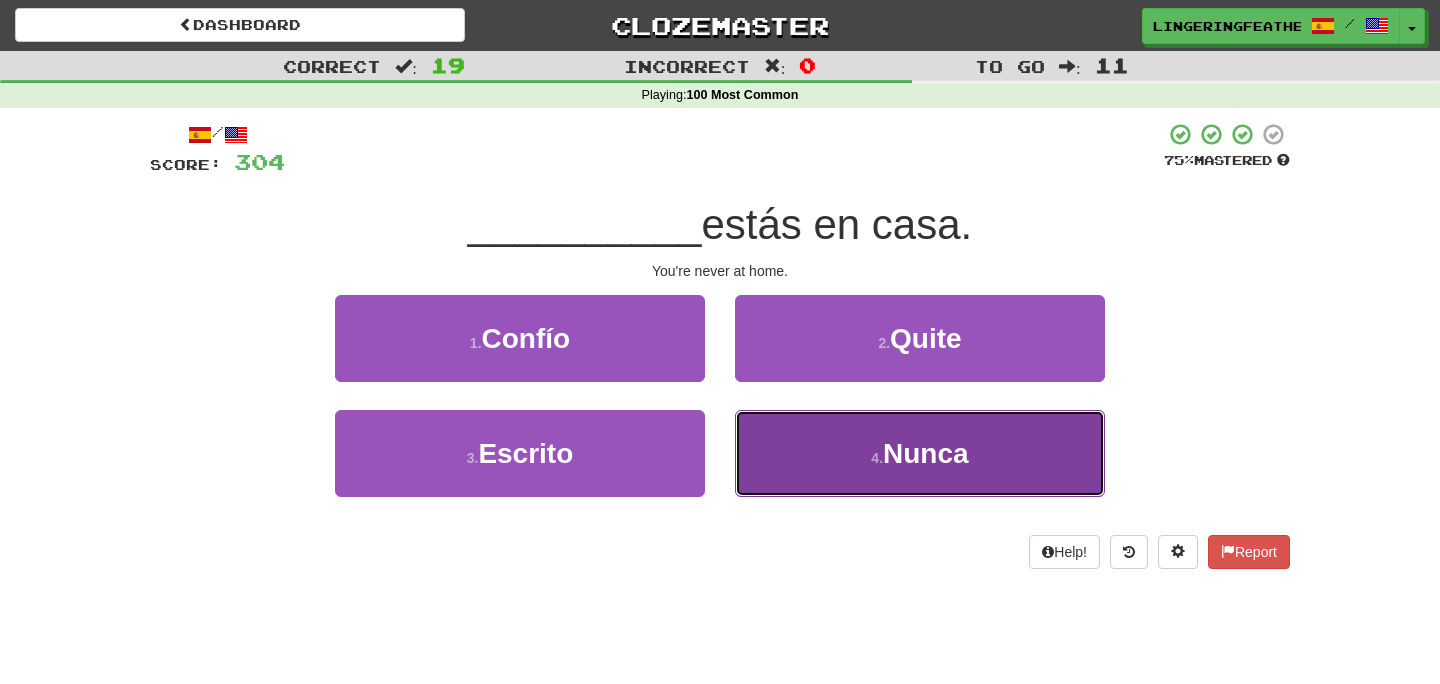 click on "4 .  Nunca" at bounding box center (920, 453) 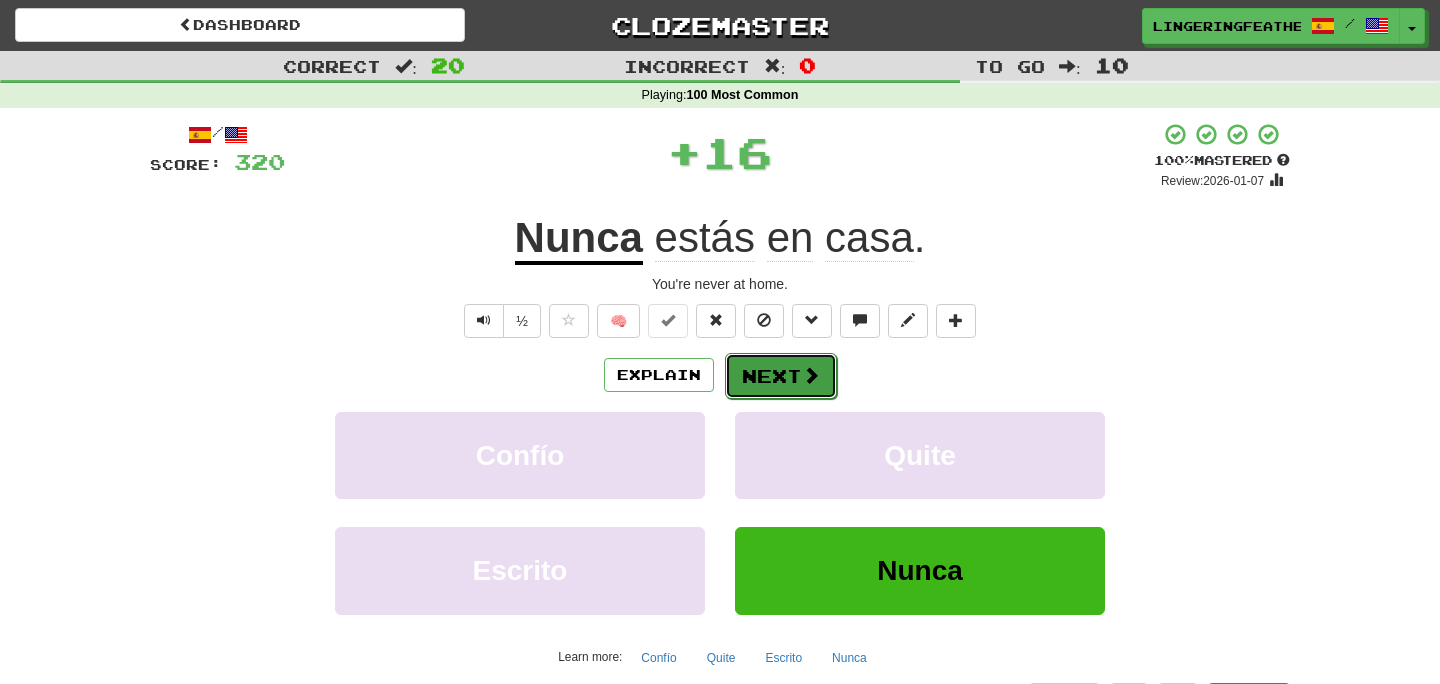 click on "Next" at bounding box center [781, 376] 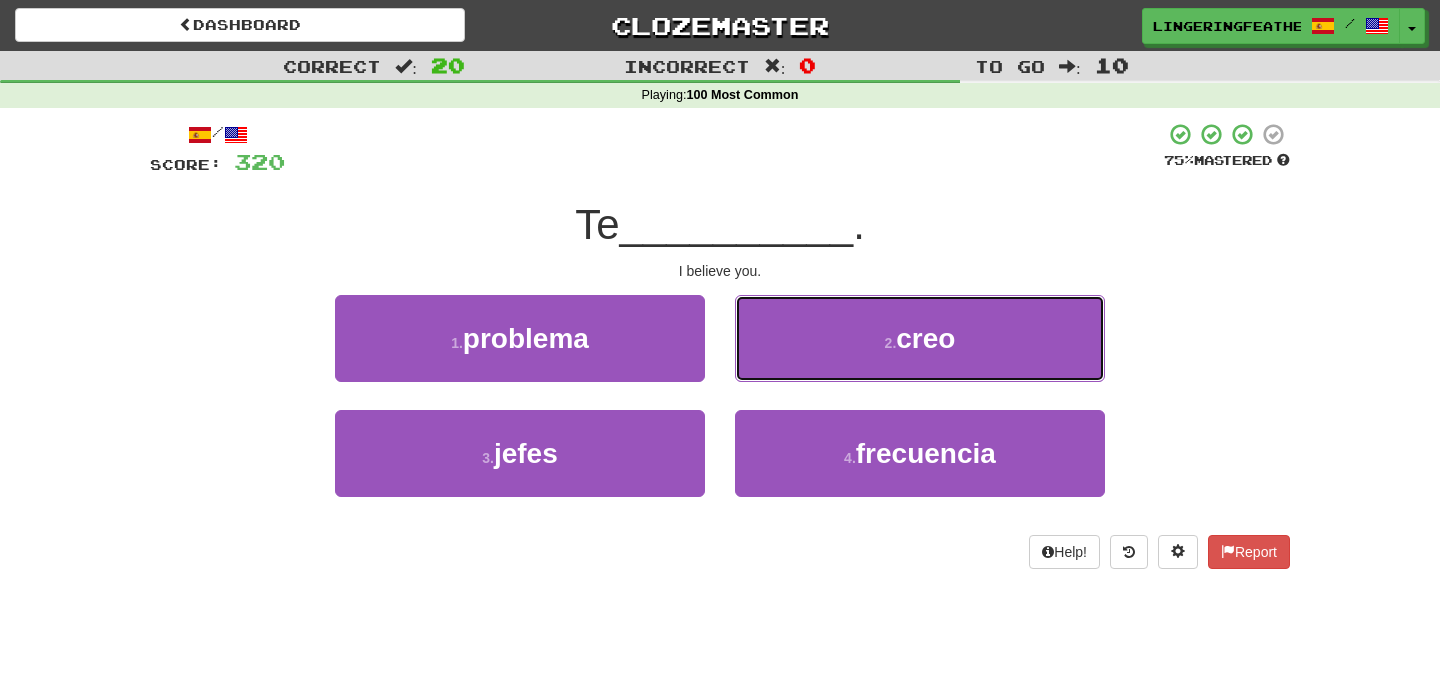 click on "2 .  creo" at bounding box center [920, 338] 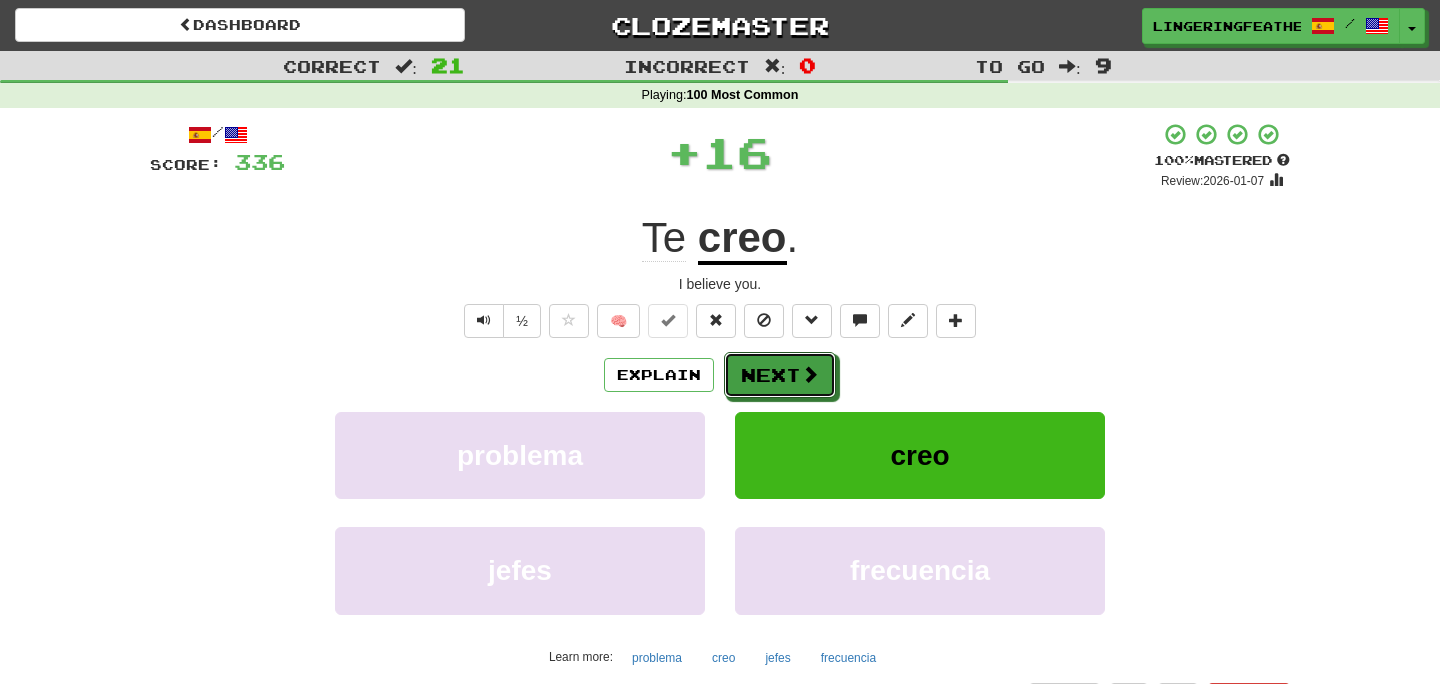 click on "Next" at bounding box center (780, 375) 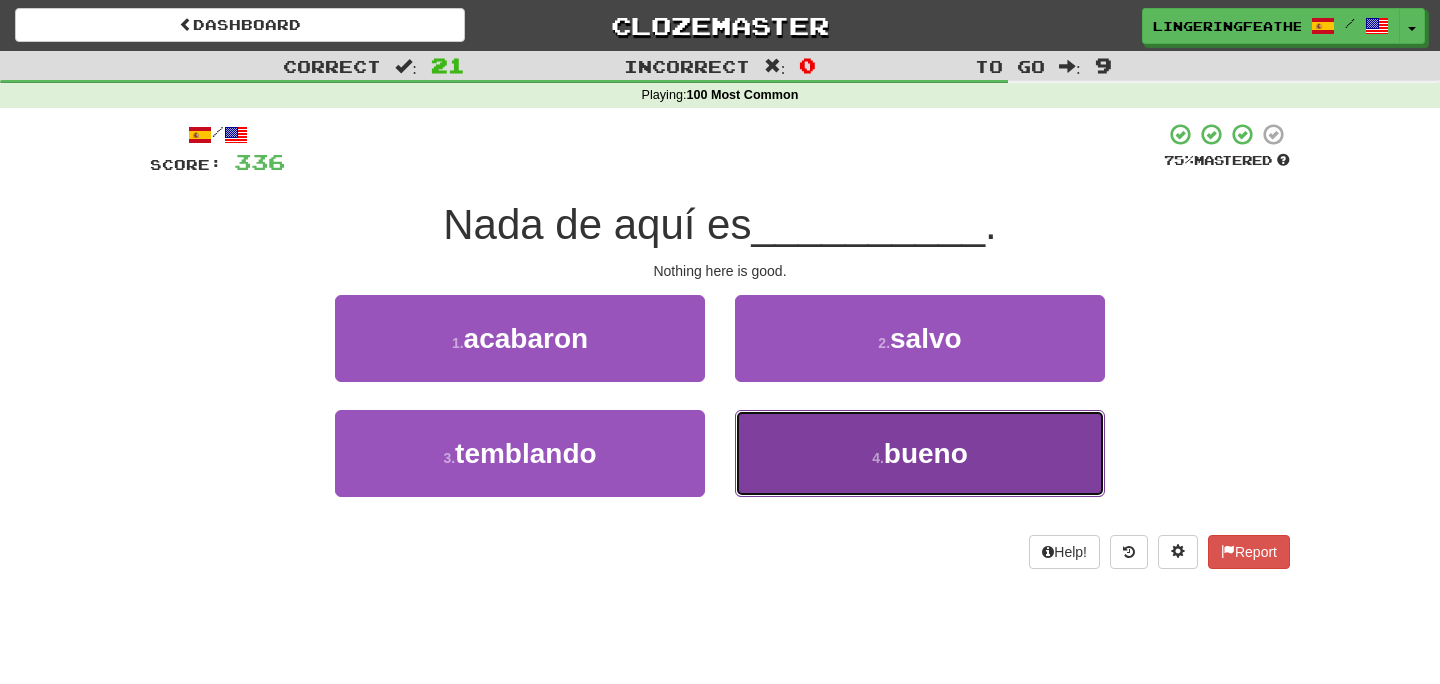 click on "4 .  bueno" at bounding box center [920, 453] 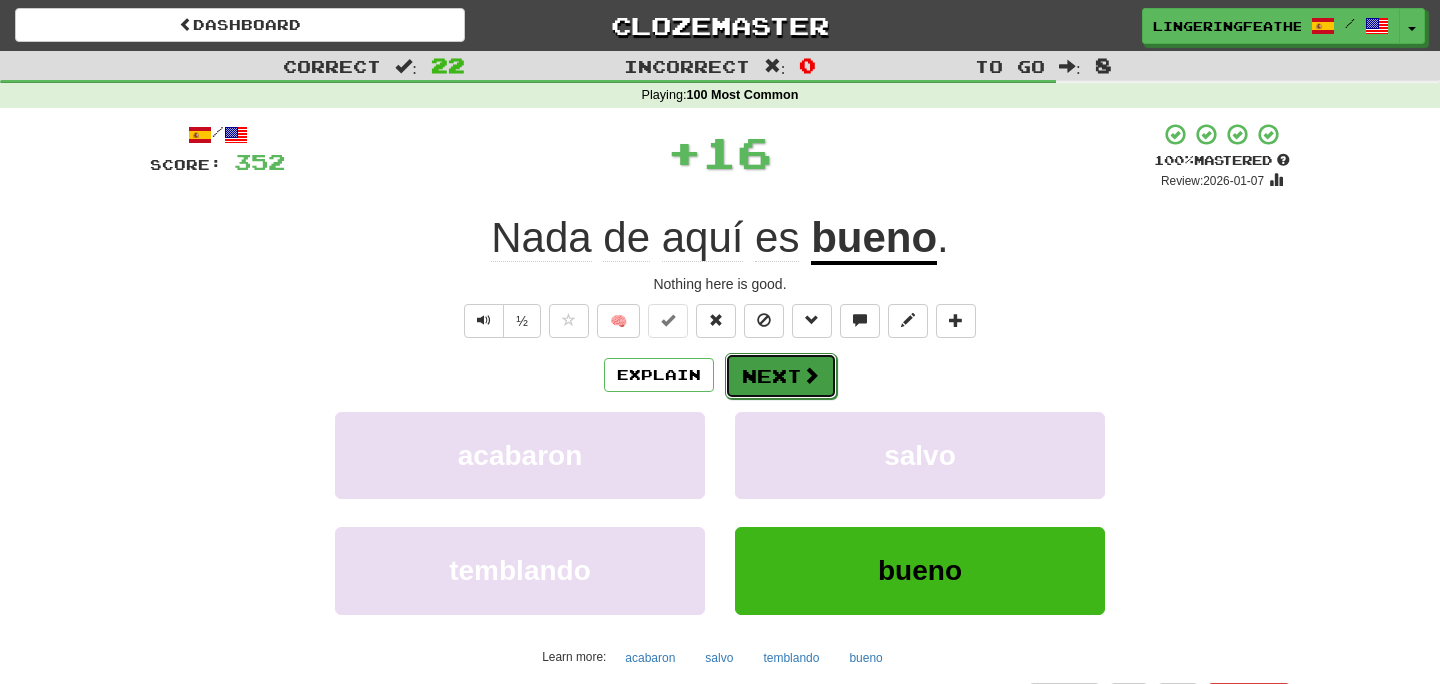 click on "Next" at bounding box center [781, 376] 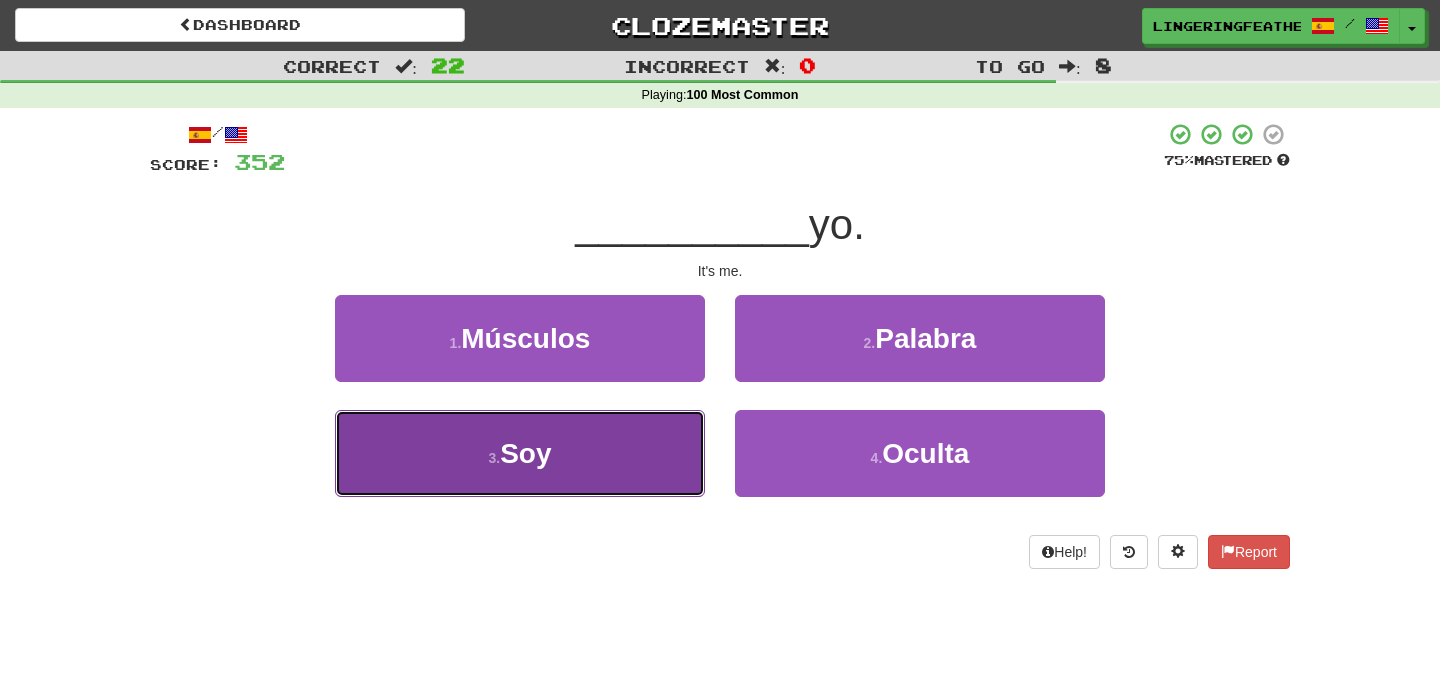 click on "3 .  Soy" at bounding box center (520, 453) 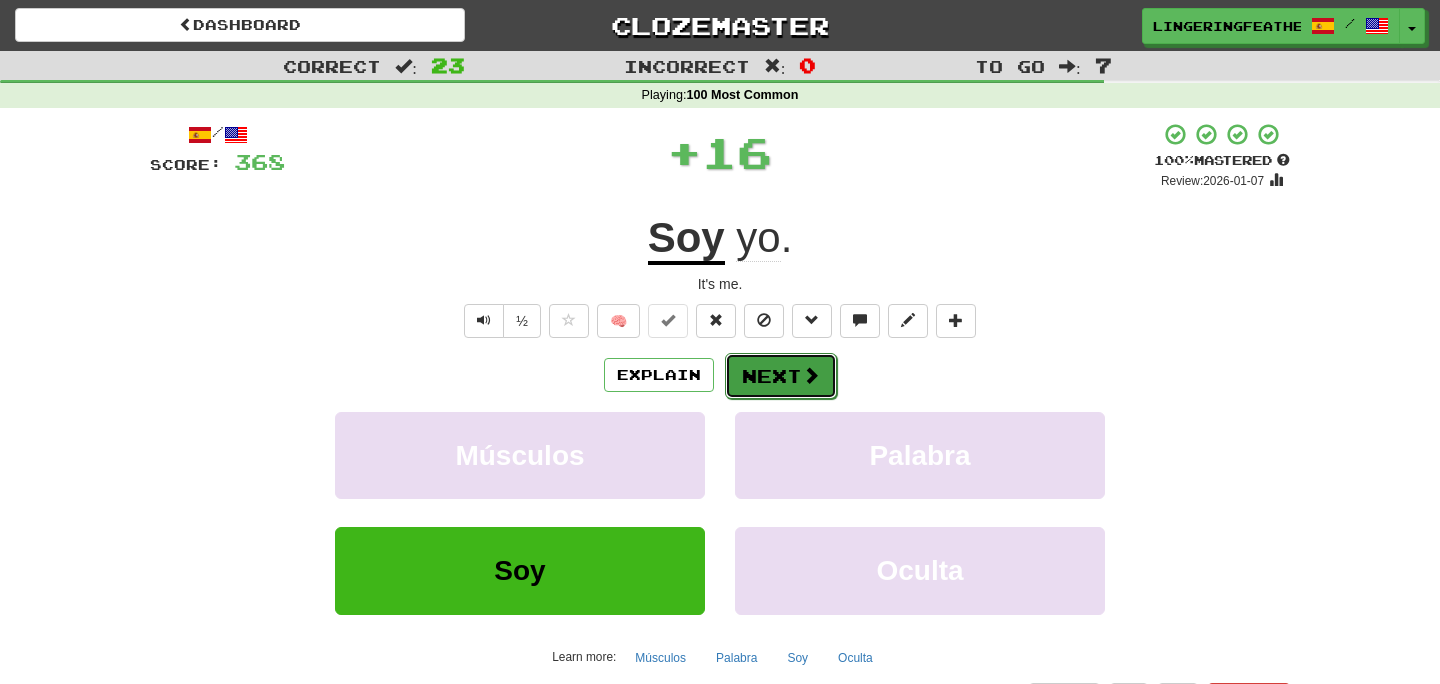 click on "Next" at bounding box center [781, 376] 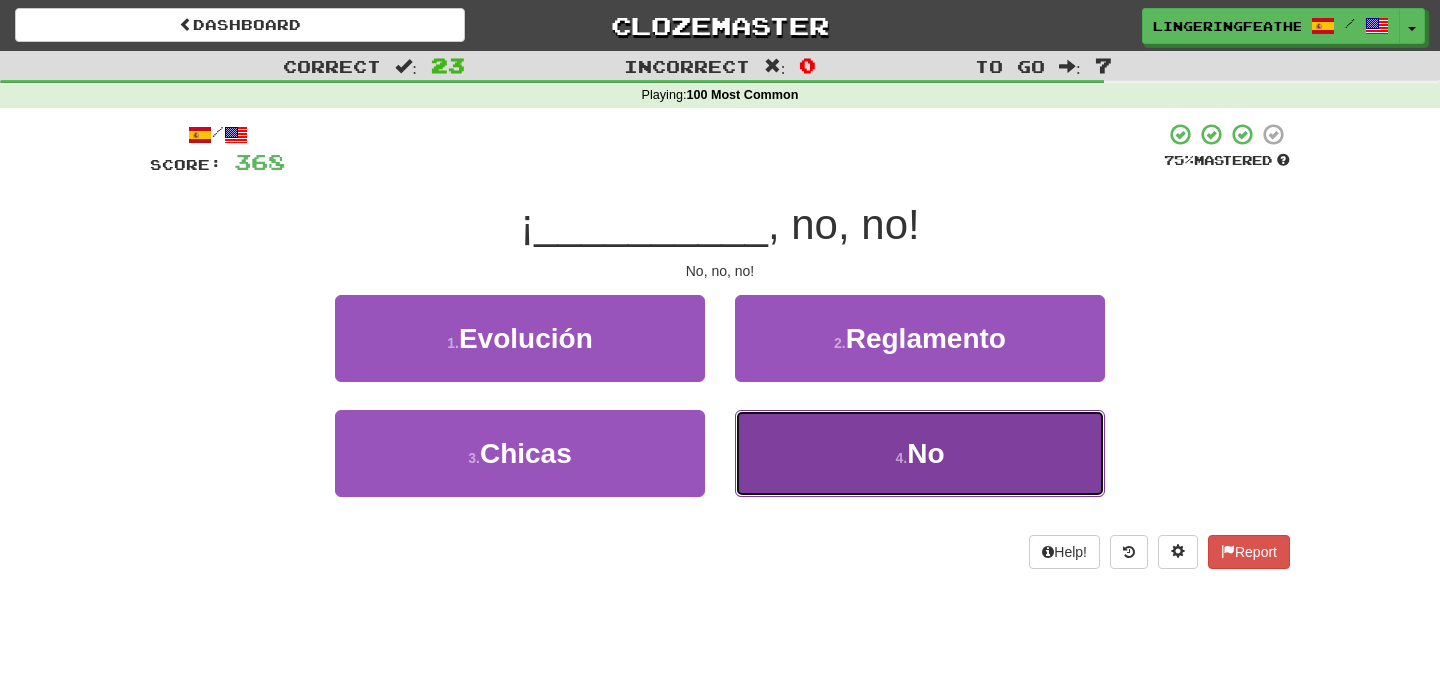 click on "4 .  No" at bounding box center [920, 453] 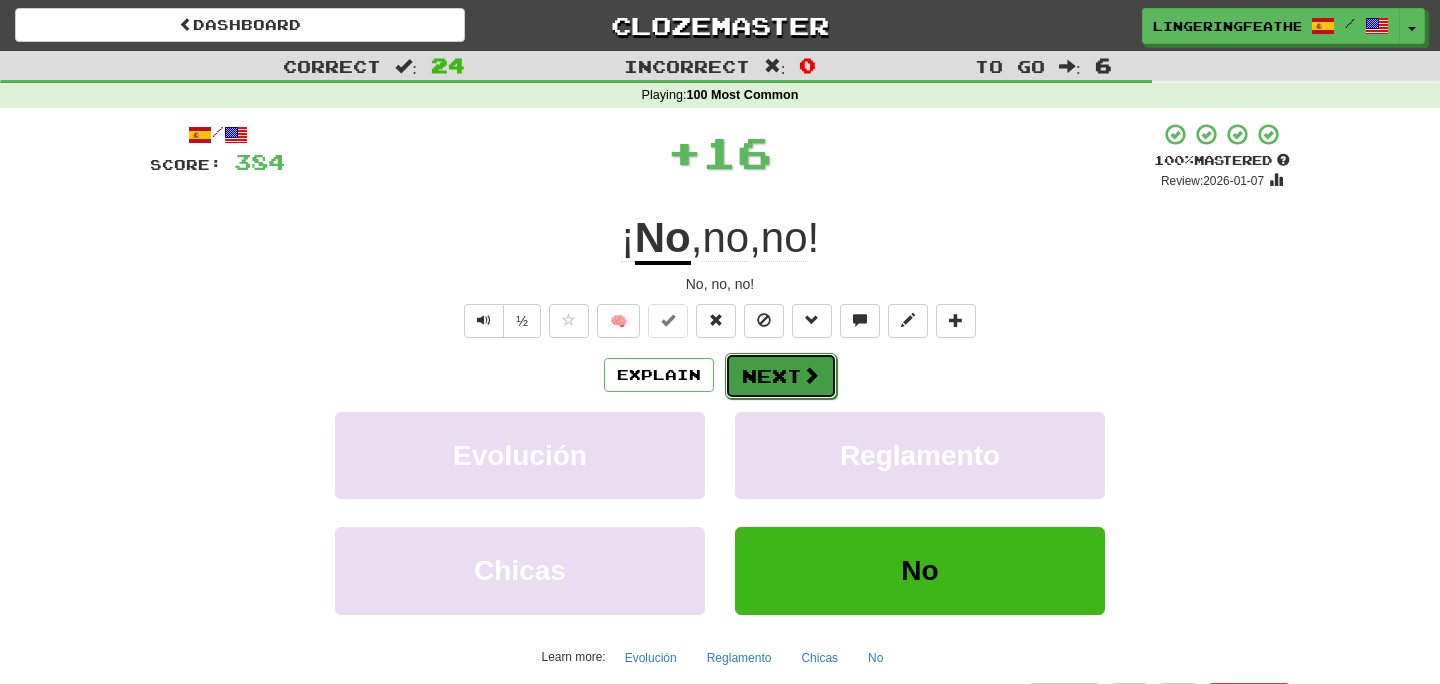 click on "Next" at bounding box center [781, 376] 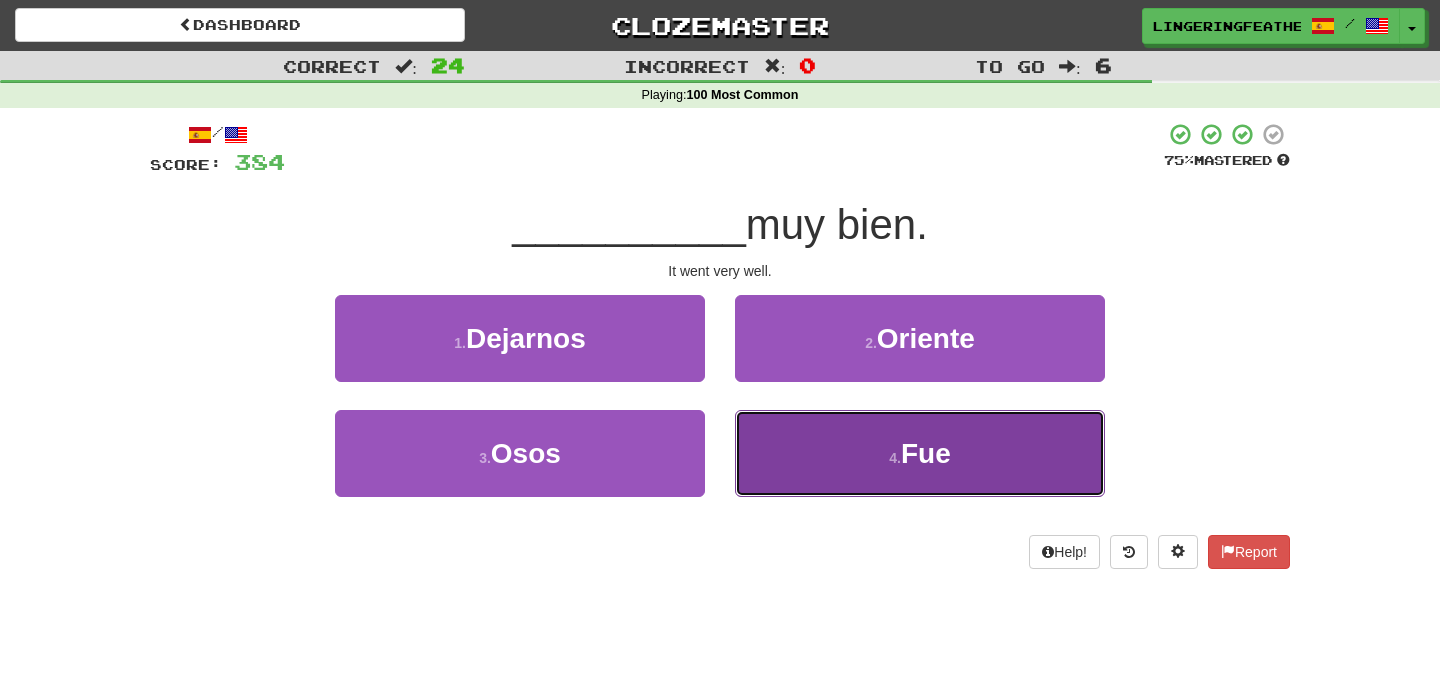 click on "4 .  Fue" at bounding box center (920, 453) 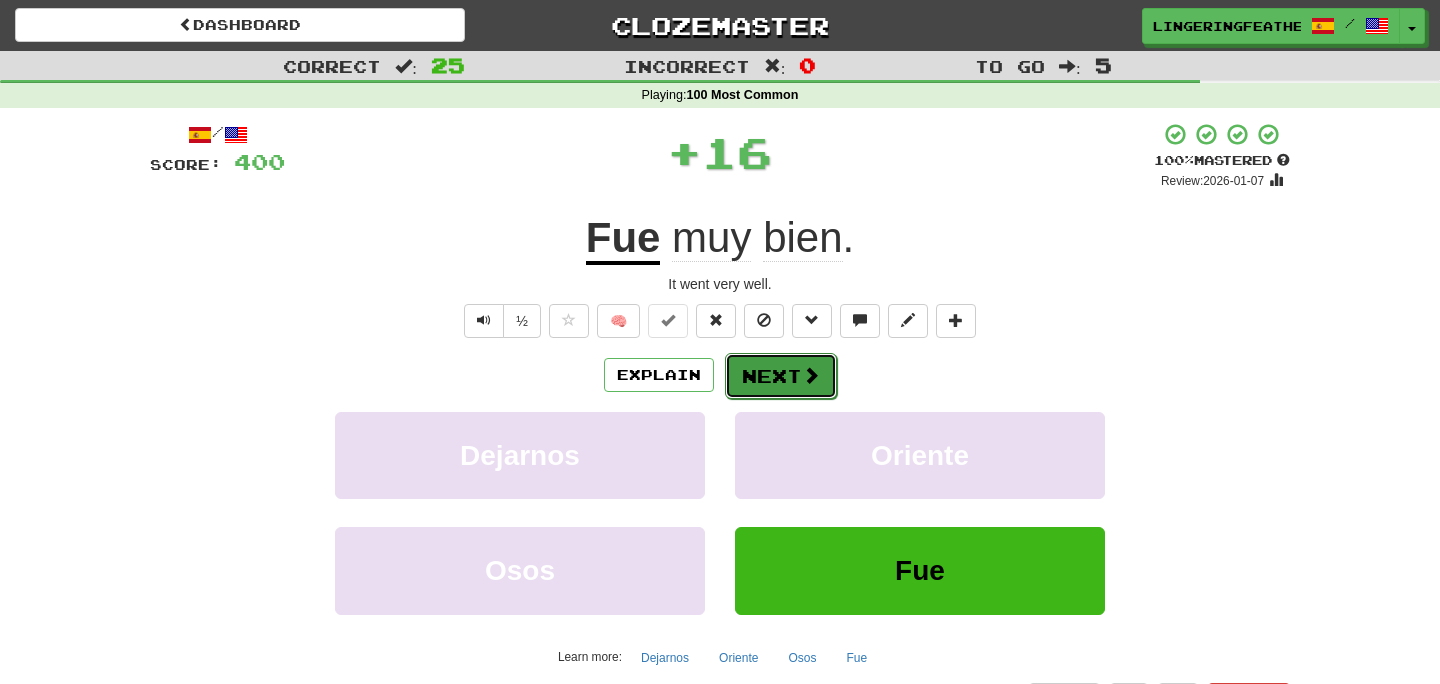 click on "Next" at bounding box center [781, 376] 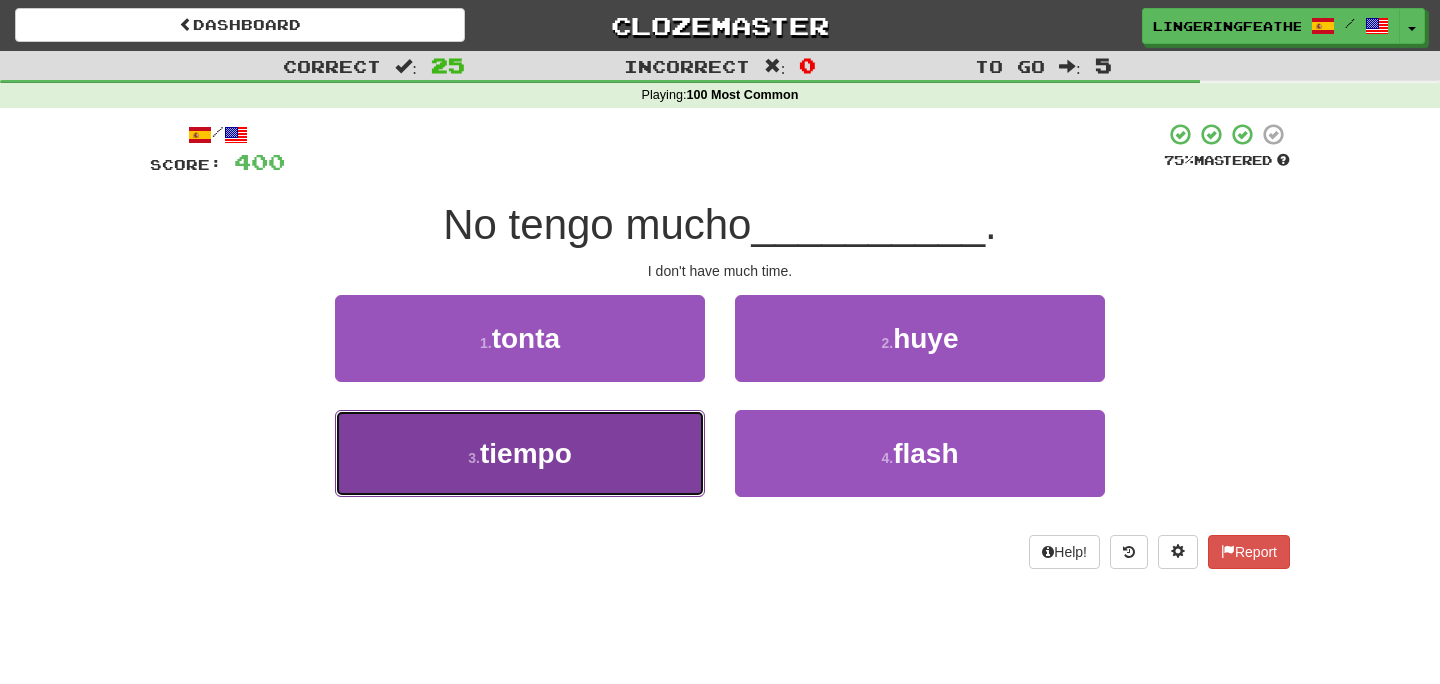 click on "3 .  tiempo" at bounding box center (520, 453) 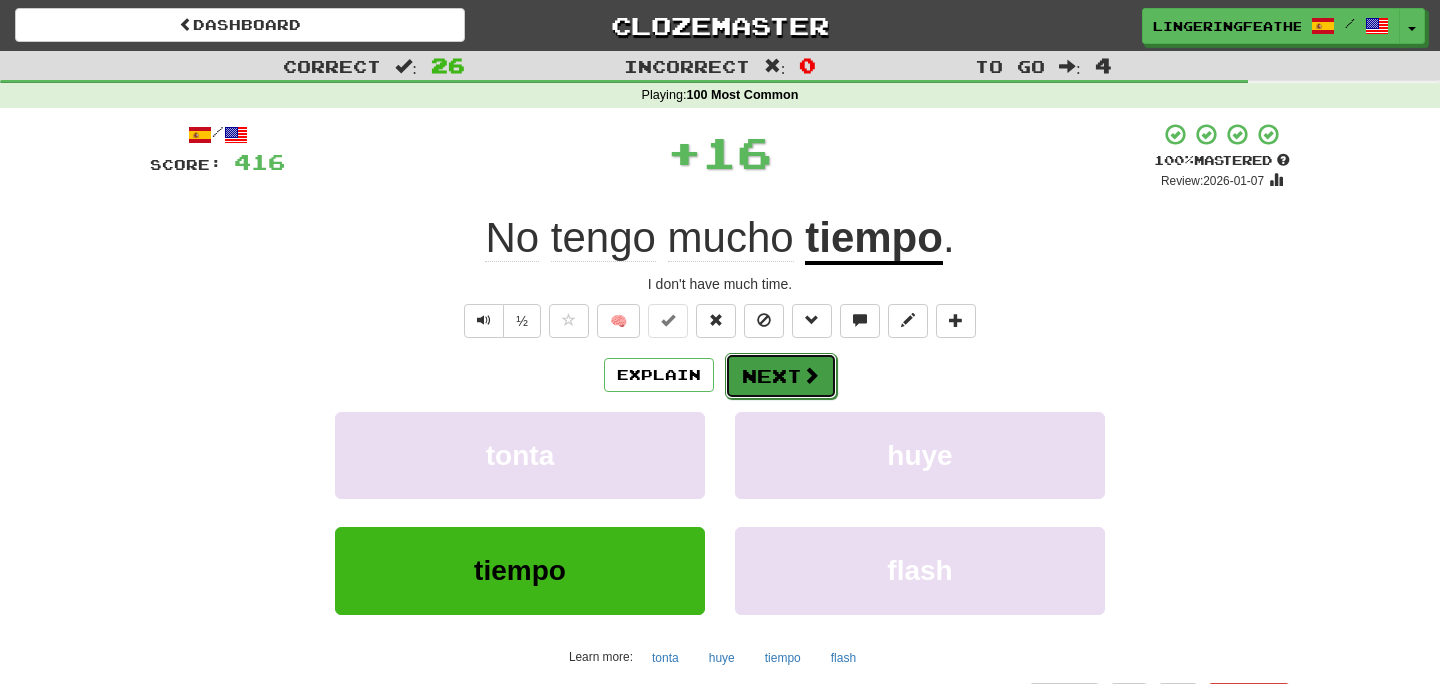 click on "Next" at bounding box center (781, 376) 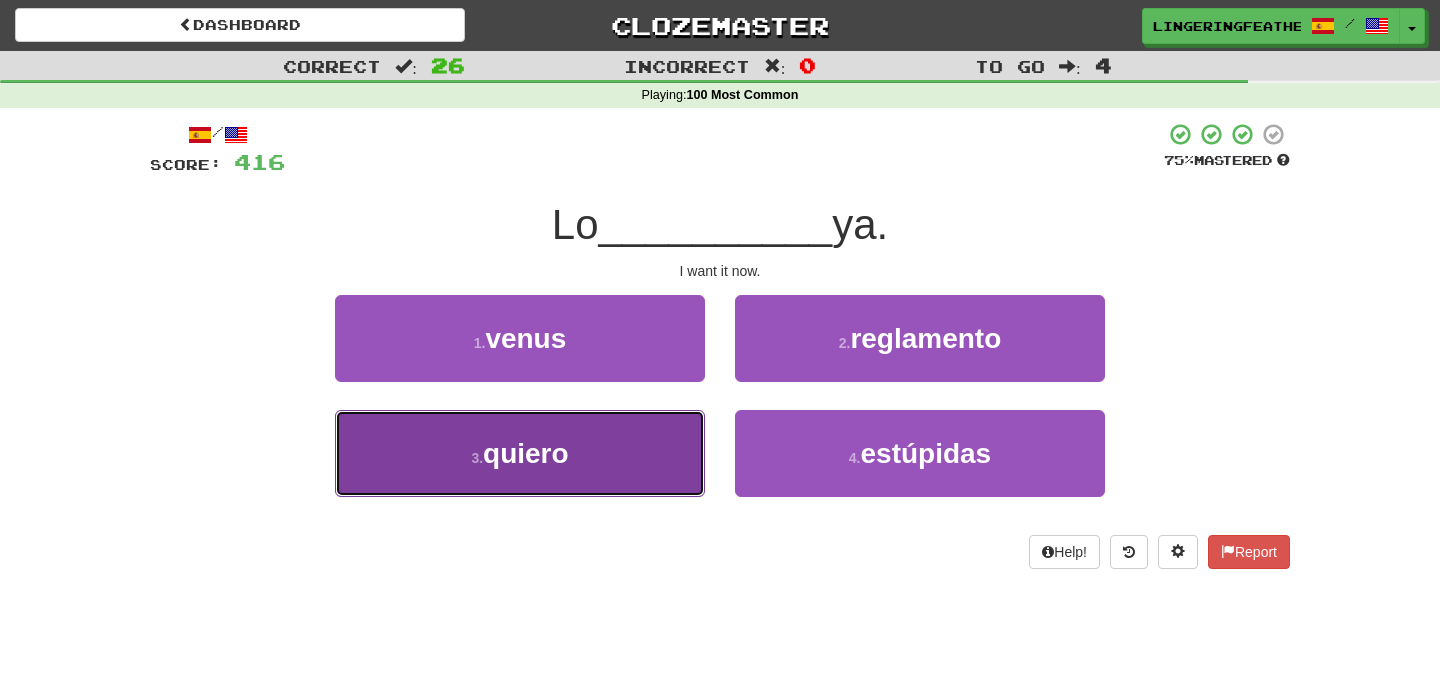 click on "3 .  quiero" at bounding box center (520, 453) 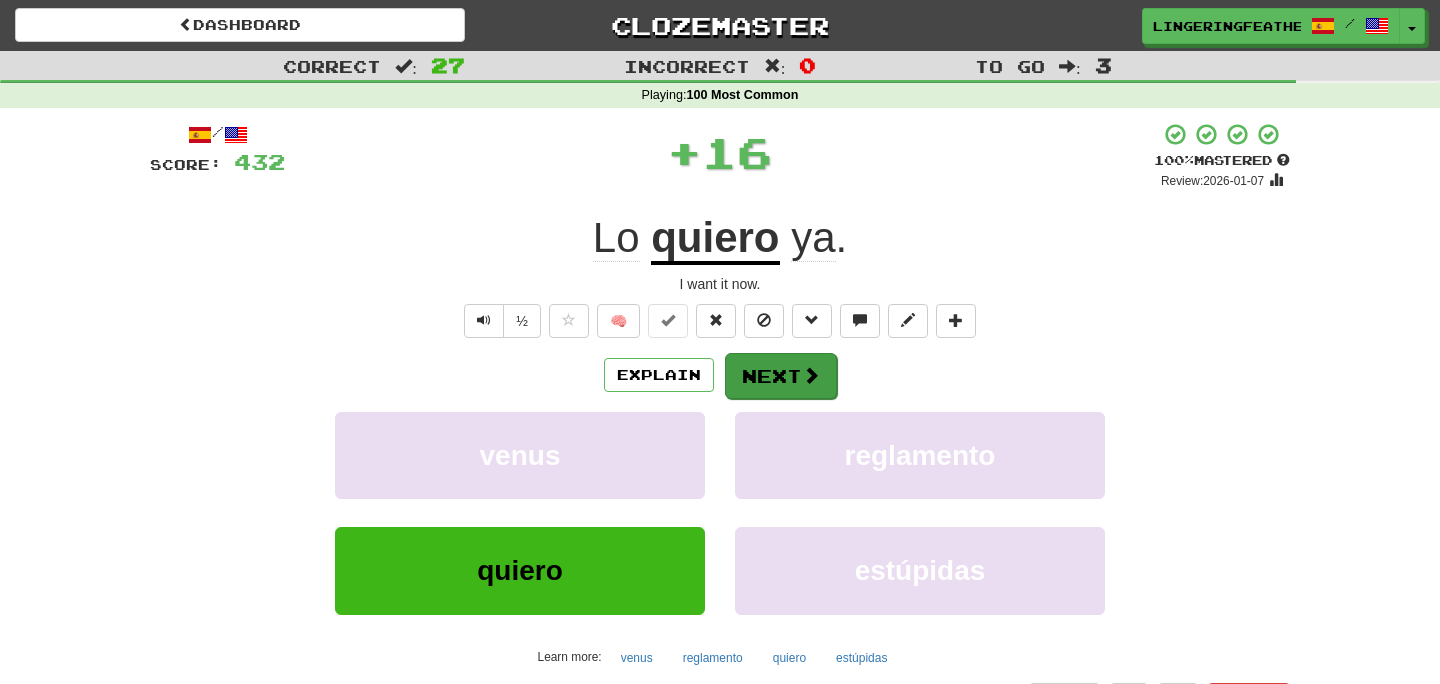 click on "Explain Next" at bounding box center [720, 375] 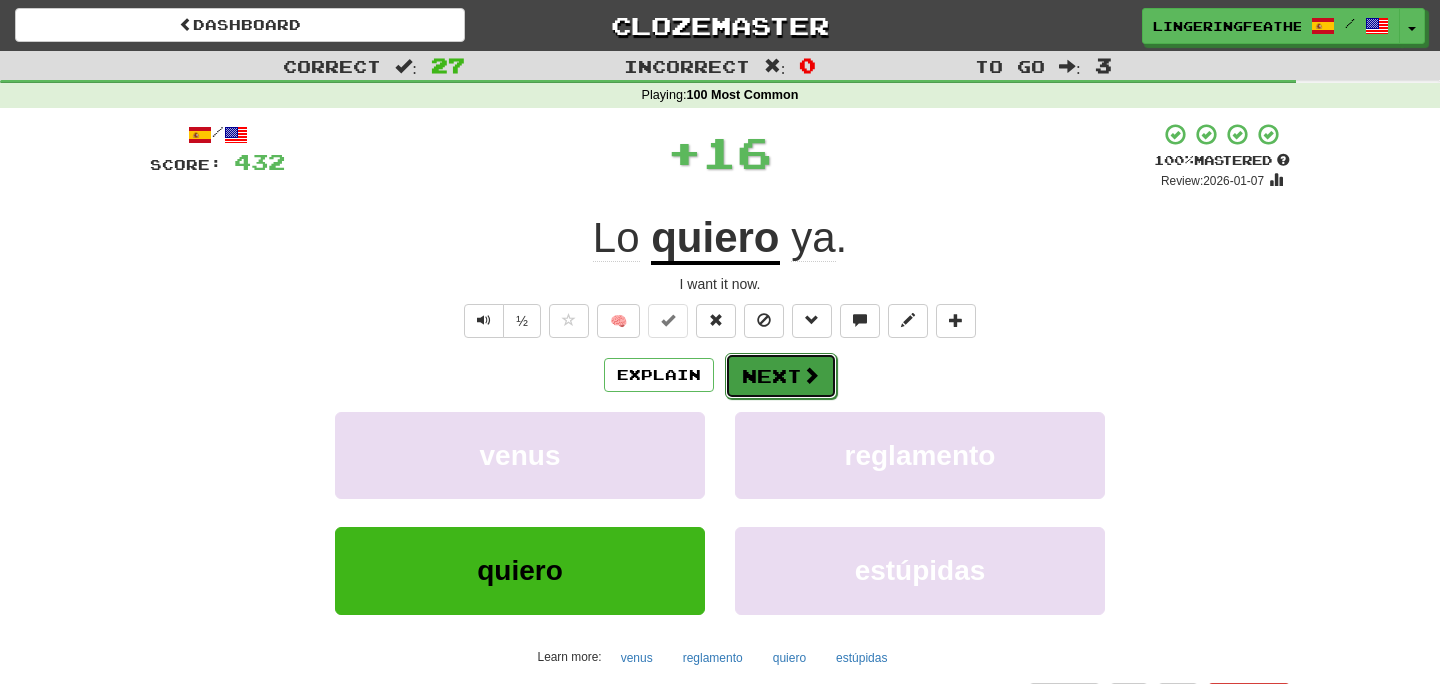 click on "Next" at bounding box center [781, 376] 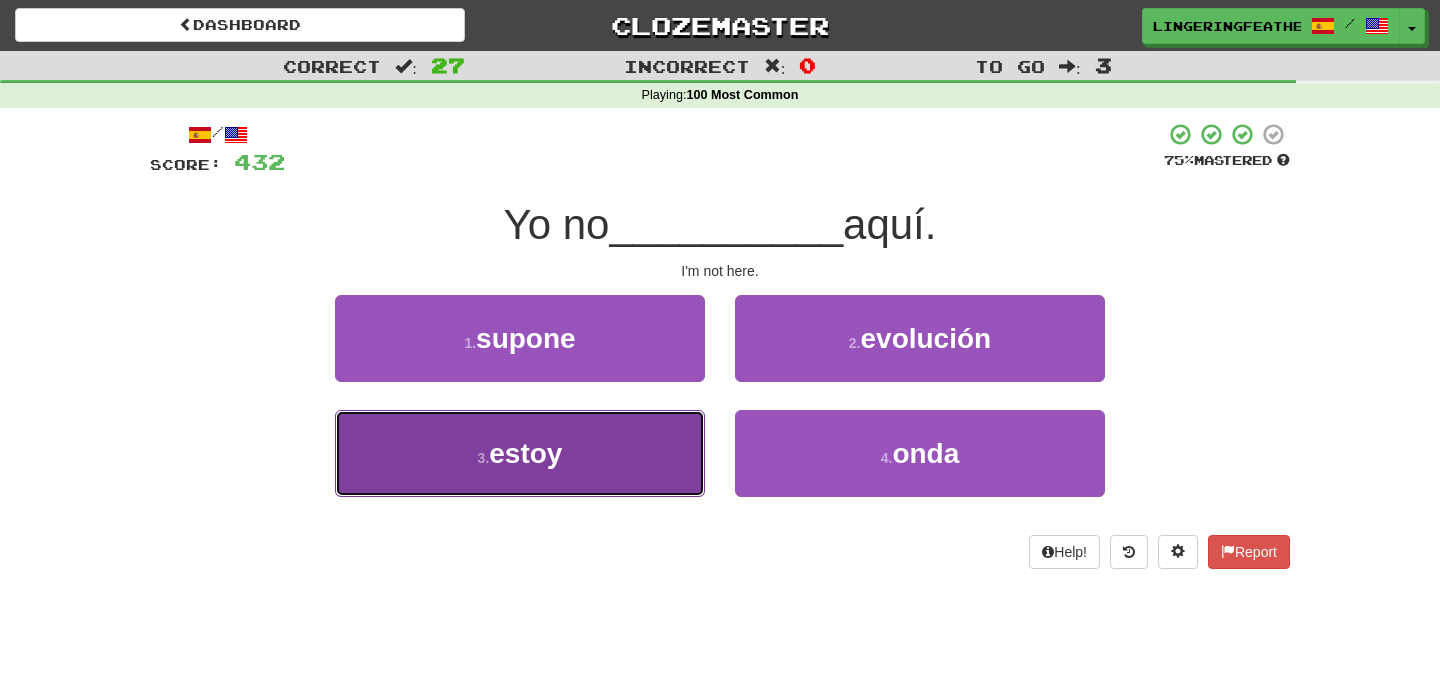 click on "3 .  estoy" at bounding box center [520, 453] 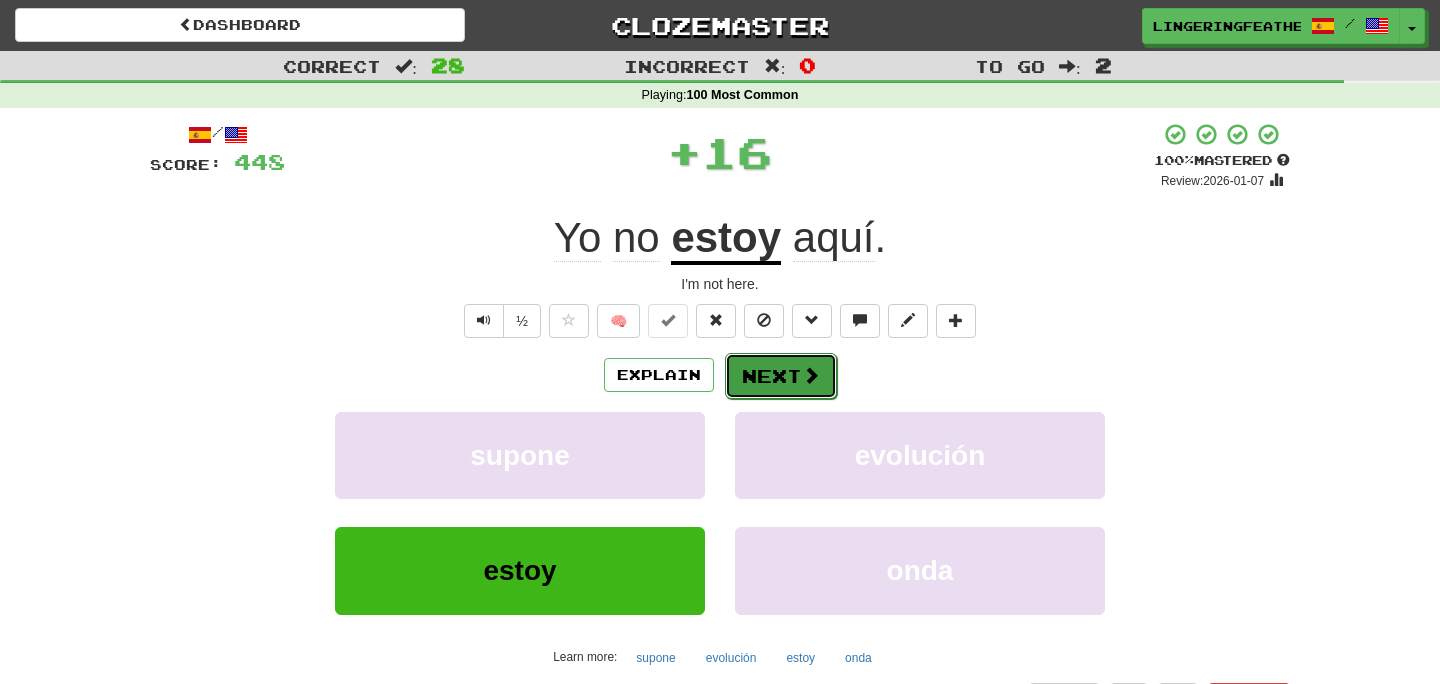 click on "Next" at bounding box center (781, 376) 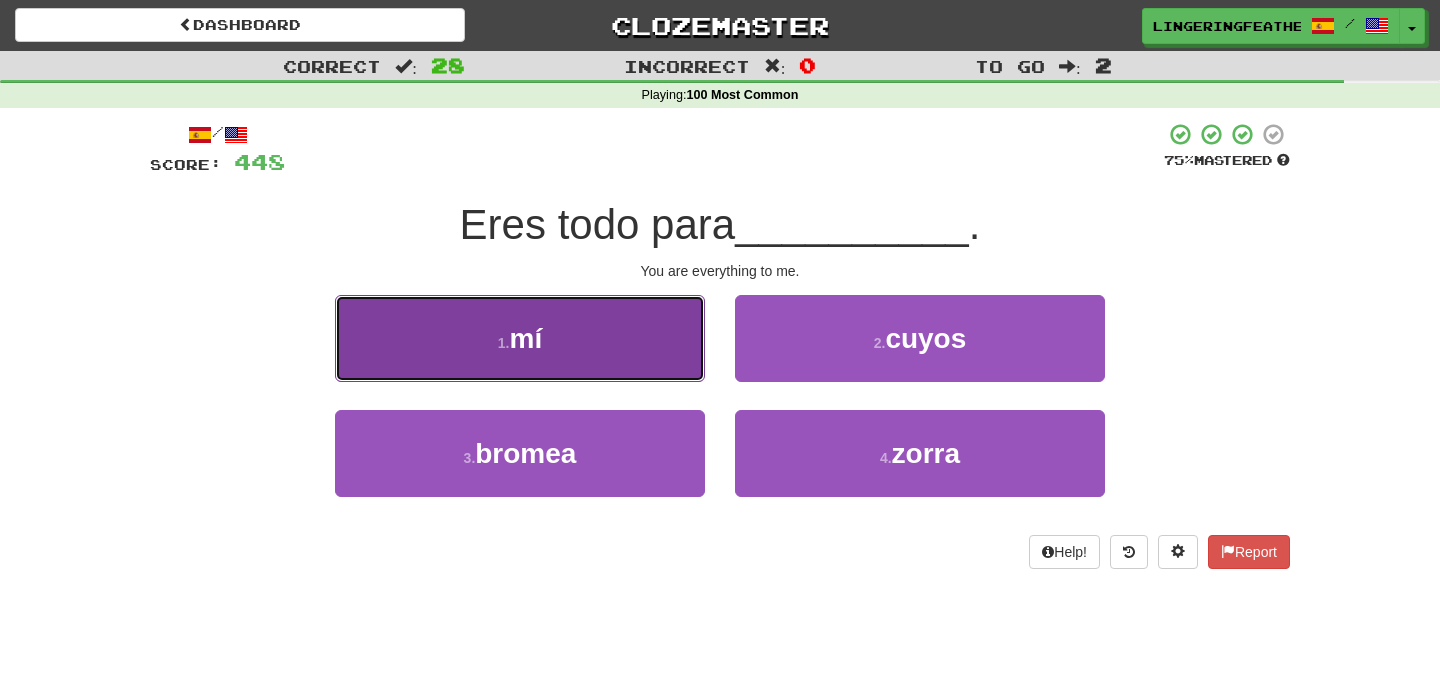 click on "1 .  mí" at bounding box center (520, 338) 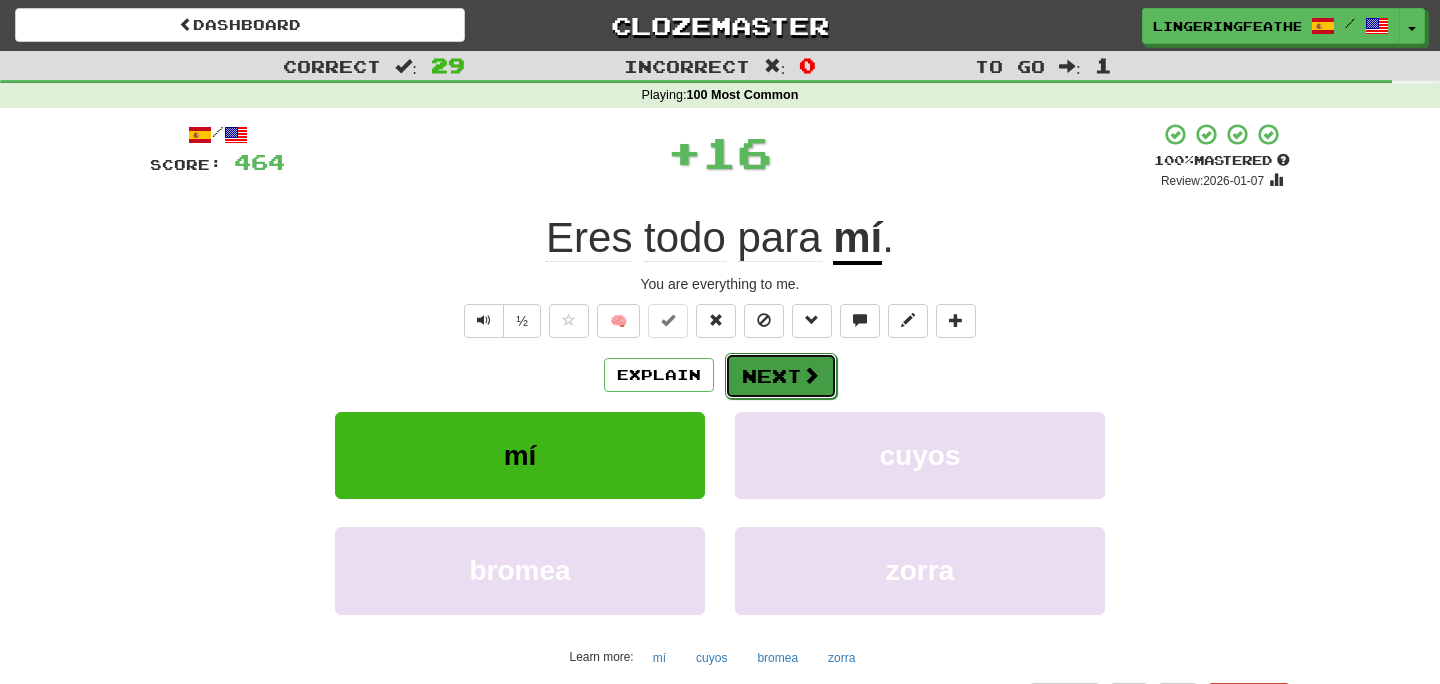 click on "Next" at bounding box center [781, 376] 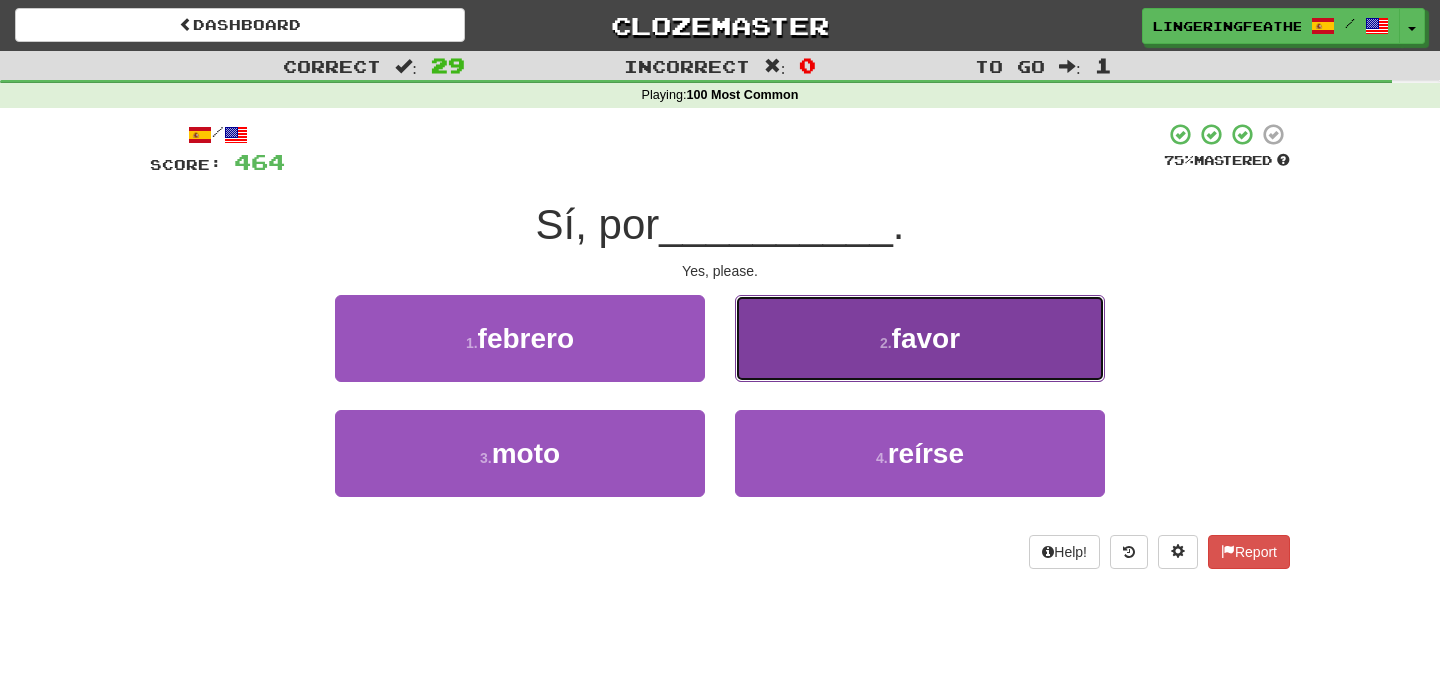 click on "2 .  favor" at bounding box center [920, 338] 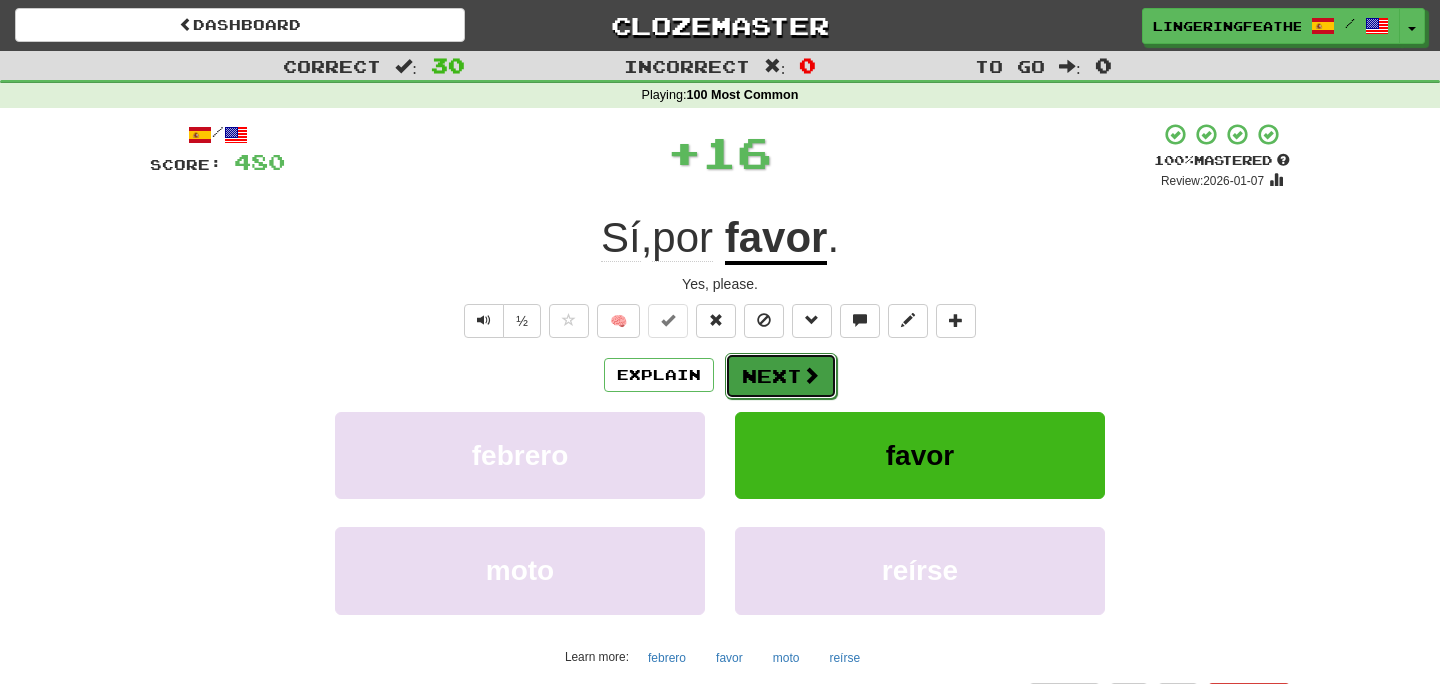 click on "Next" at bounding box center [781, 376] 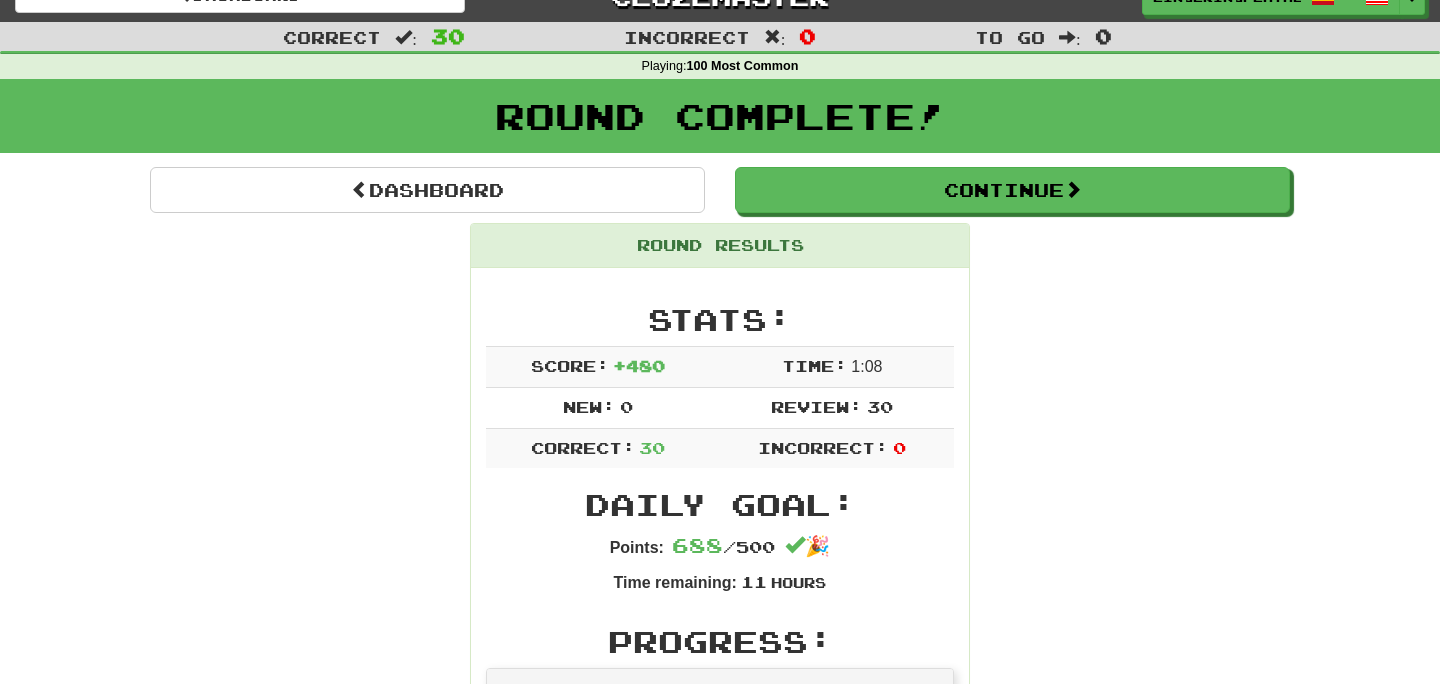 scroll, scrollTop: 26, scrollLeft: 0, axis: vertical 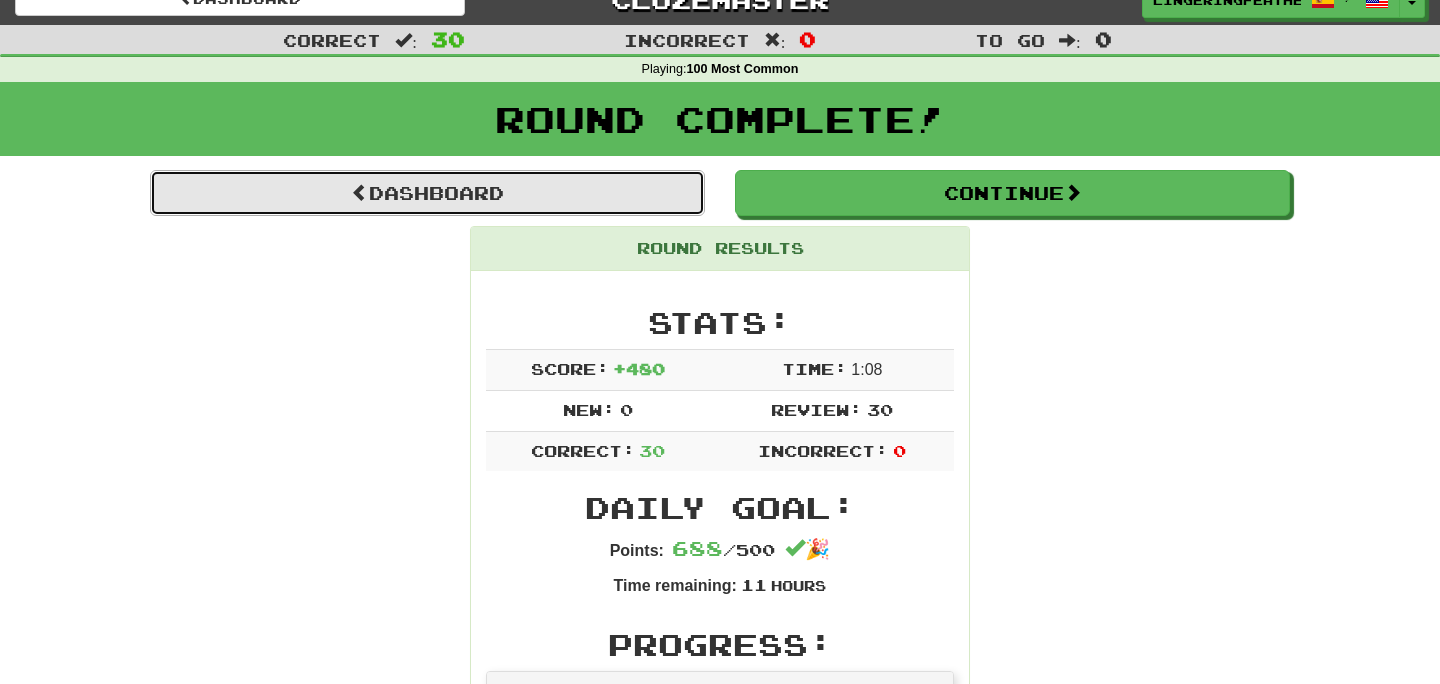 click on "Dashboard" at bounding box center (427, 193) 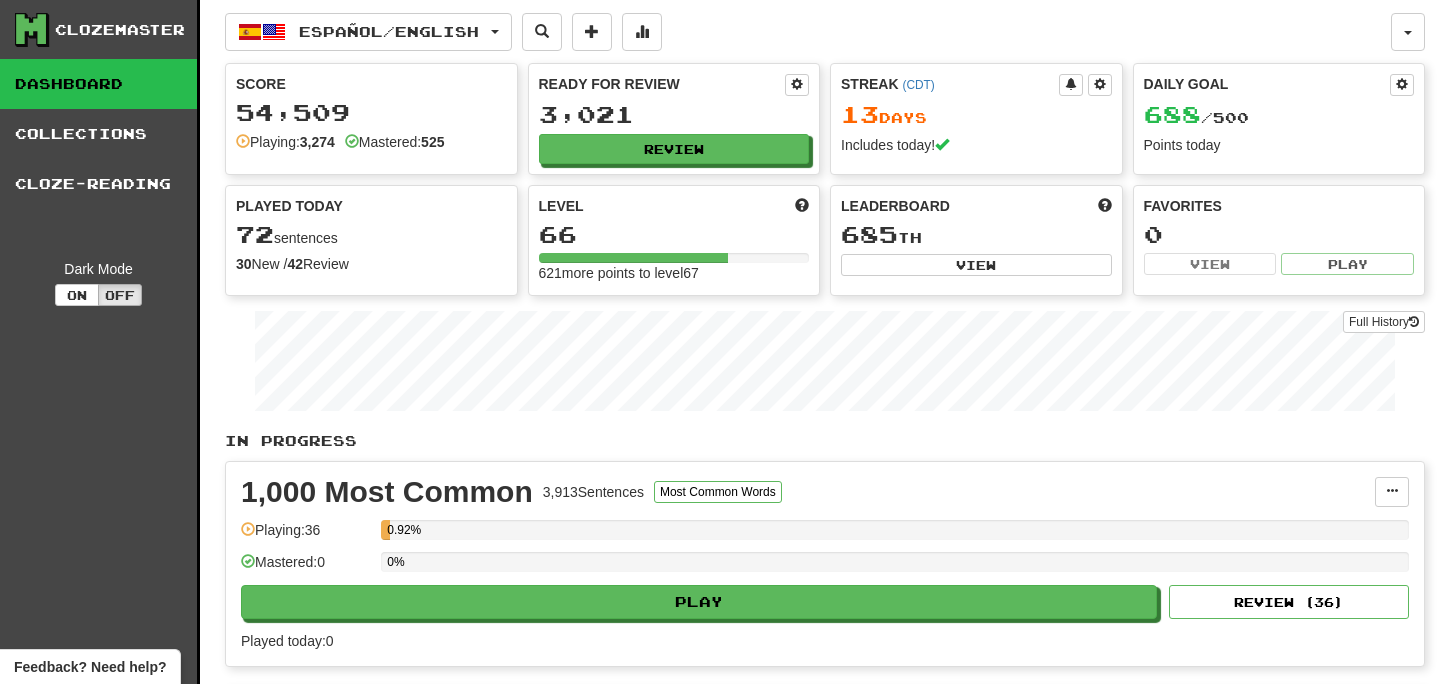 scroll, scrollTop: 0, scrollLeft: 0, axis: both 